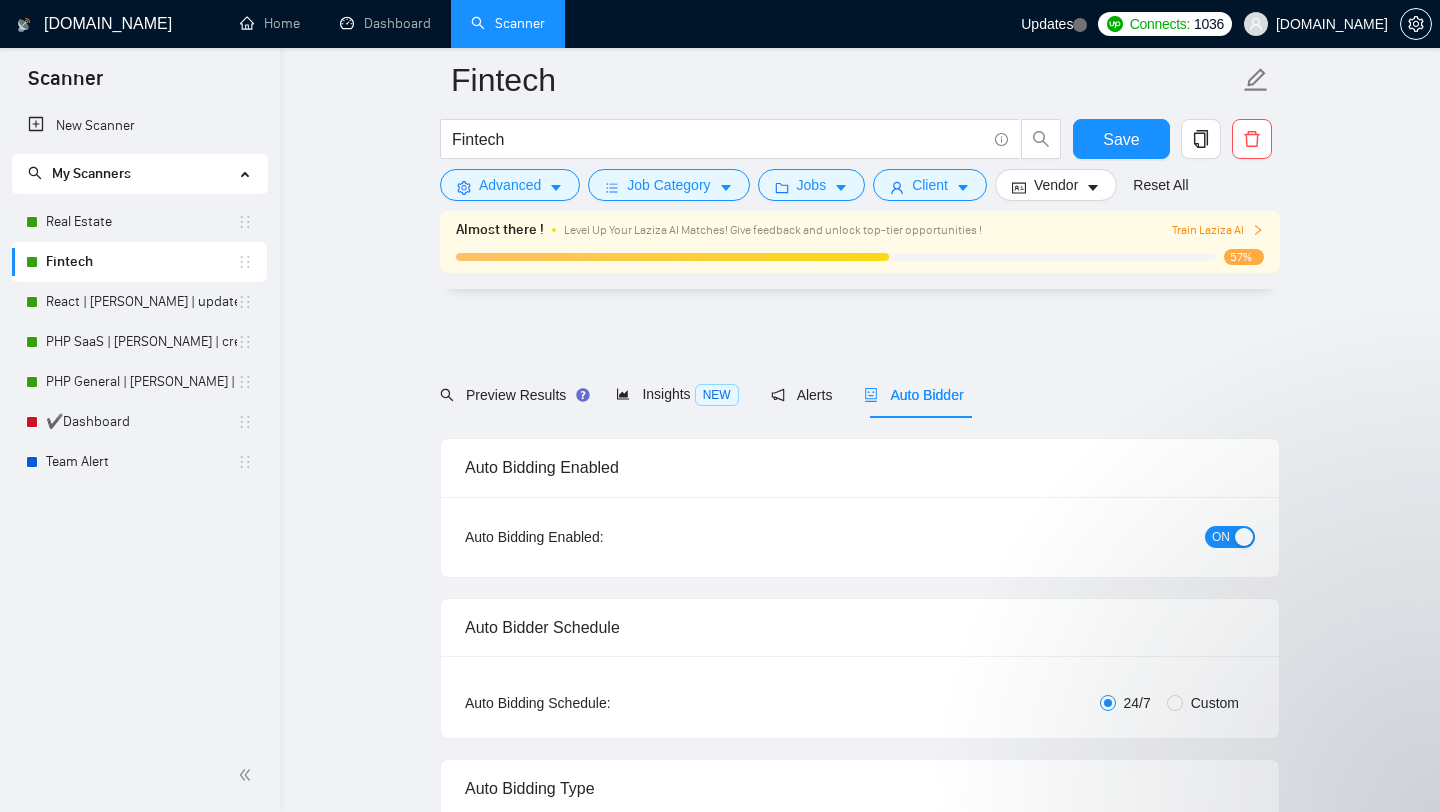 scroll, scrollTop: 4066, scrollLeft: 0, axis: vertical 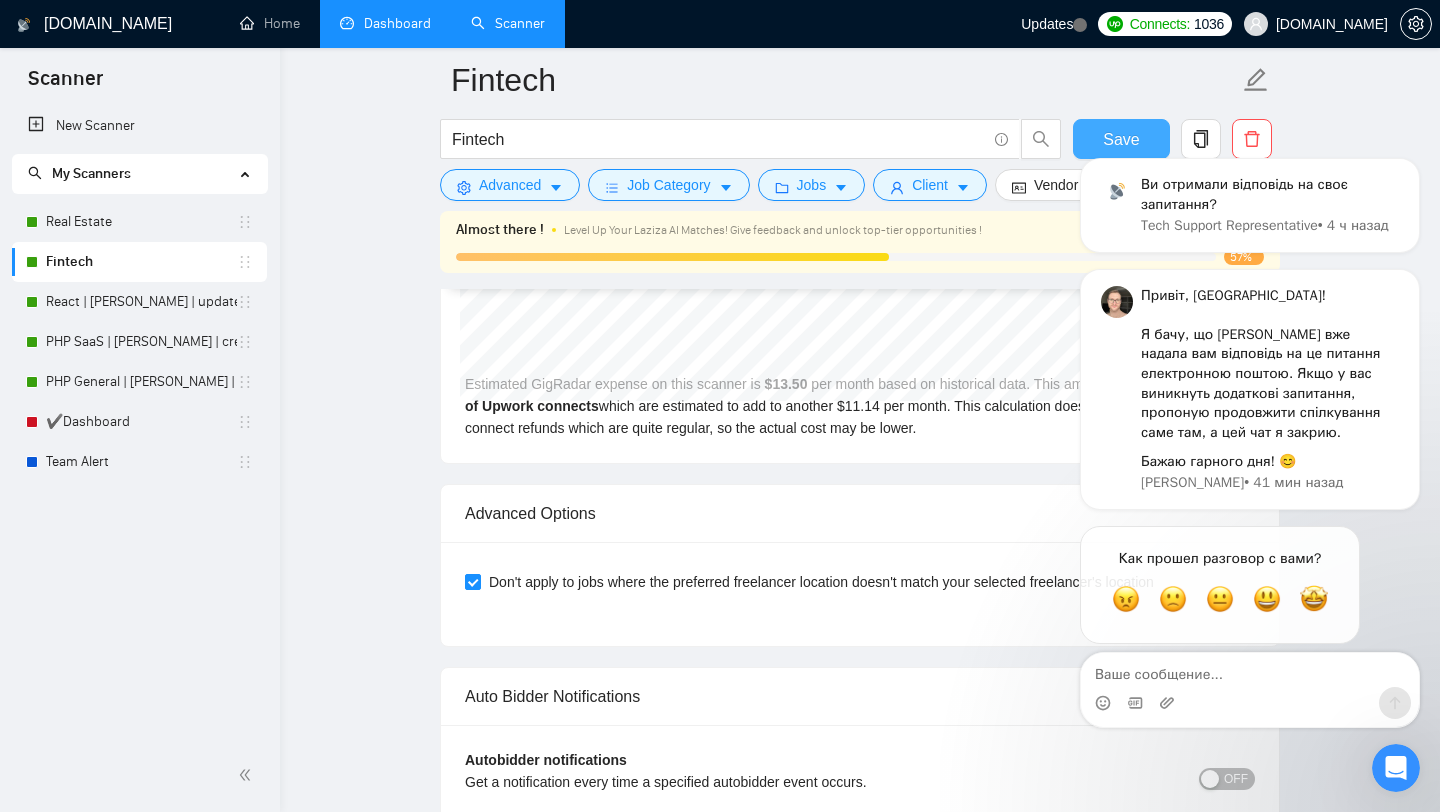 type 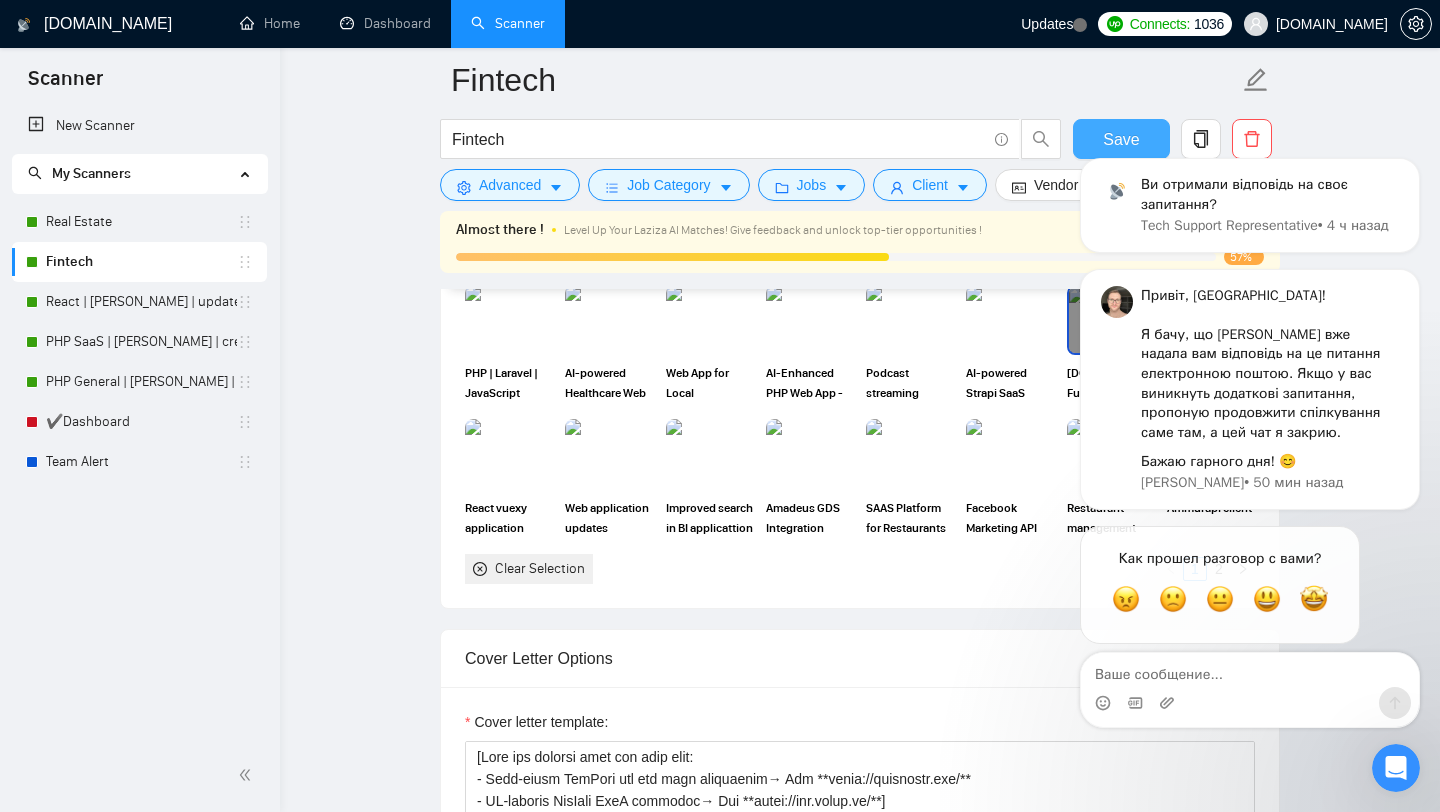scroll, scrollTop: 1502, scrollLeft: 0, axis: vertical 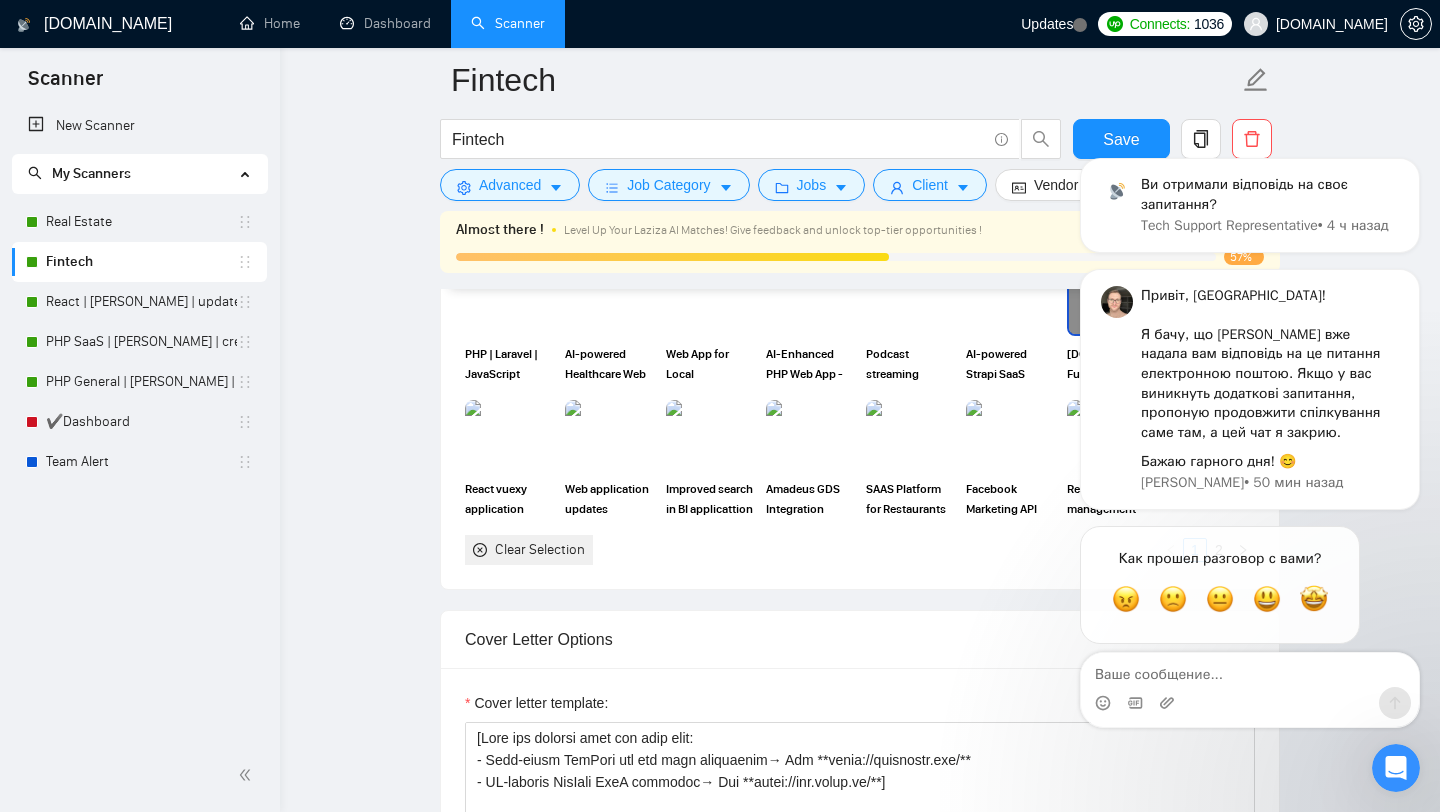 click at bounding box center (1396, 768) 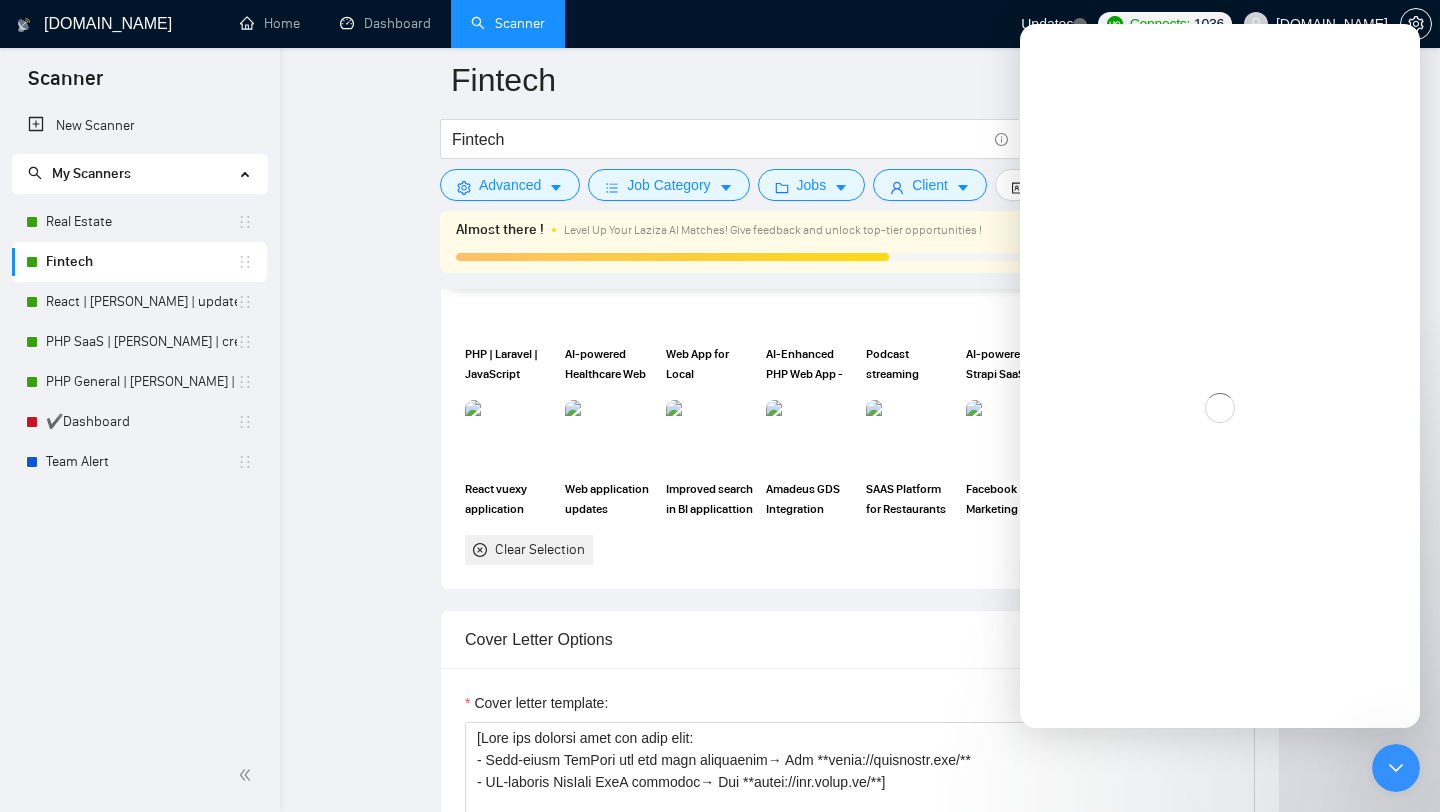 click at bounding box center (1396, 768) 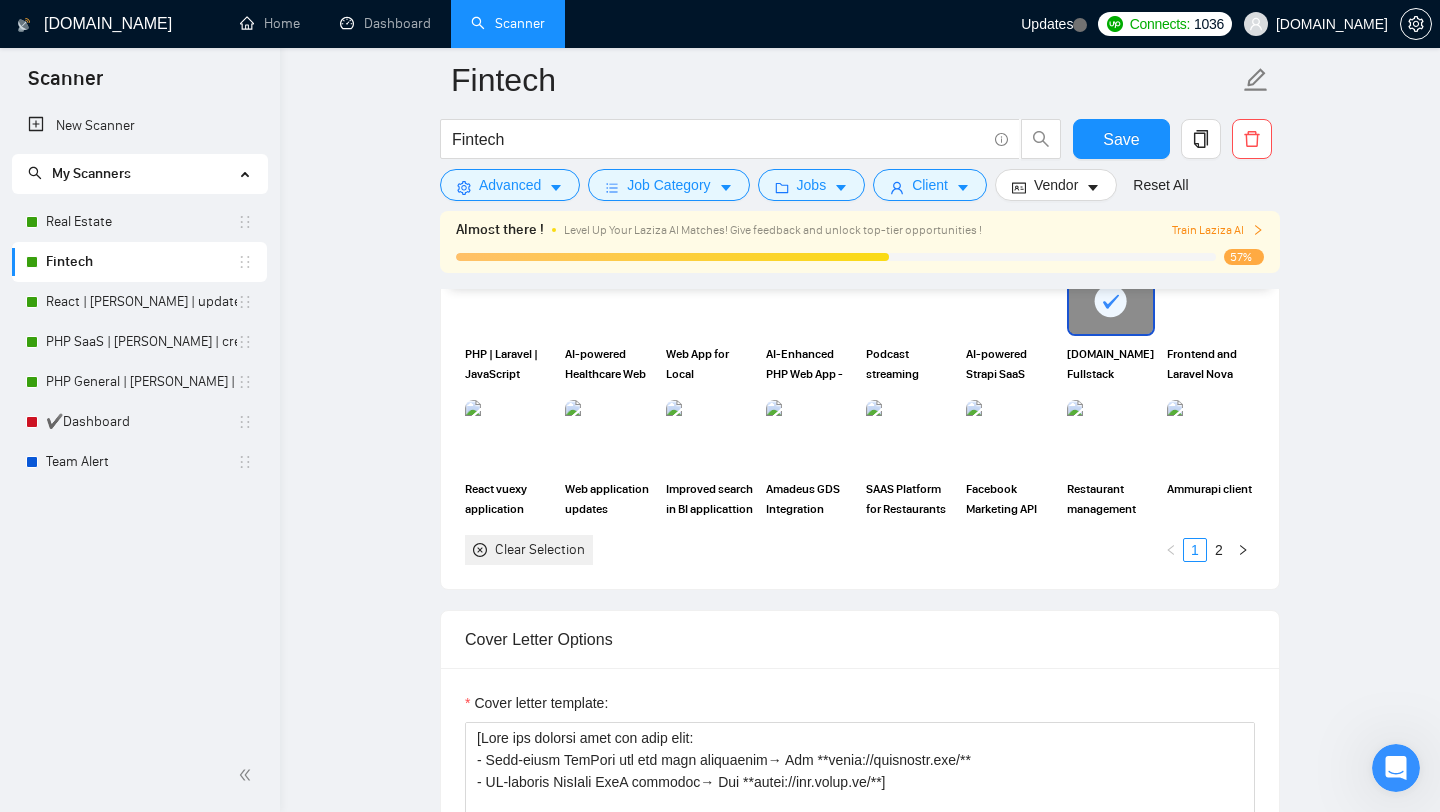scroll, scrollTop: 1837, scrollLeft: 0, axis: vertical 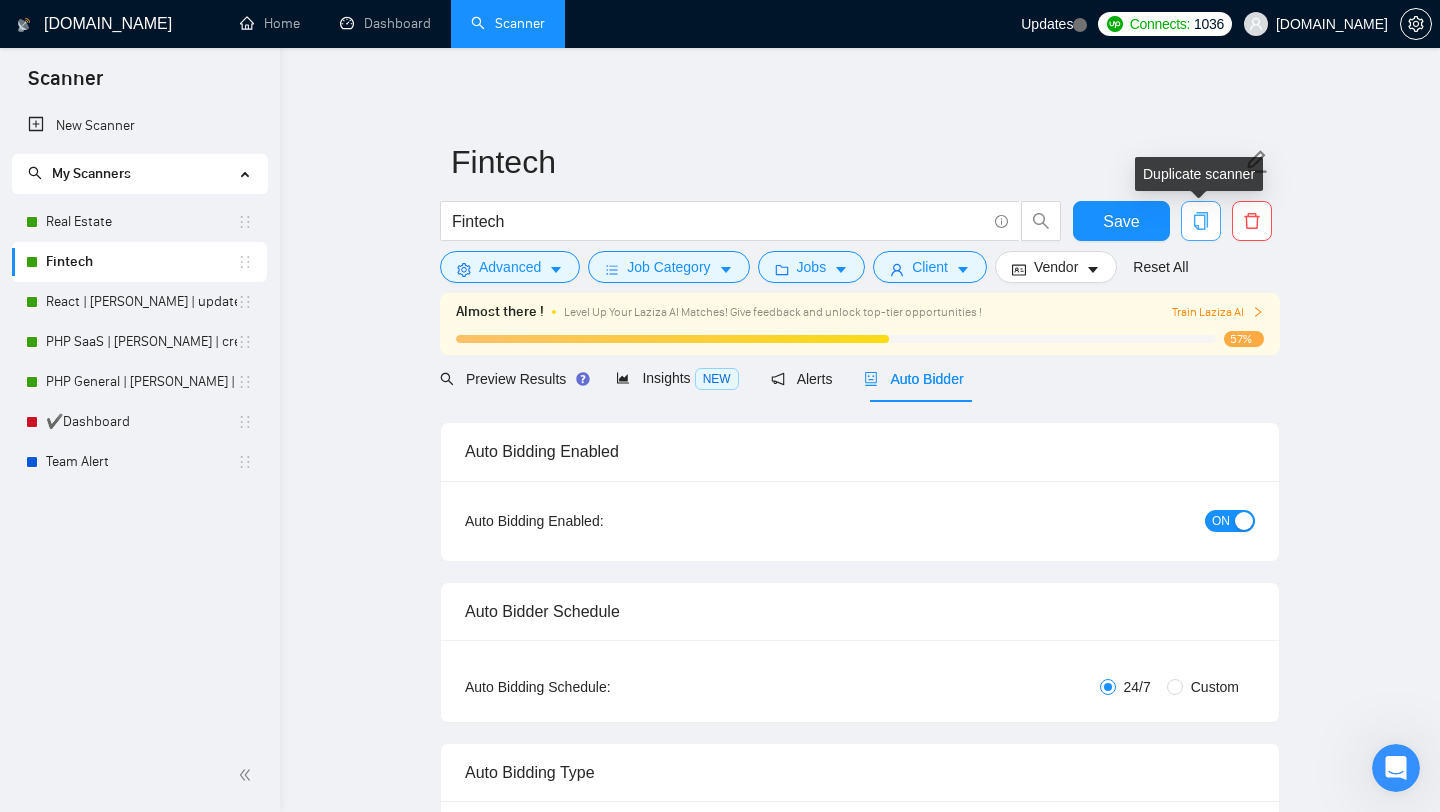 click 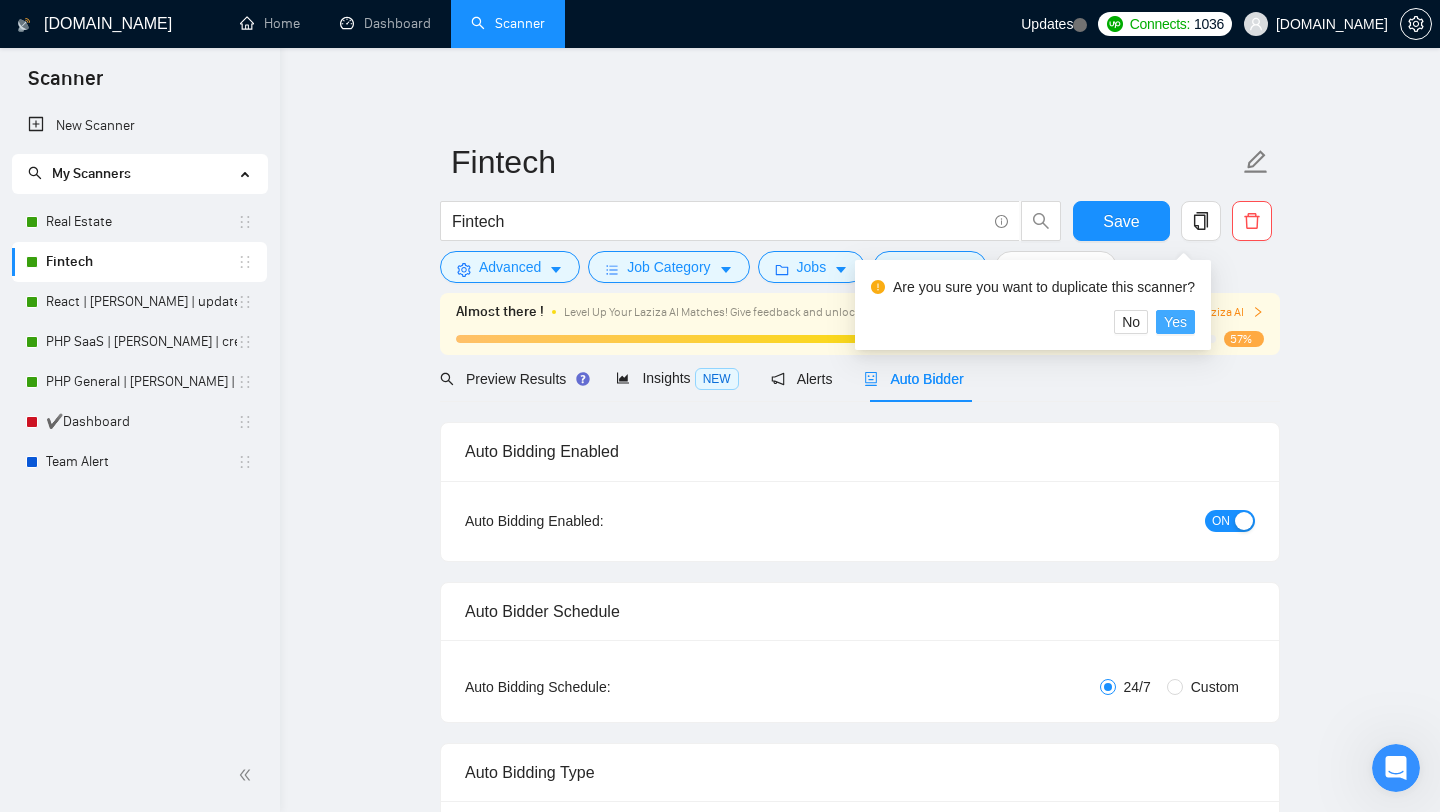 click on "Yes" at bounding box center (1175, 322) 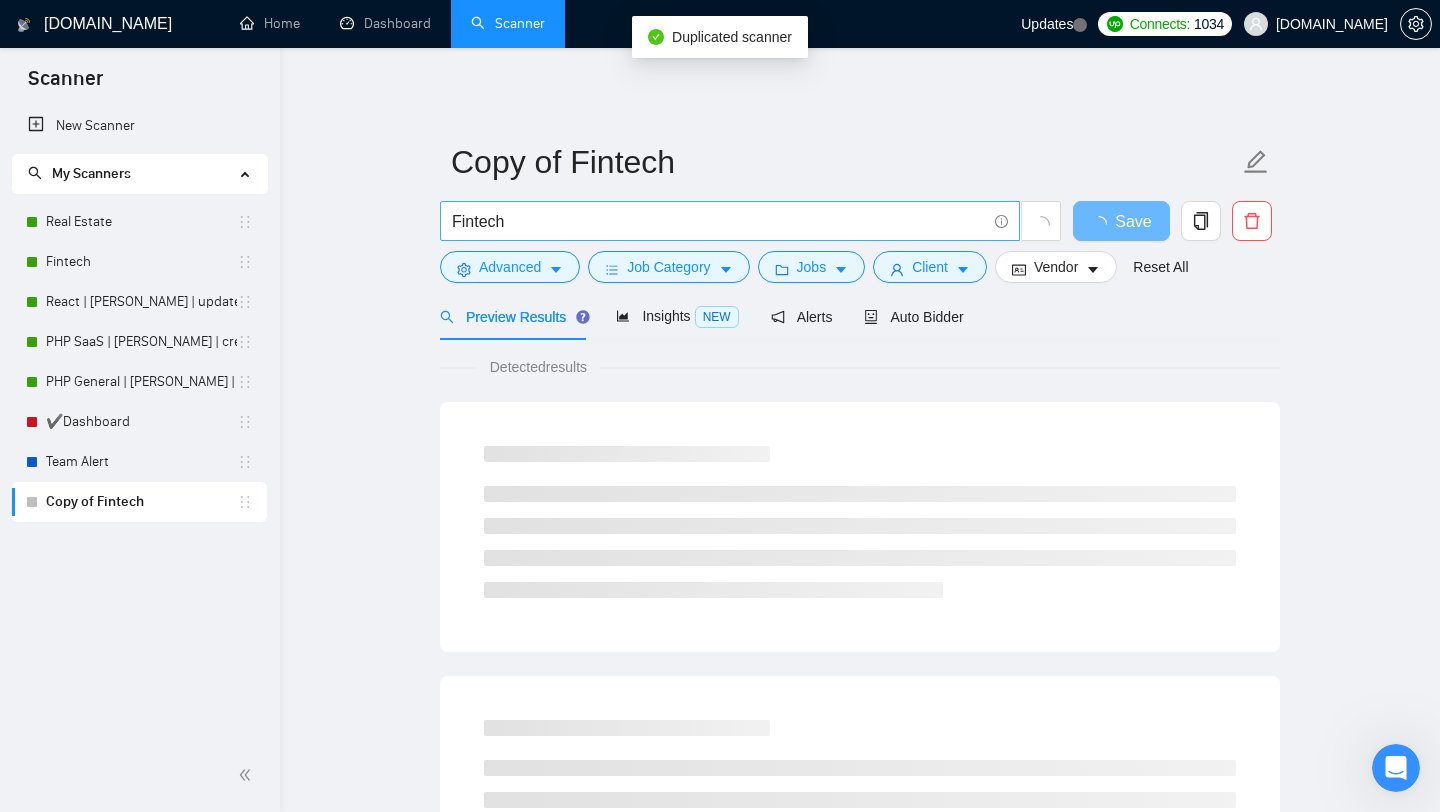 click on "Fintech" at bounding box center [730, 221] 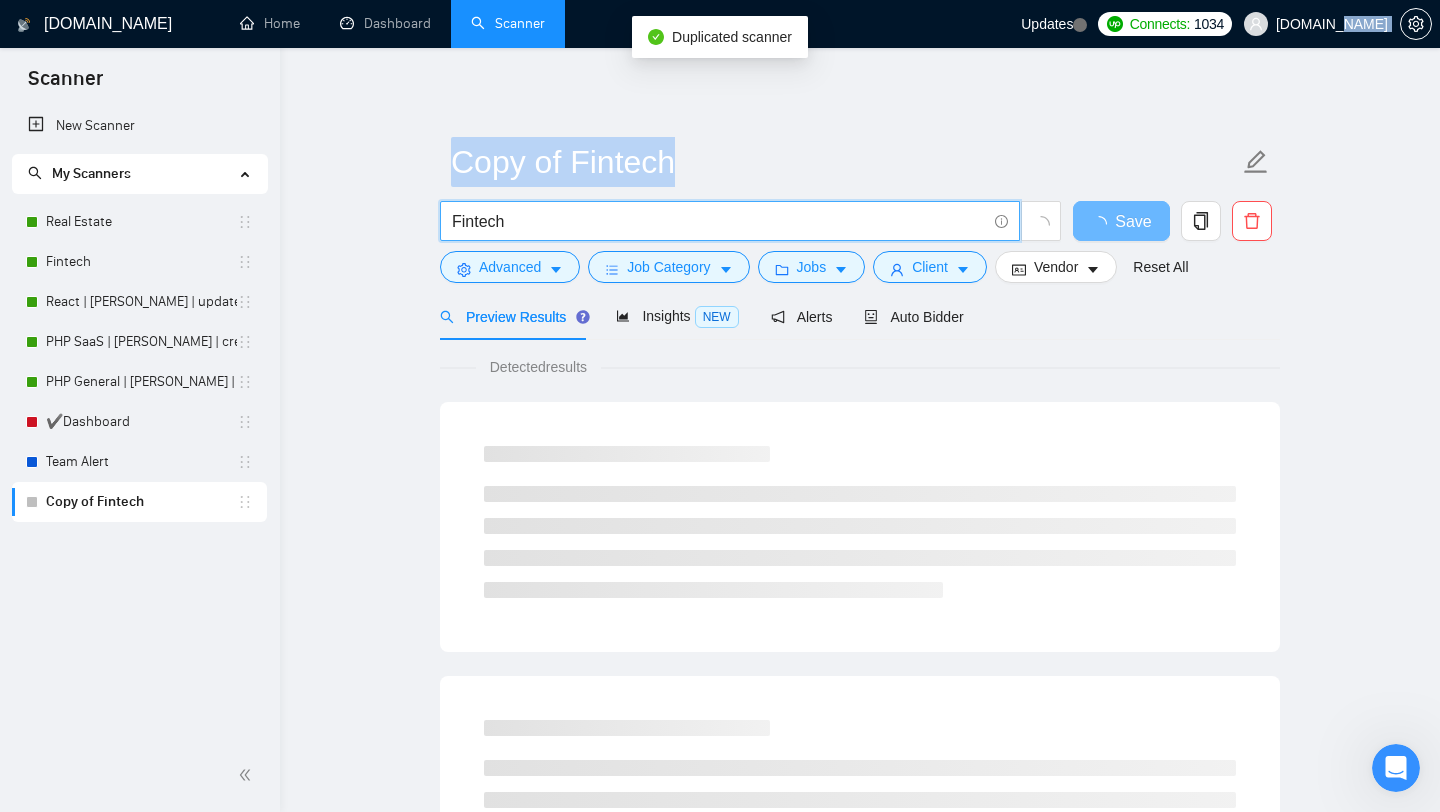 click on "Fintech" at bounding box center (730, 221) 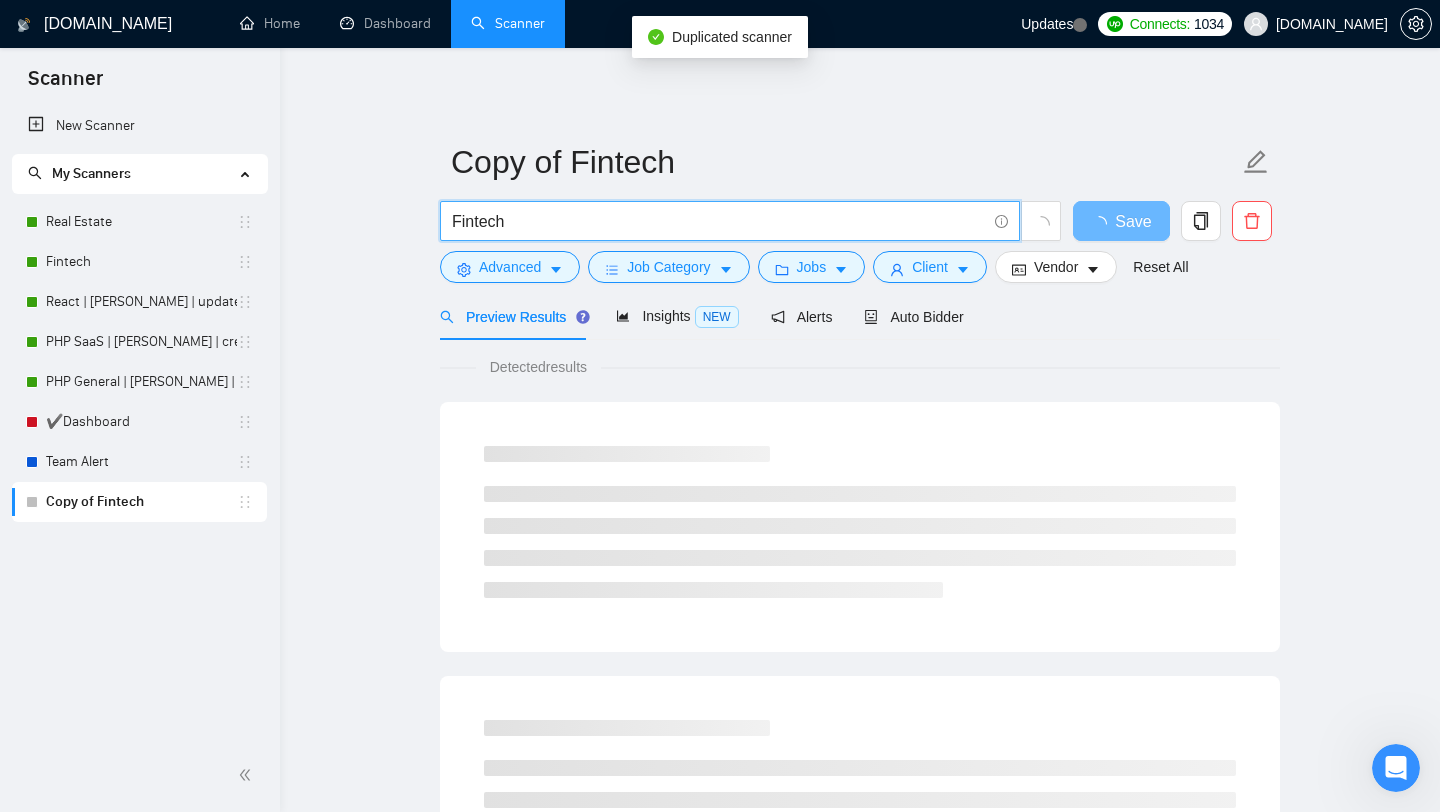 click on "Fintech" at bounding box center (719, 221) 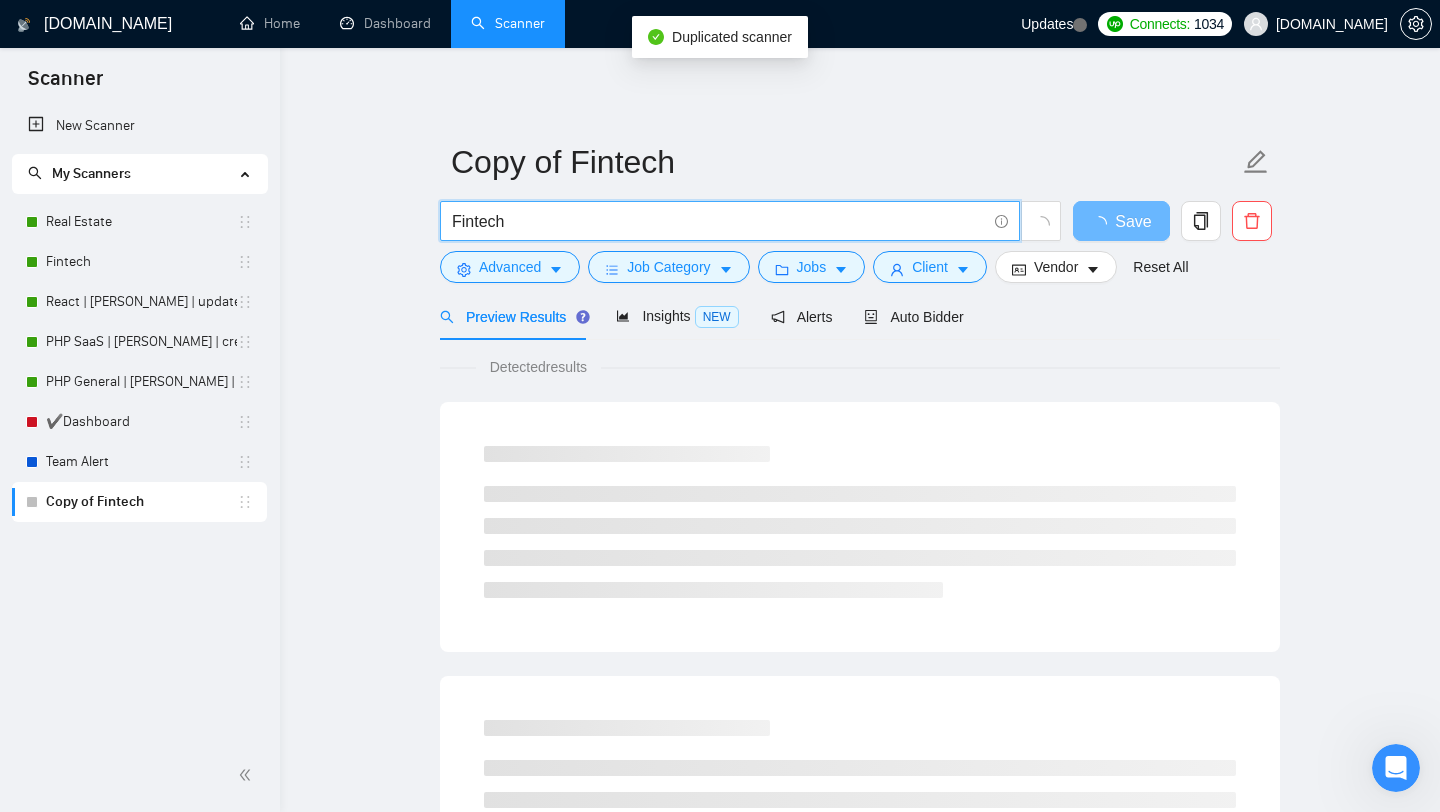 click on "Fintech" at bounding box center [719, 221] 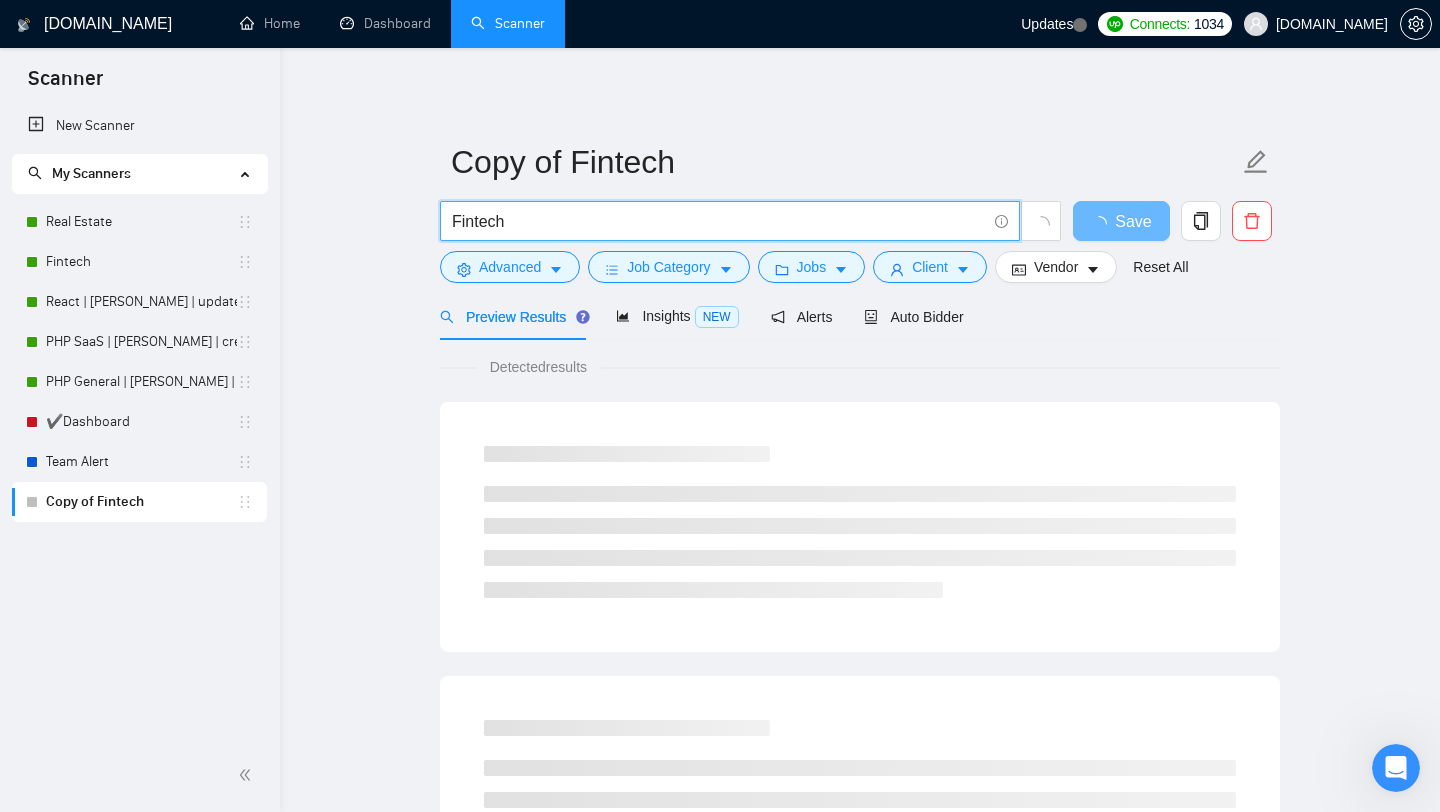 type on "Р" 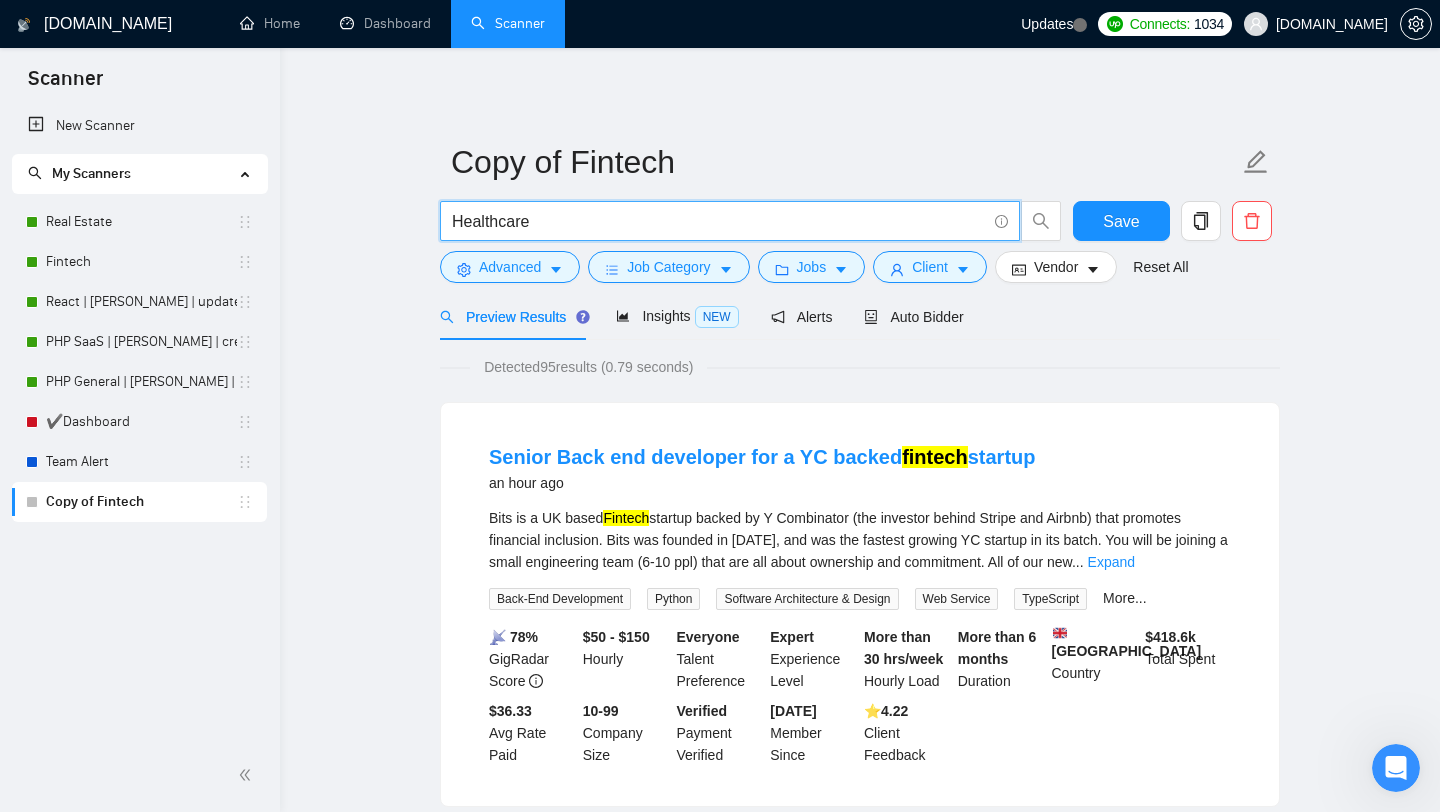click on "Healthcare" at bounding box center (719, 221) 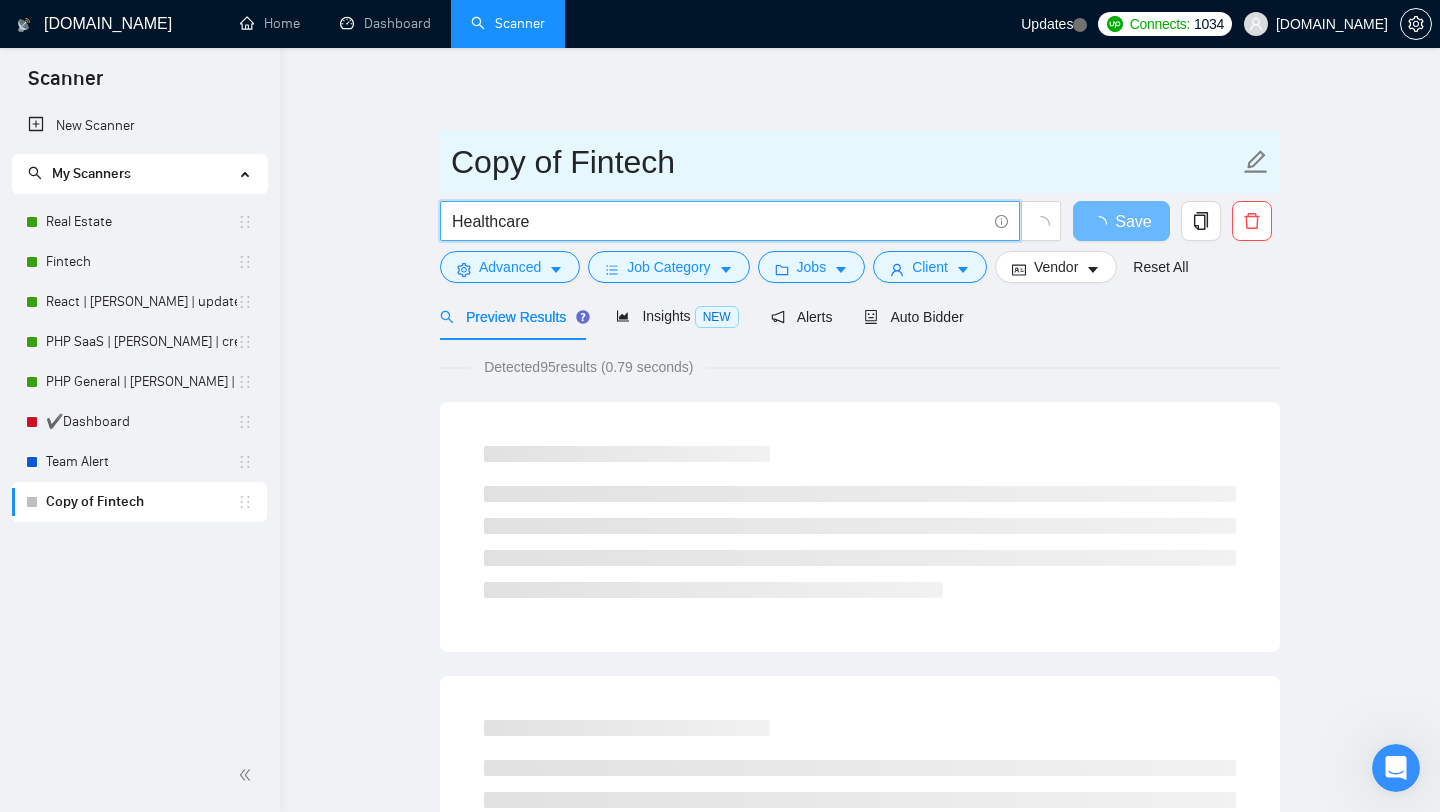 type on "Healthcare" 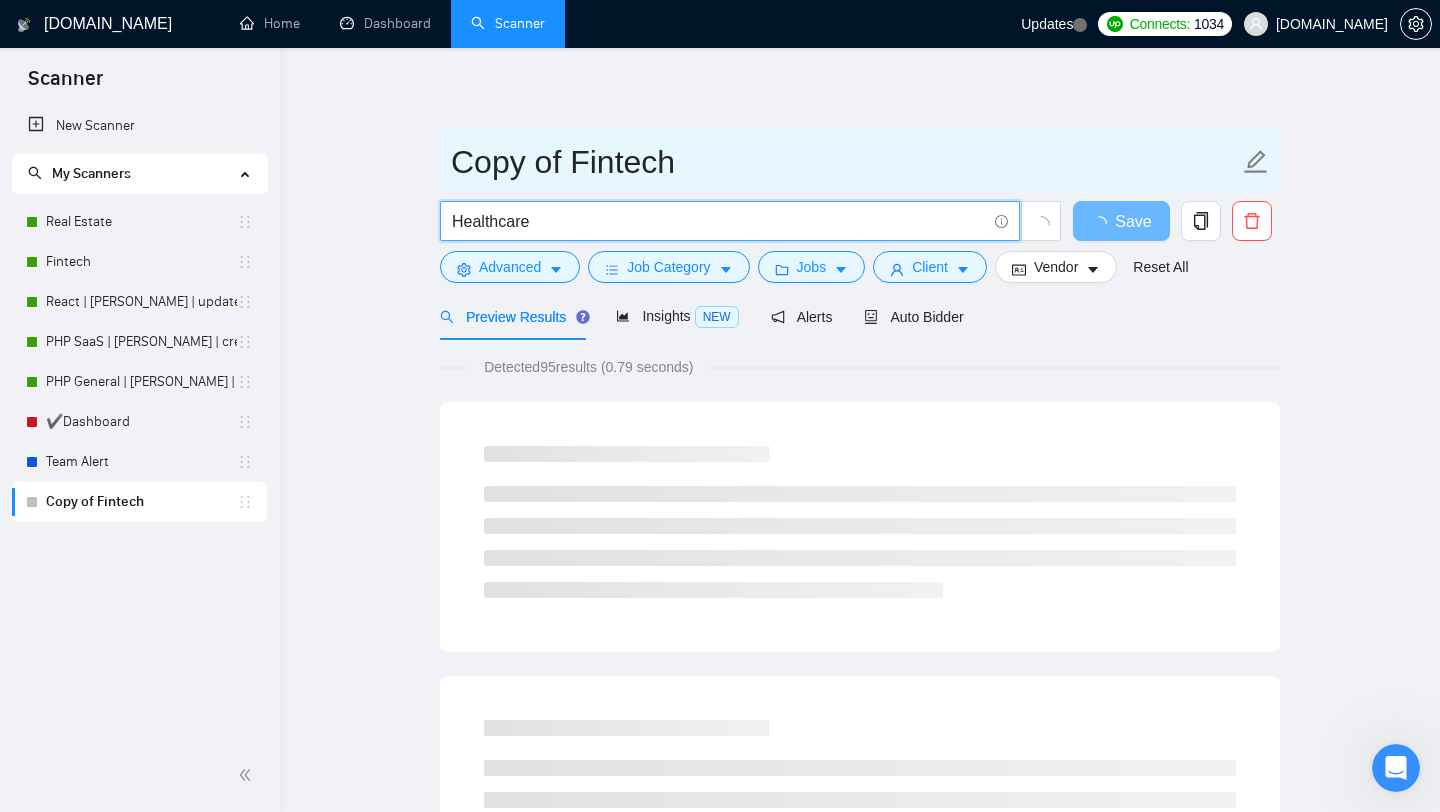 click on "Copy of Fintech" at bounding box center (845, 162) 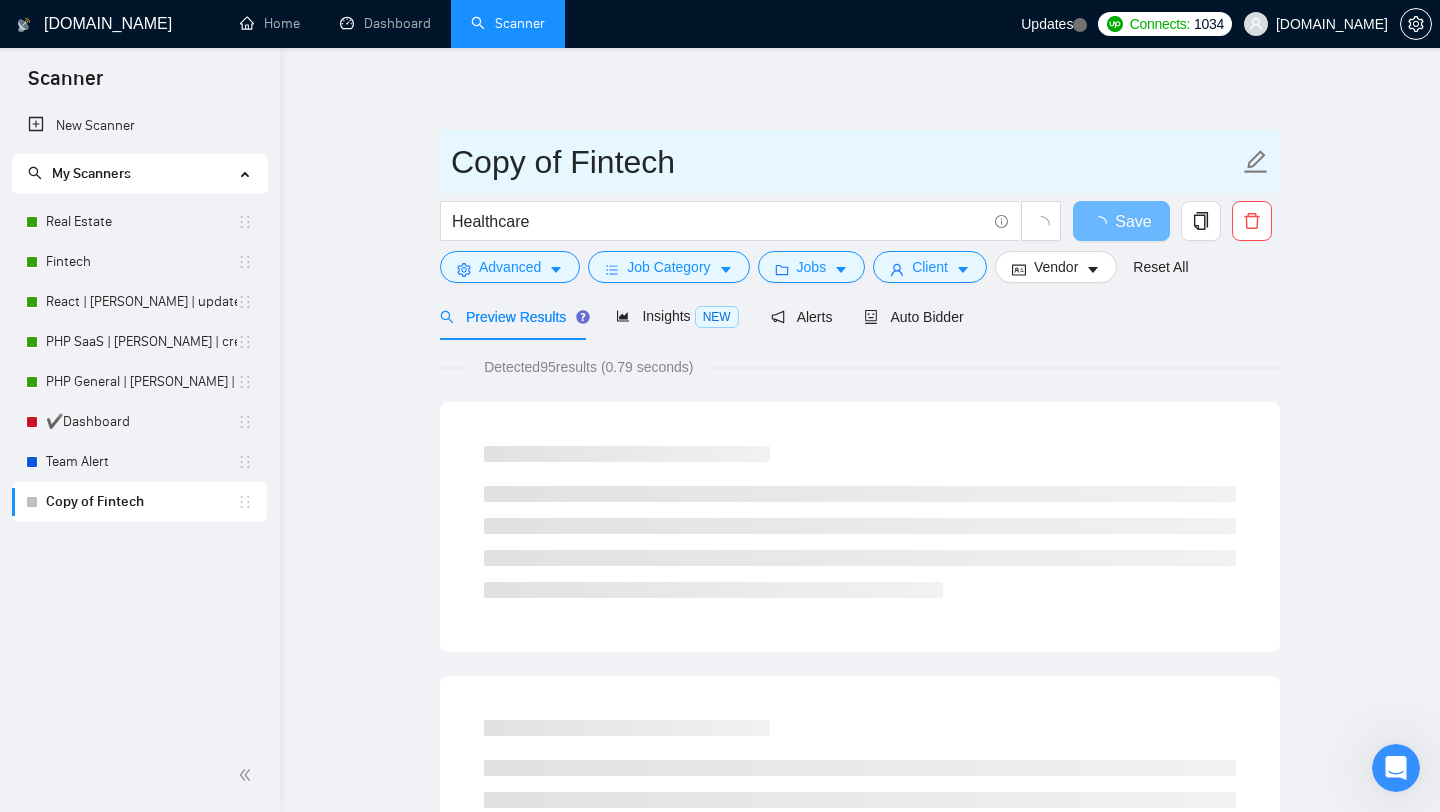 click on "Copy of Fintech" at bounding box center [845, 162] 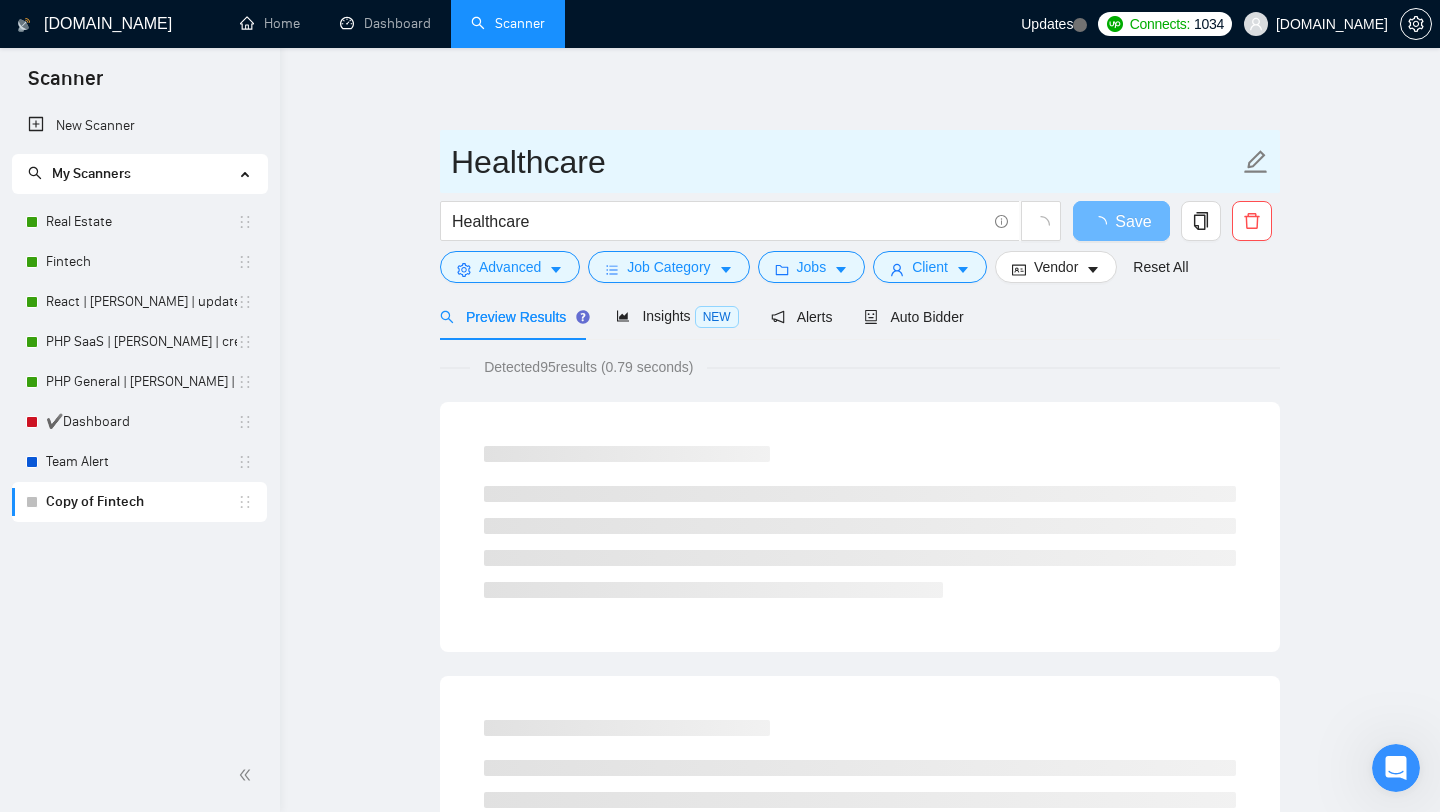 click on "Healthcare" at bounding box center (845, 162) 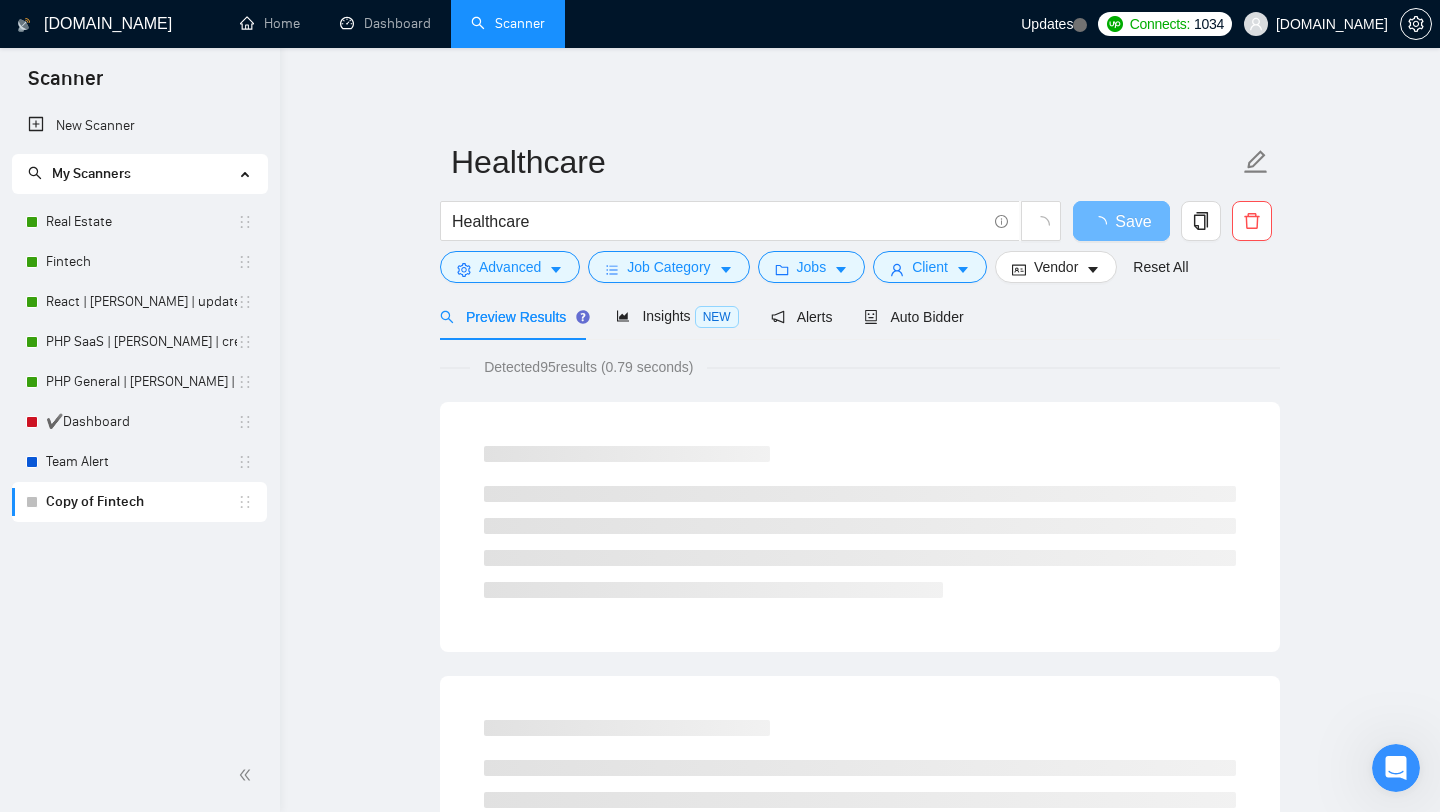 click on "Healthcare Healthcare Save Advanced   Job Category   Jobs   Client   Vendor   Reset All Preview Results Insights NEW Alerts Auto Bidder Detected   95  results   (0.79 seconds) Loading..." at bounding box center [860, 1623] 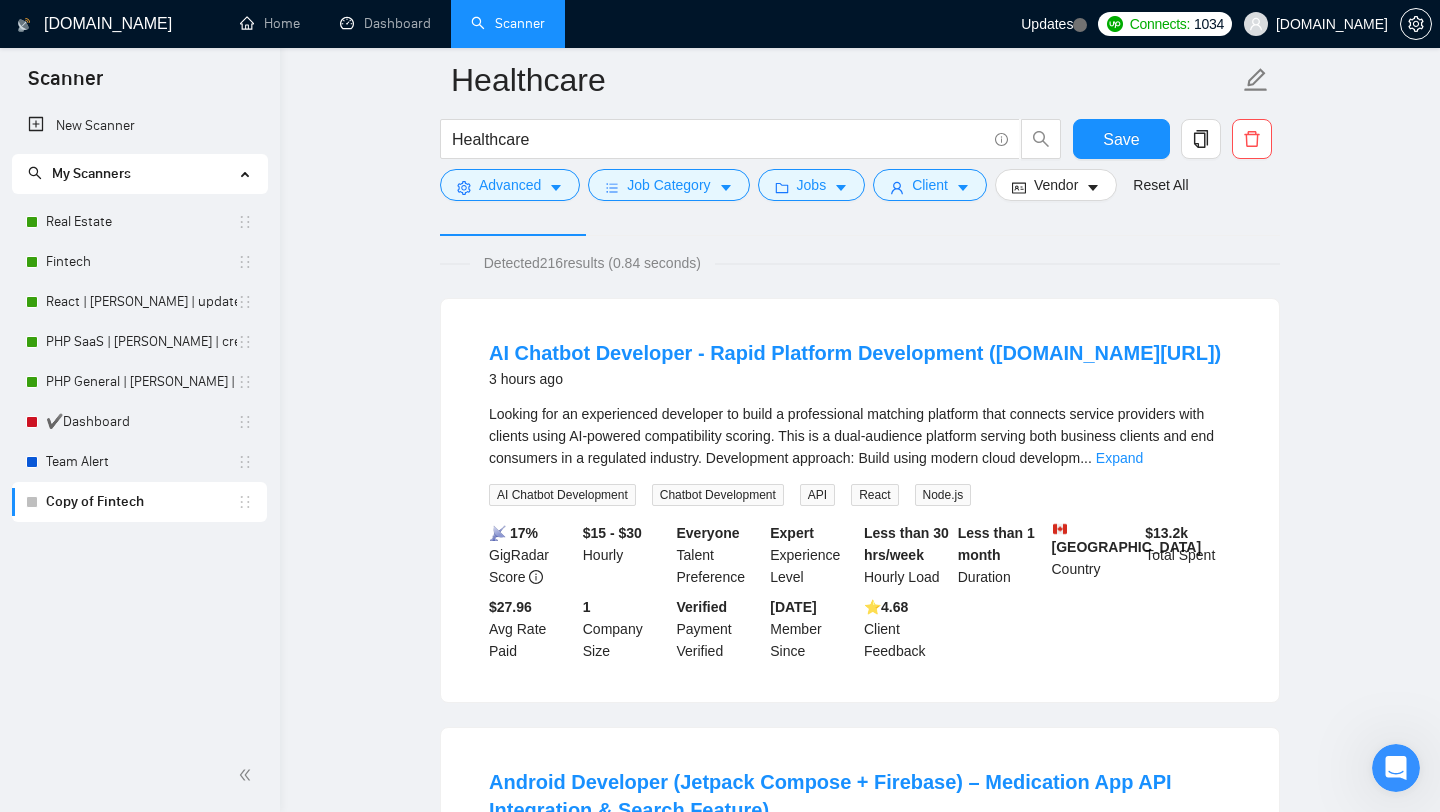 scroll, scrollTop: 0, scrollLeft: 0, axis: both 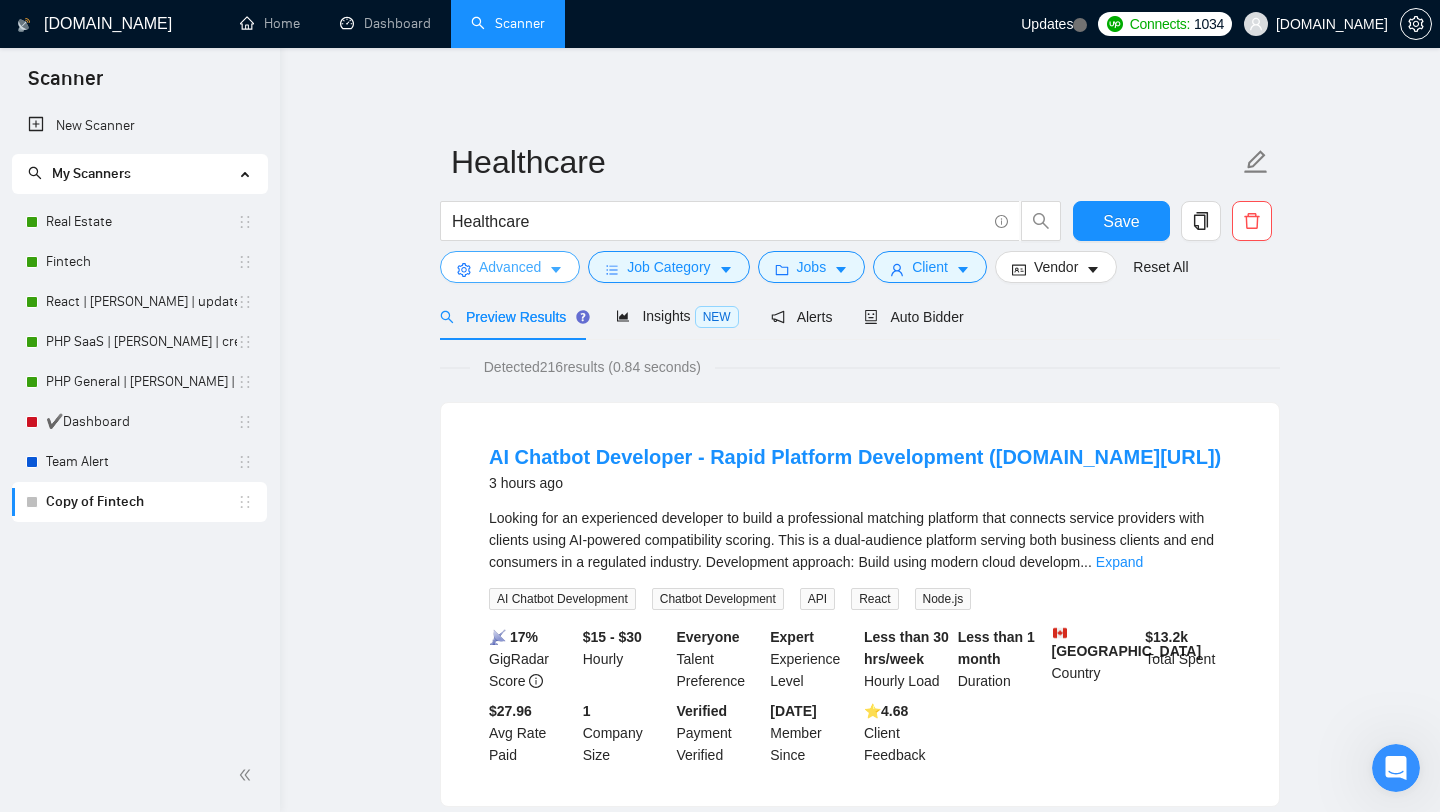 click on "Advanced" at bounding box center (510, 267) 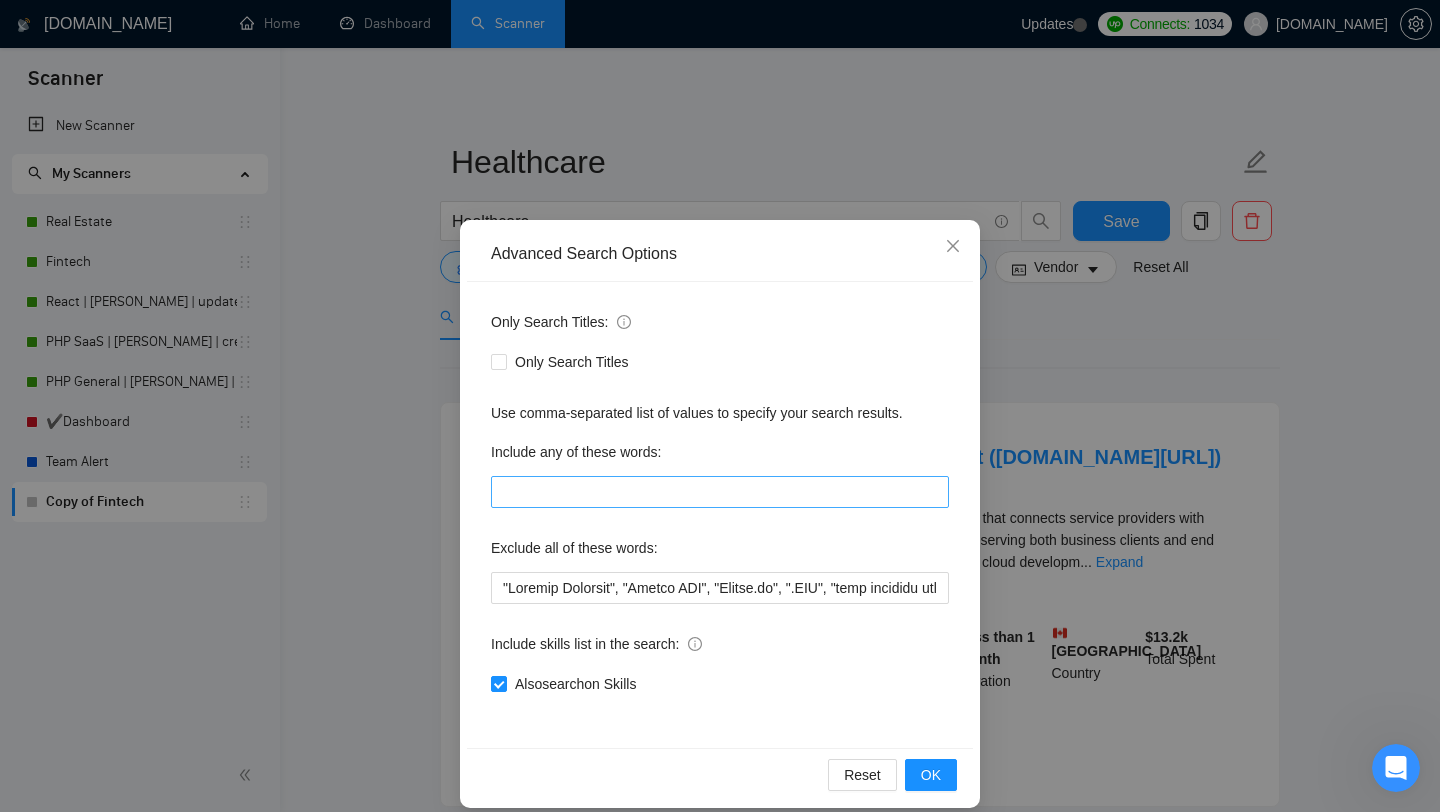 scroll, scrollTop: 20, scrollLeft: 0, axis: vertical 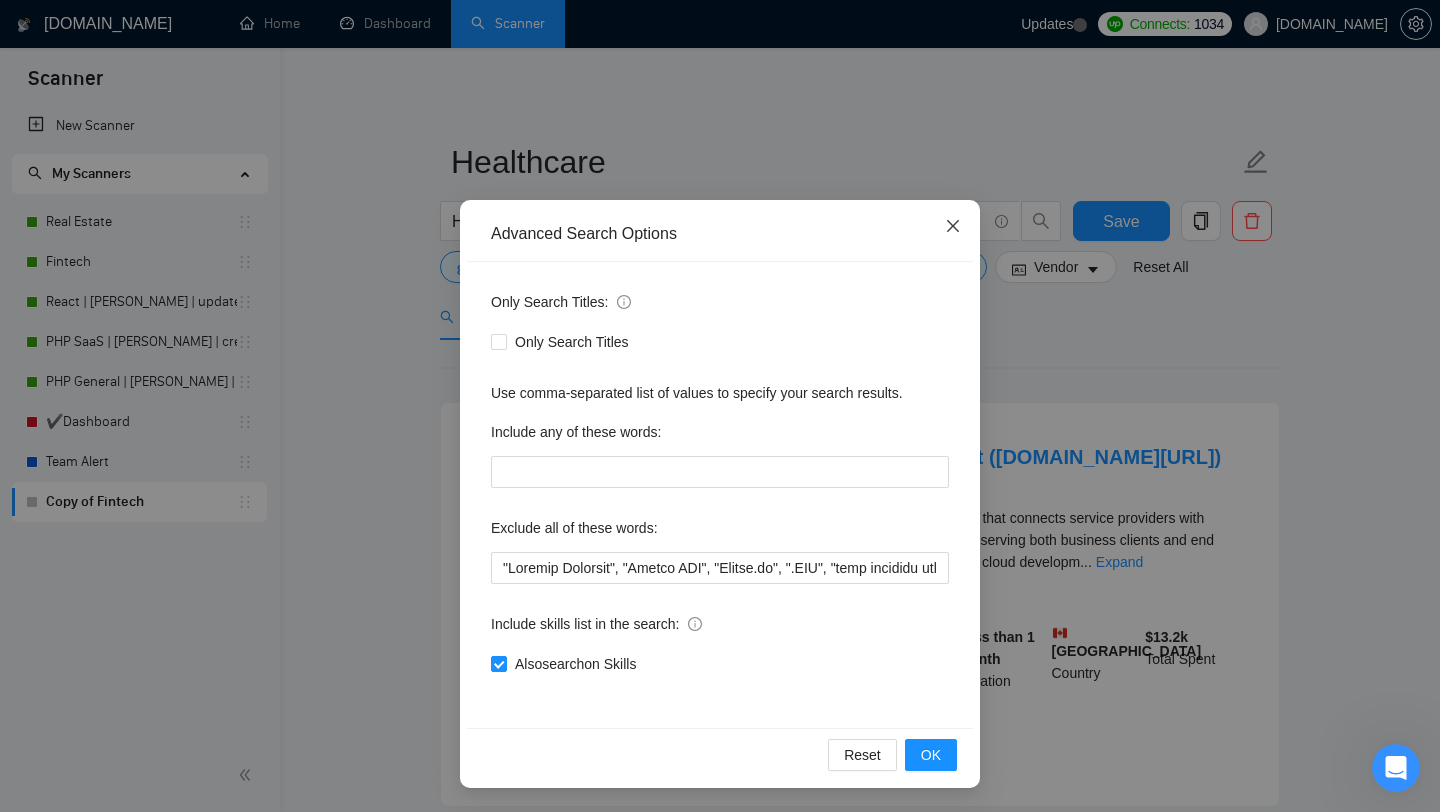click at bounding box center (953, 227) 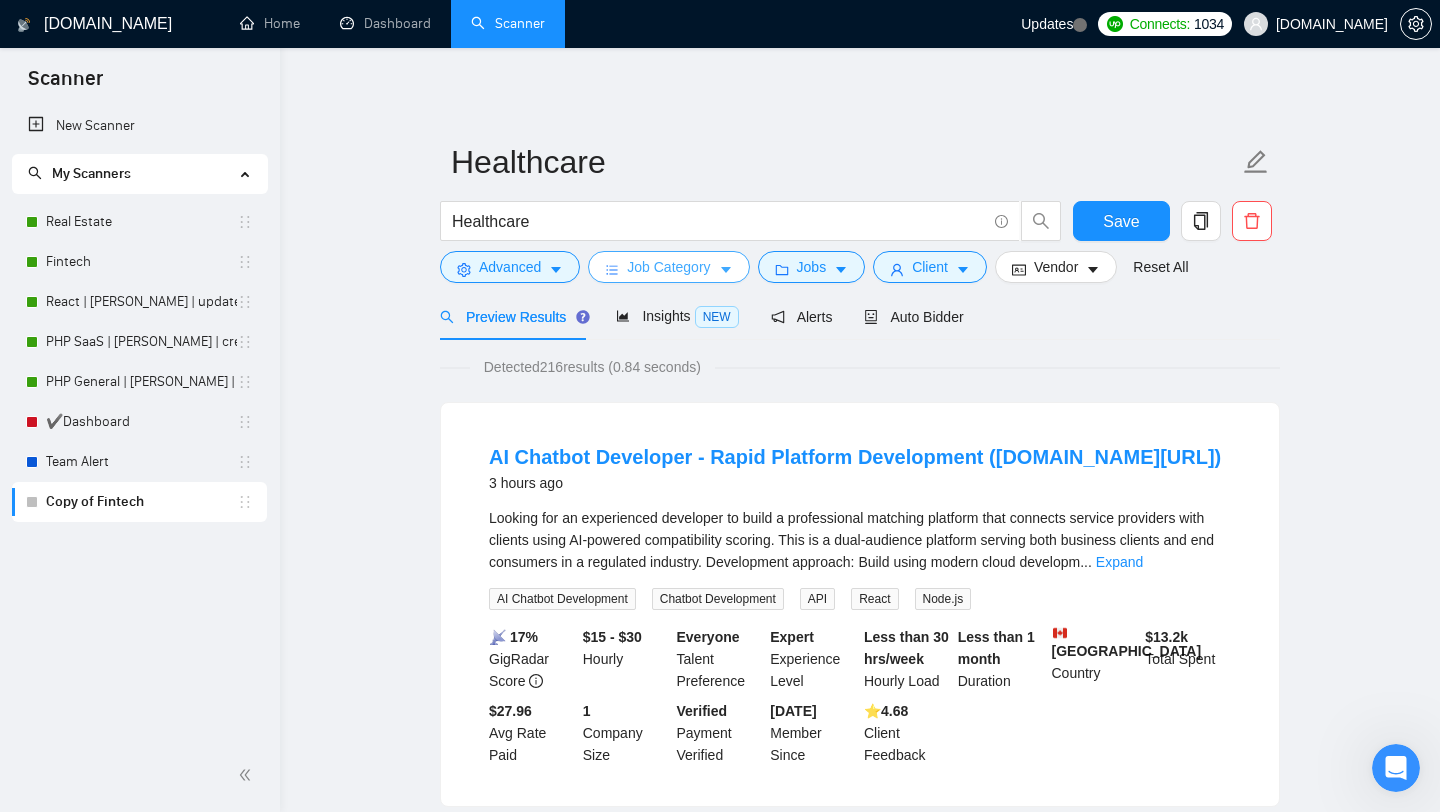 click on "Job Category" at bounding box center (668, 267) 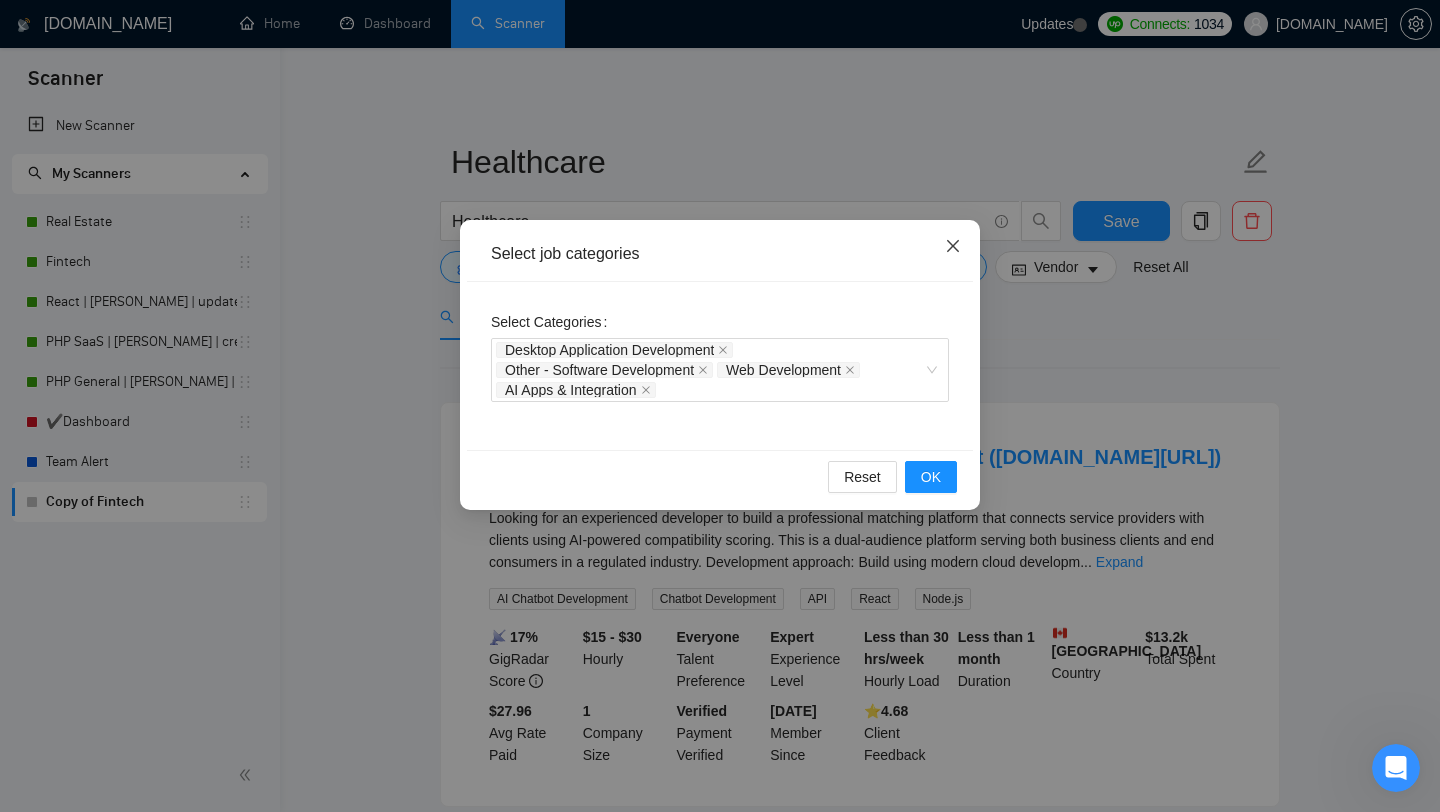 click at bounding box center (953, 247) 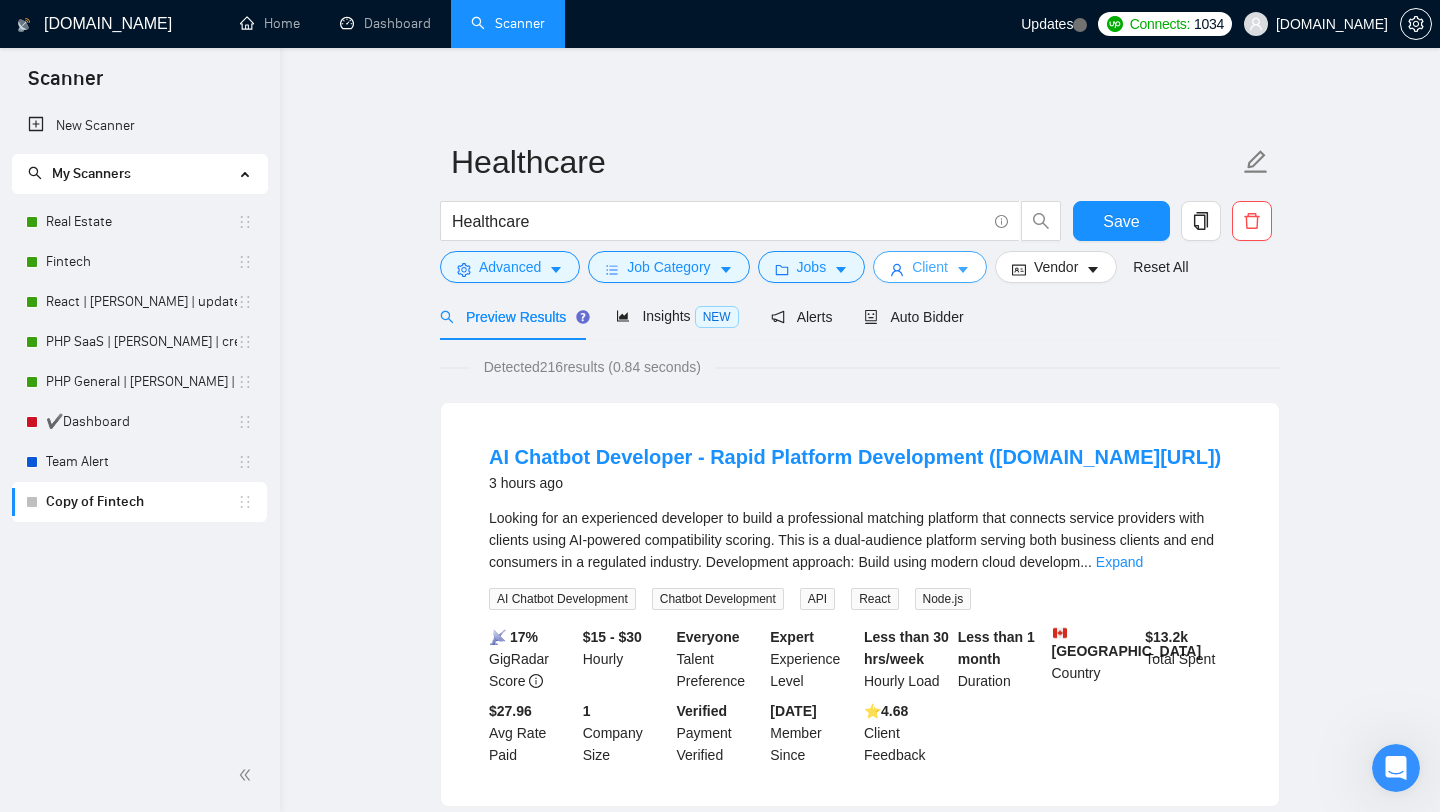 click on "Client" at bounding box center [930, 267] 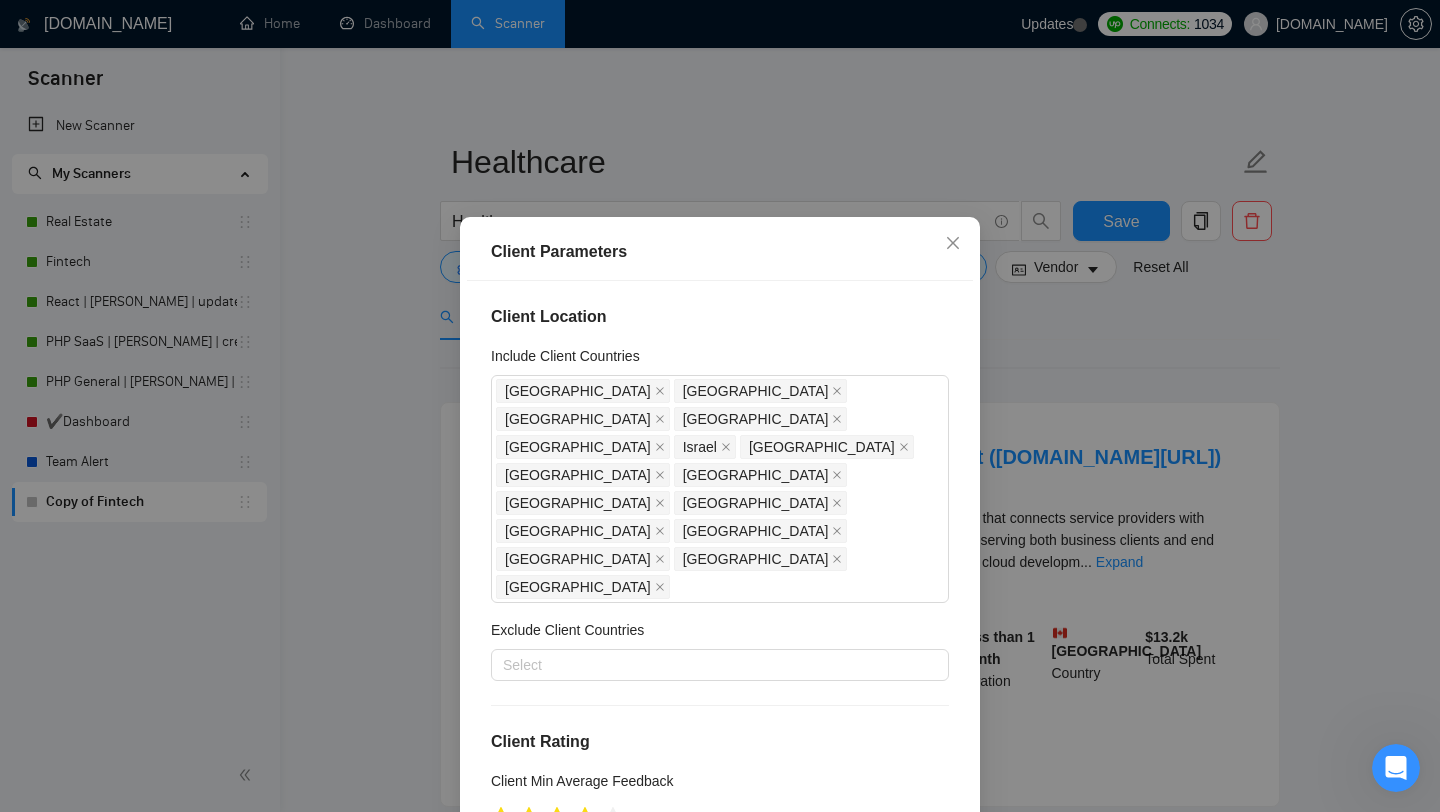 scroll, scrollTop: 237, scrollLeft: 0, axis: vertical 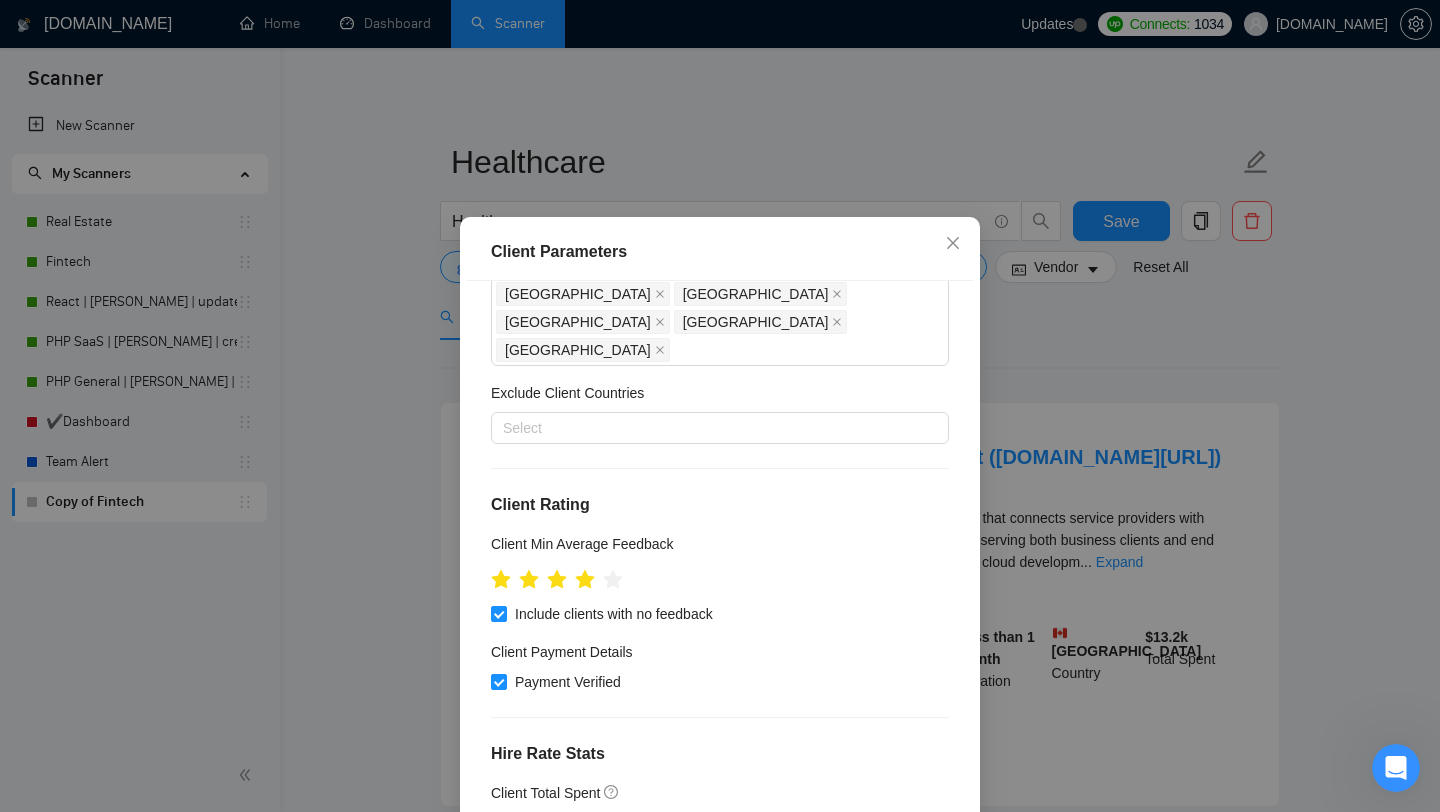 click on "Client Parameters" at bounding box center (720, 252) 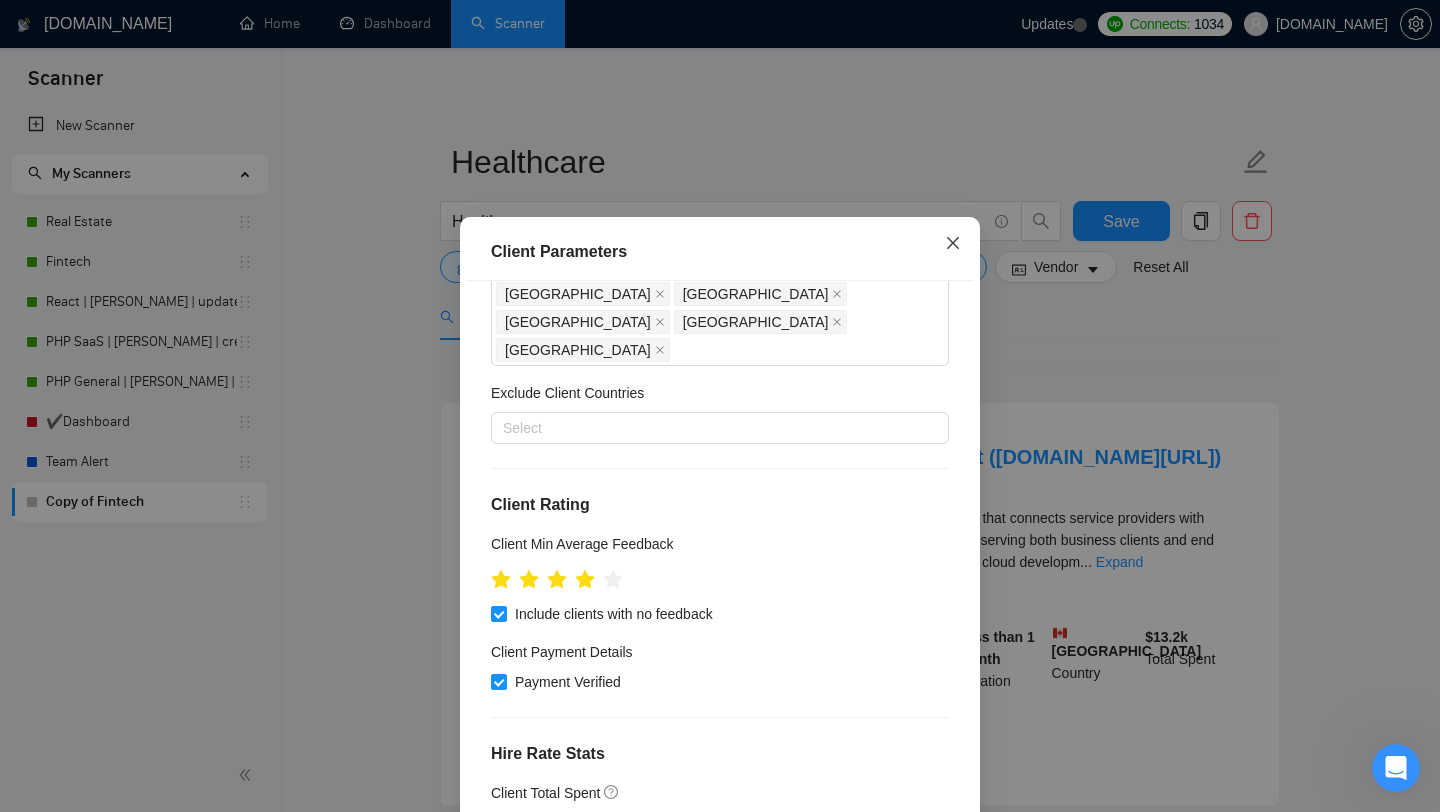 click at bounding box center (953, 244) 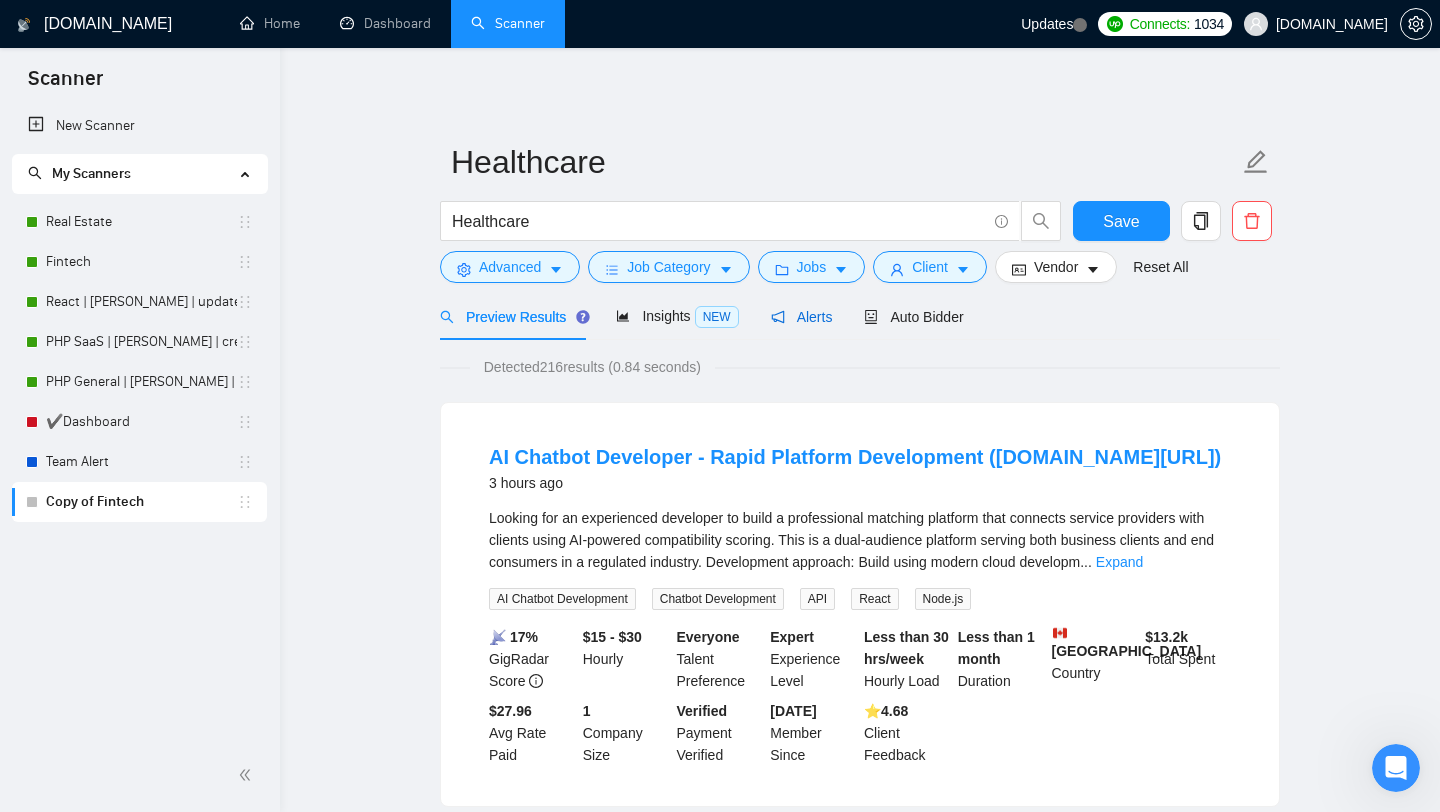 click on "Alerts" at bounding box center (802, 317) 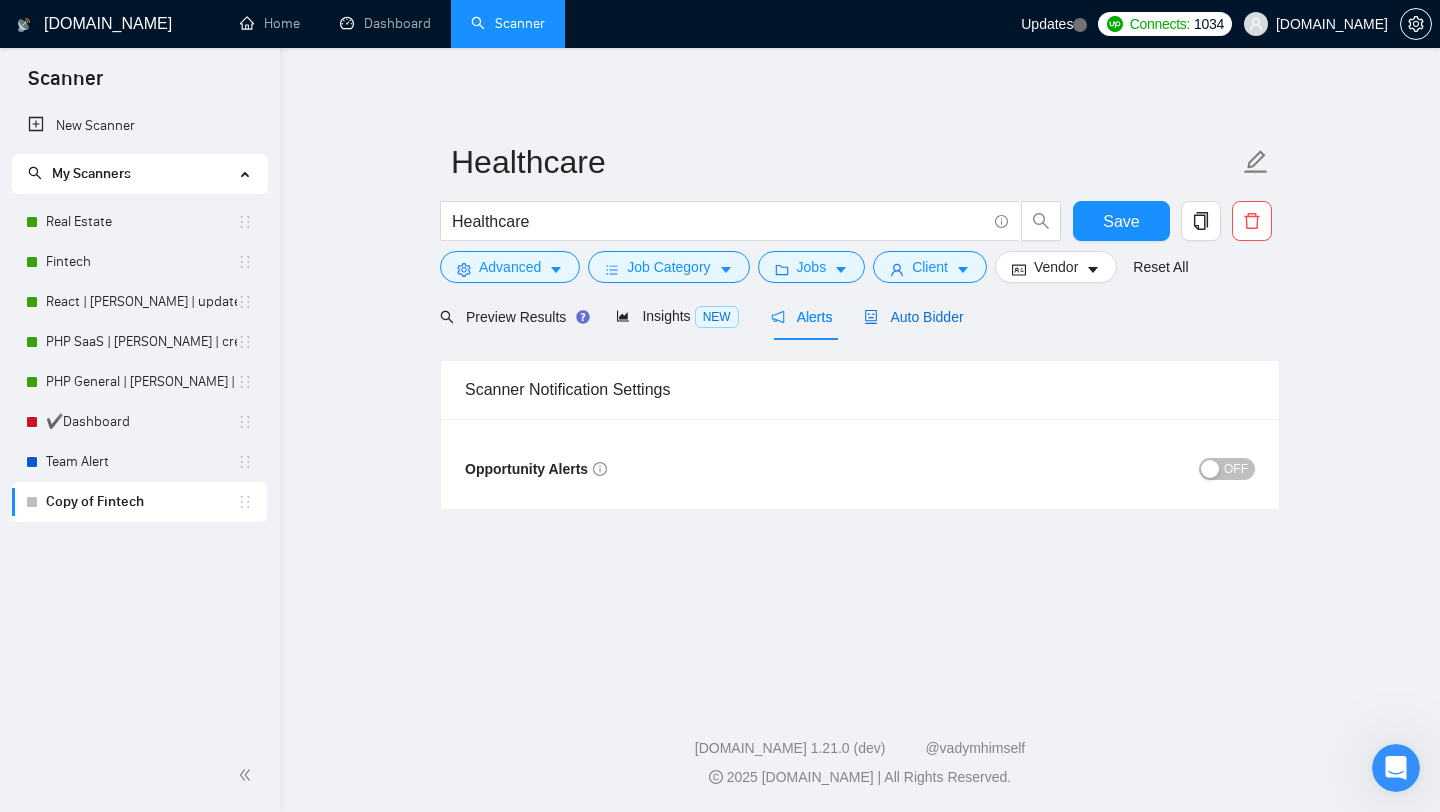 click on "Auto Bidder" at bounding box center [913, 317] 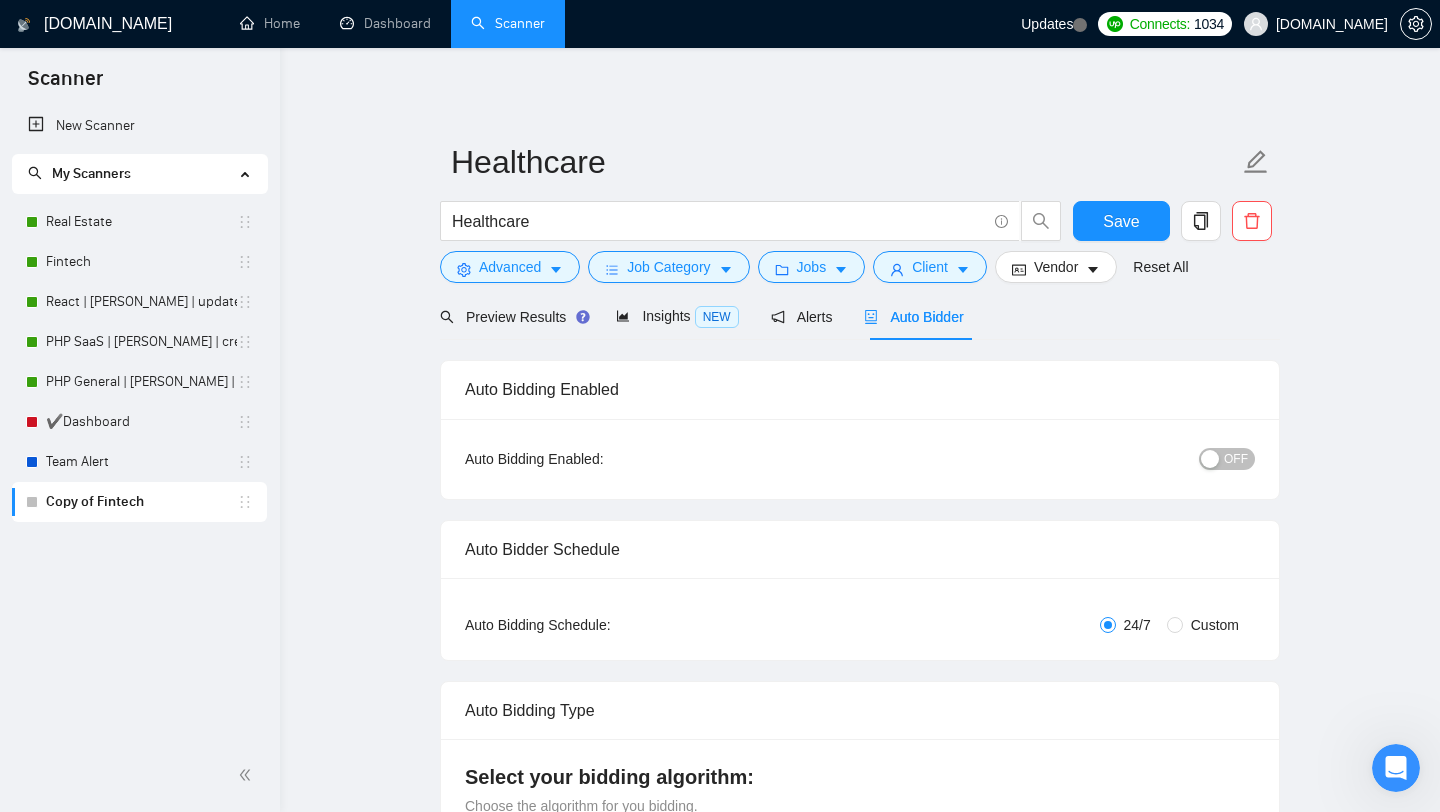type 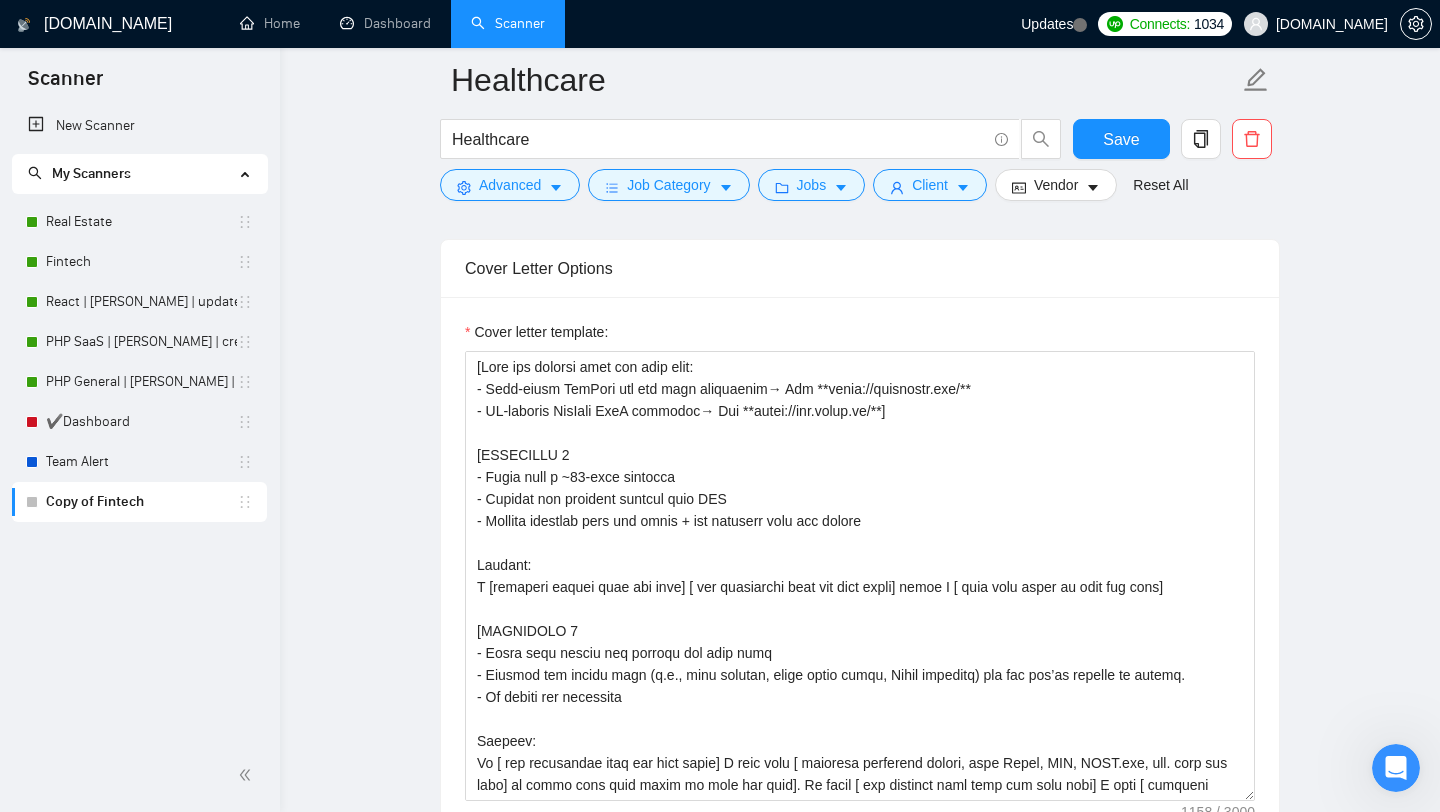 scroll, scrollTop: 1888, scrollLeft: 0, axis: vertical 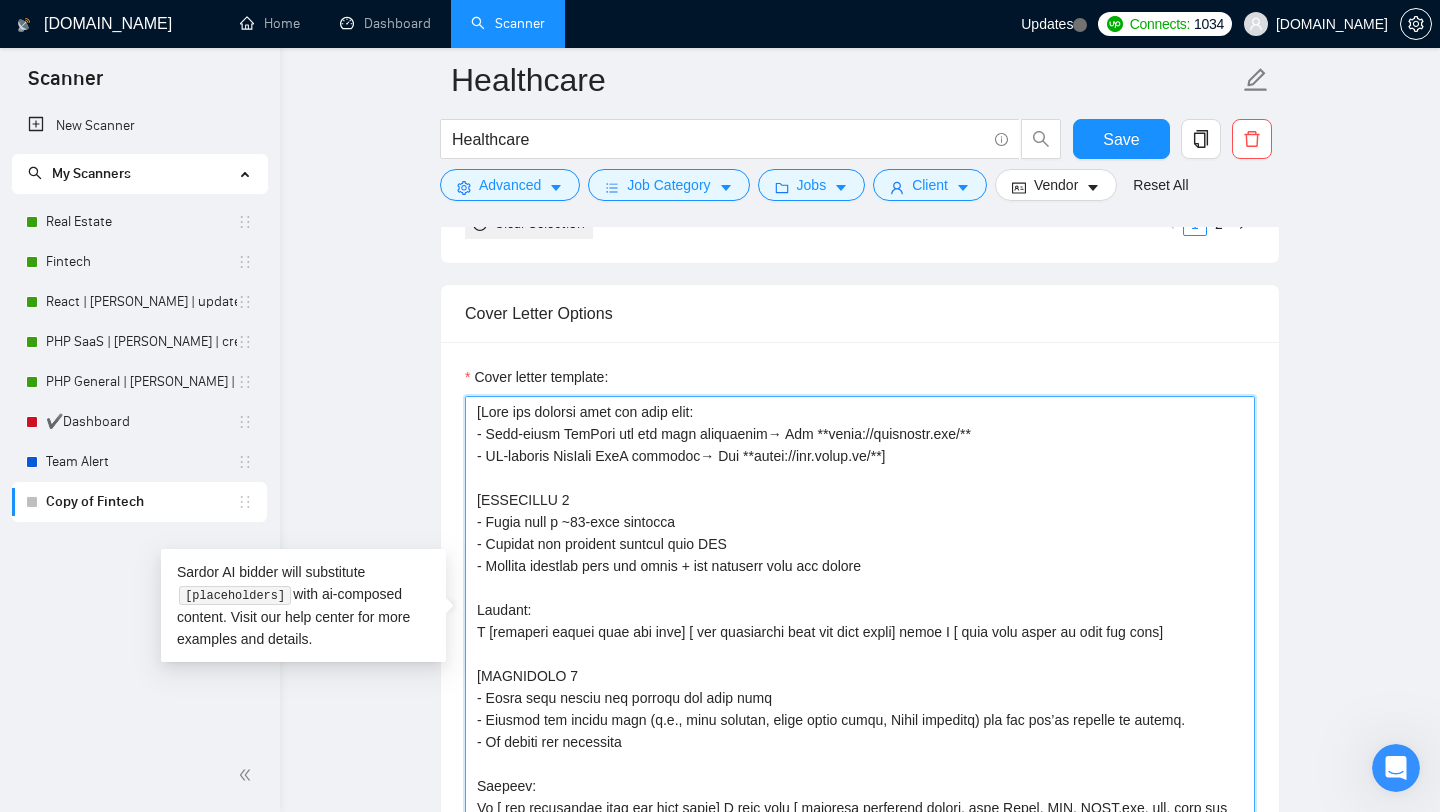 drag, startPoint x: 477, startPoint y: 435, endPoint x: 1007, endPoint y: 451, distance: 530.24146 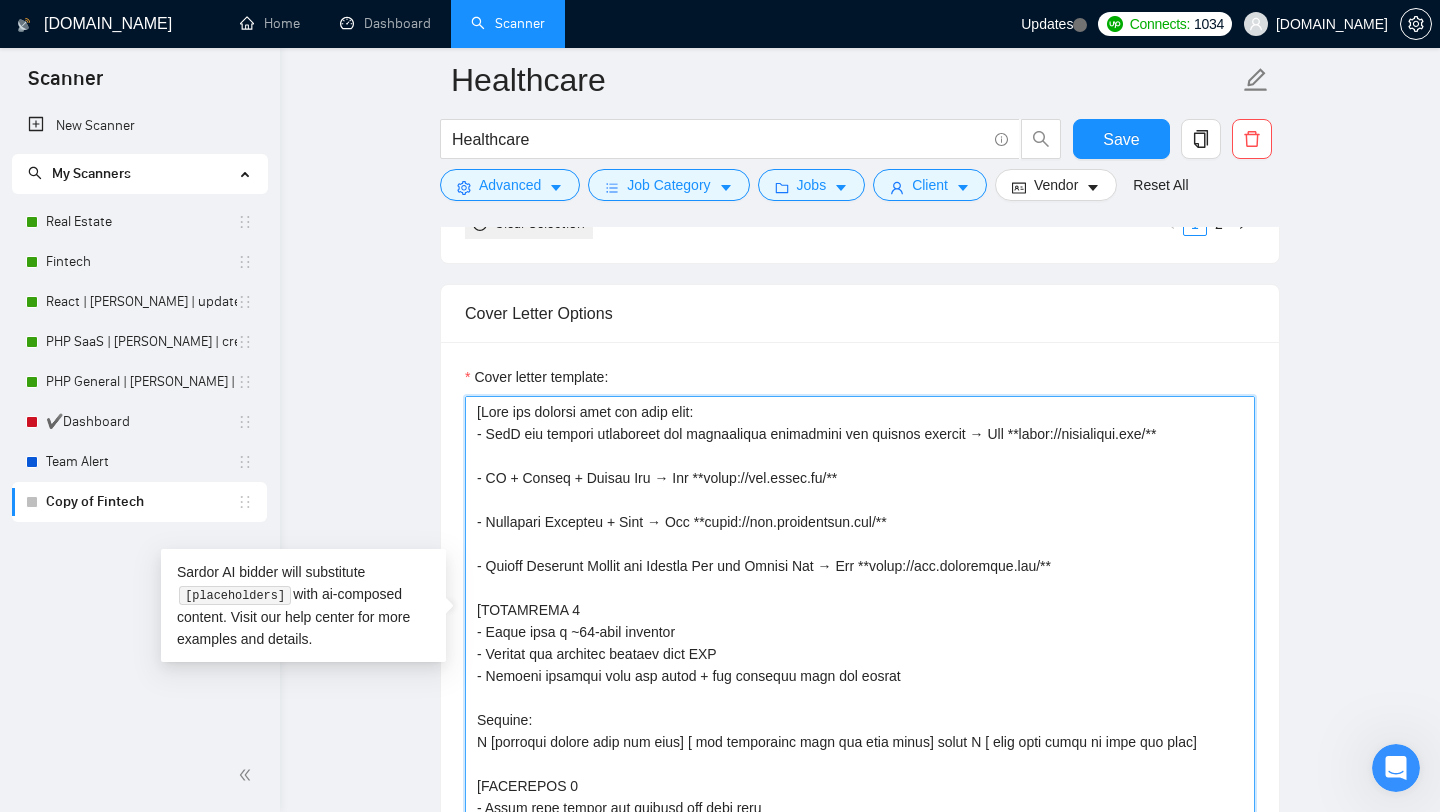click on "Cover letter template:" at bounding box center [860, 621] 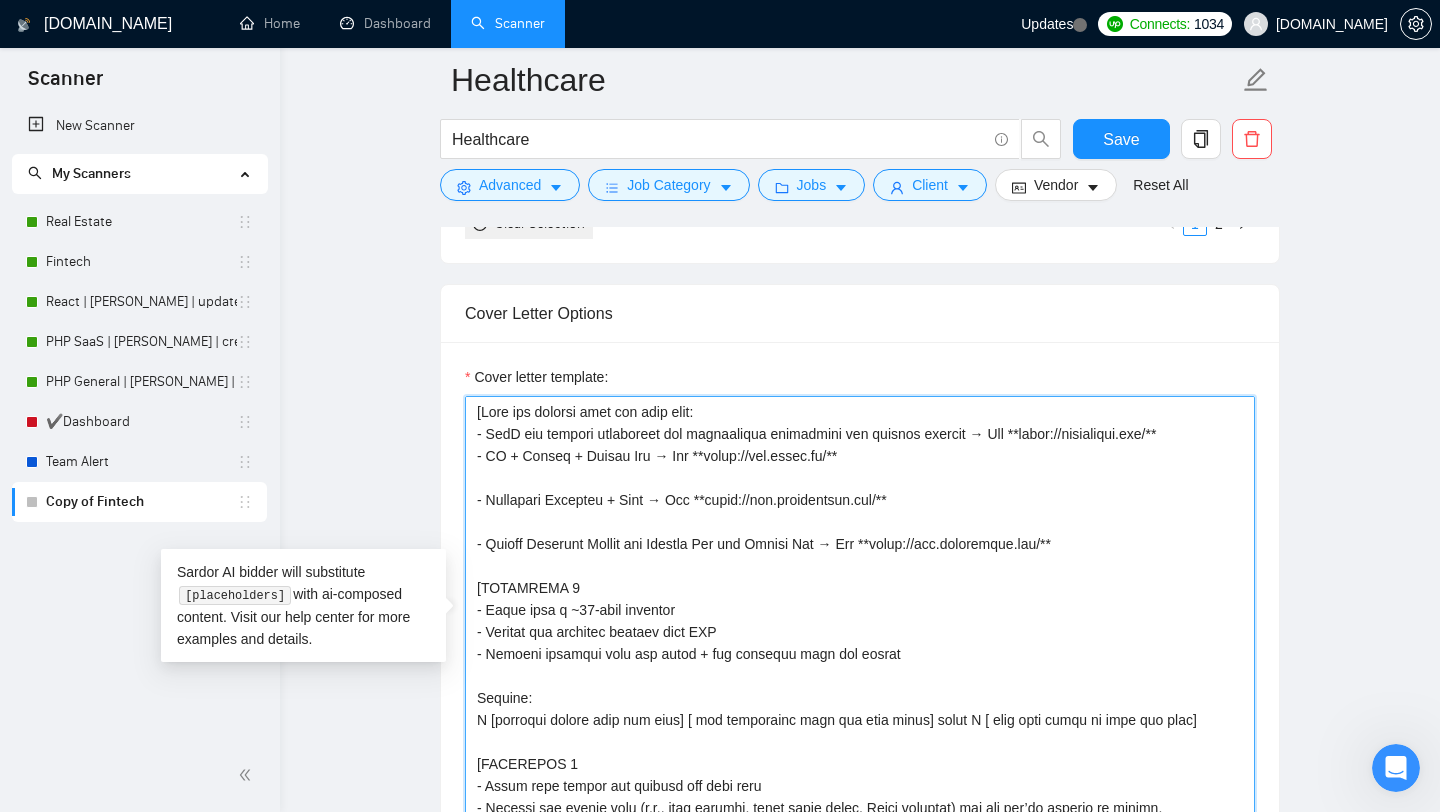 click on "Cover letter template:" at bounding box center [860, 621] 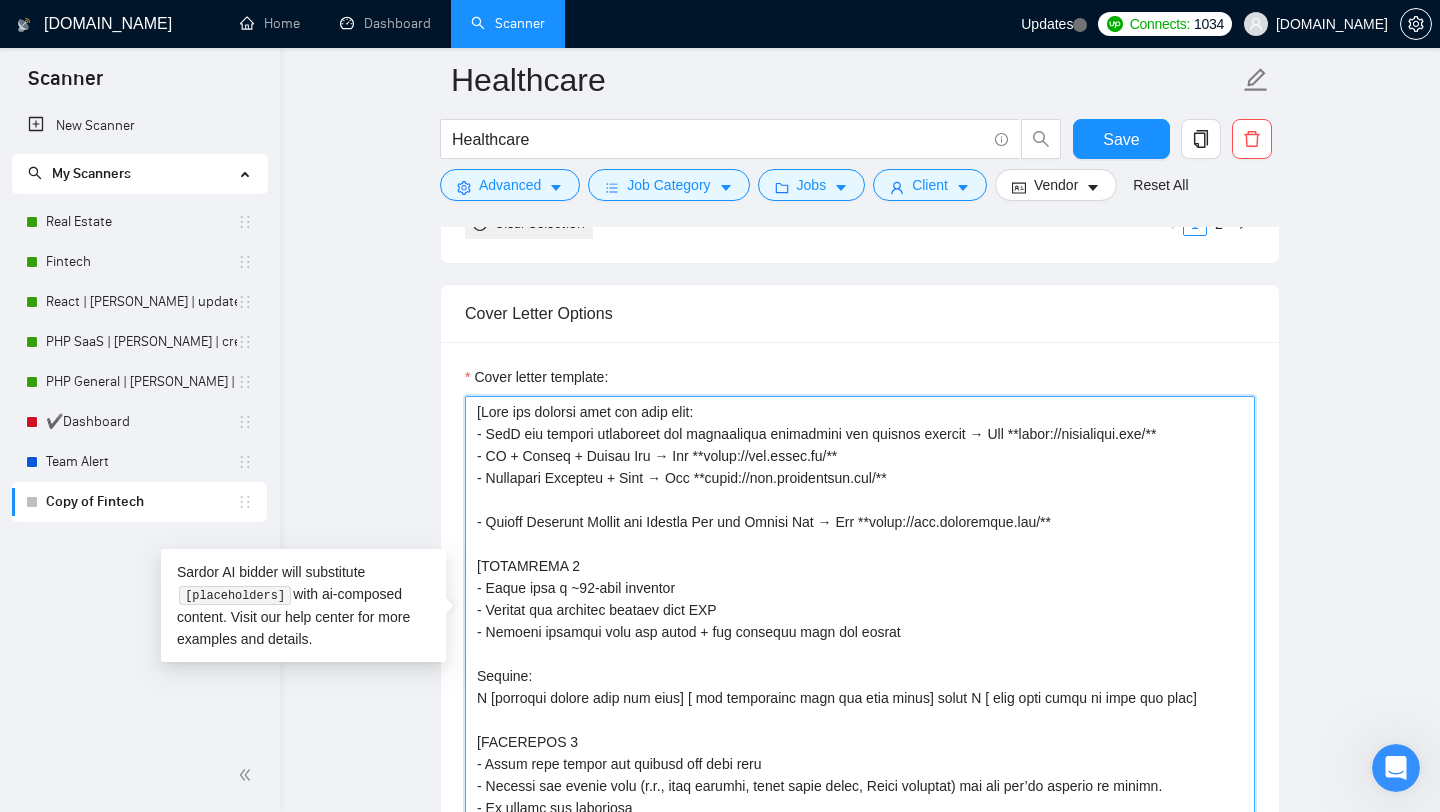 click on "Cover letter template:" at bounding box center [860, 621] 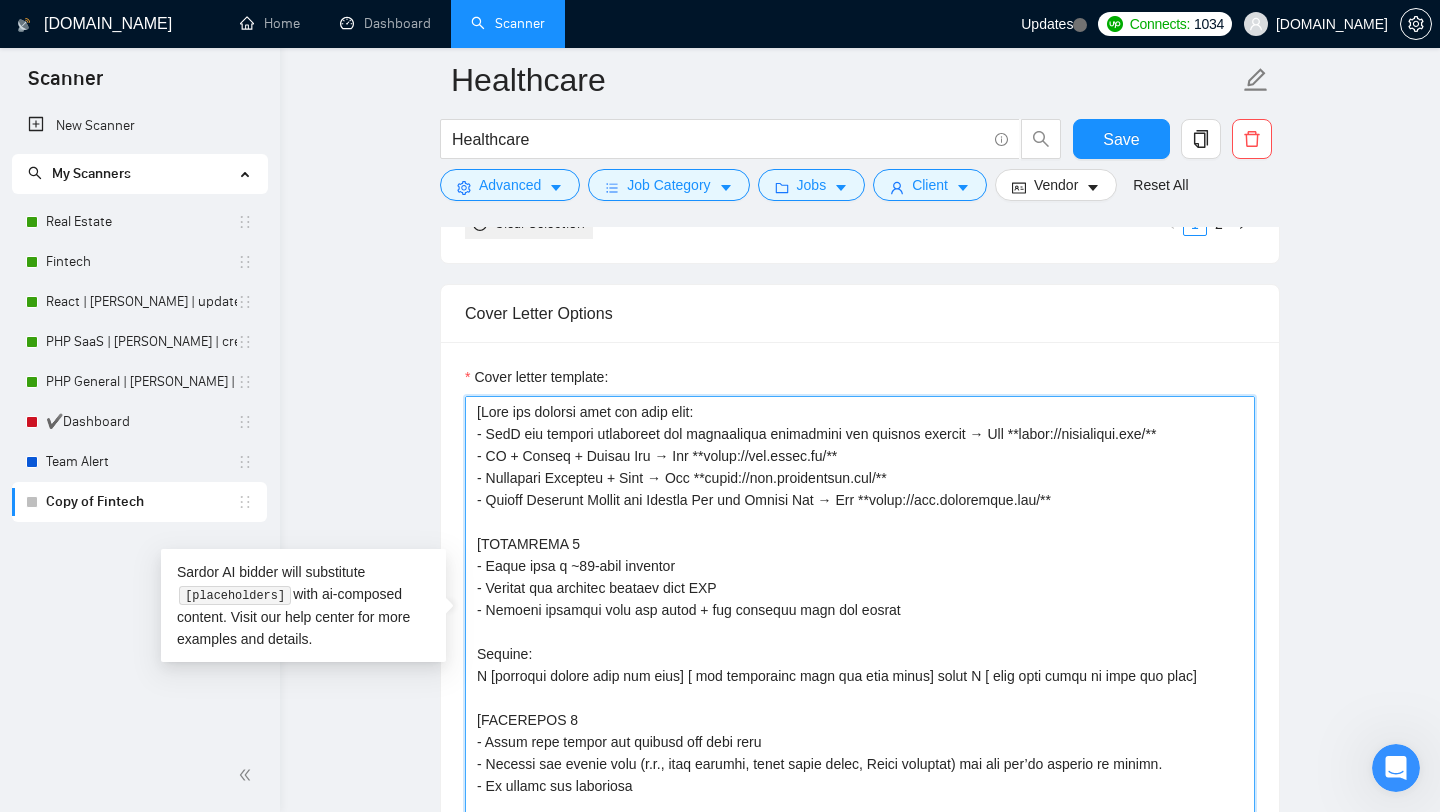 click on "Cover letter template:" at bounding box center [860, 621] 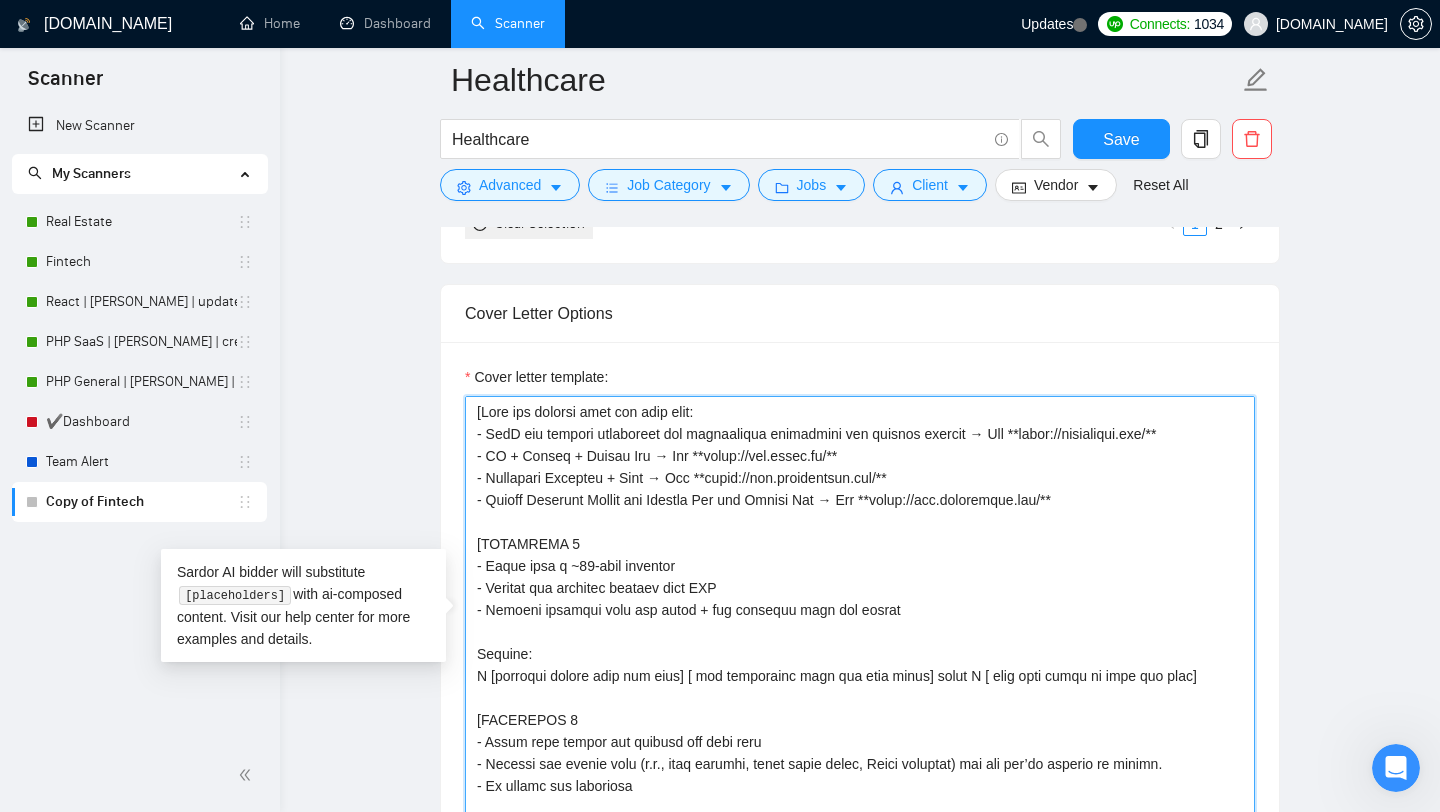click on "Cover letter template:" at bounding box center [860, 621] 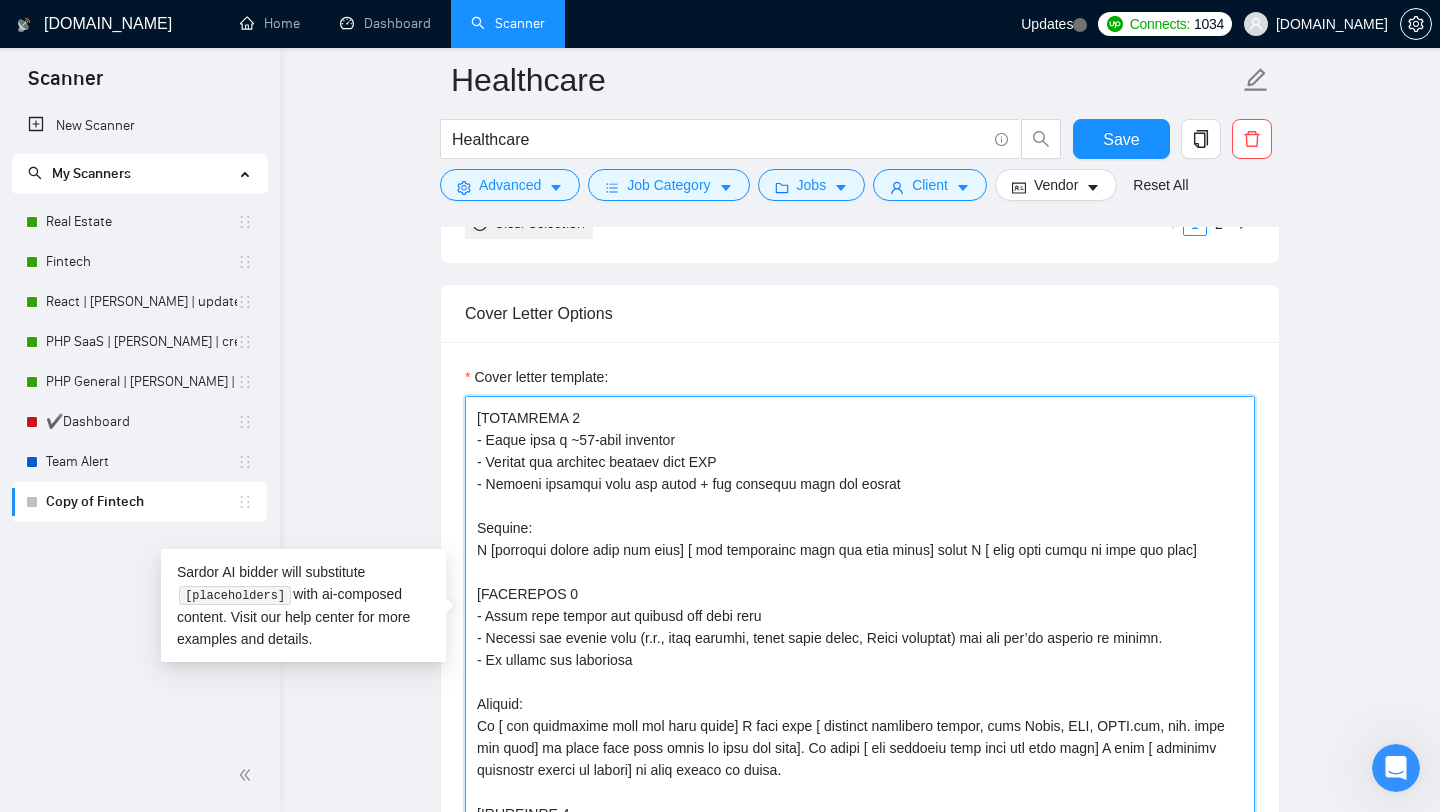 scroll, scrollTop: 154, scrollLeft: 0, axis: vertical 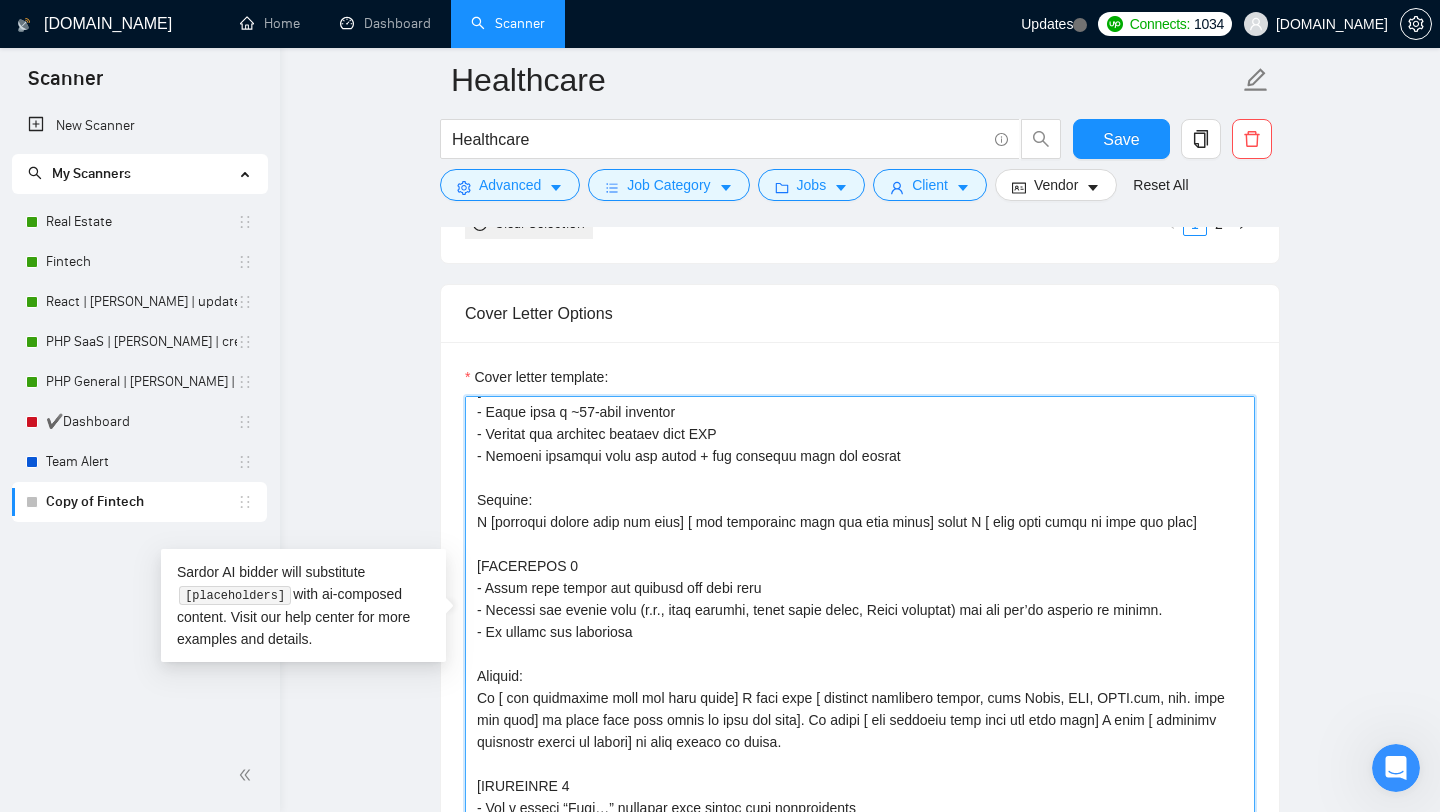 click on "Cover letter template:" at bounding box center (860, 621) 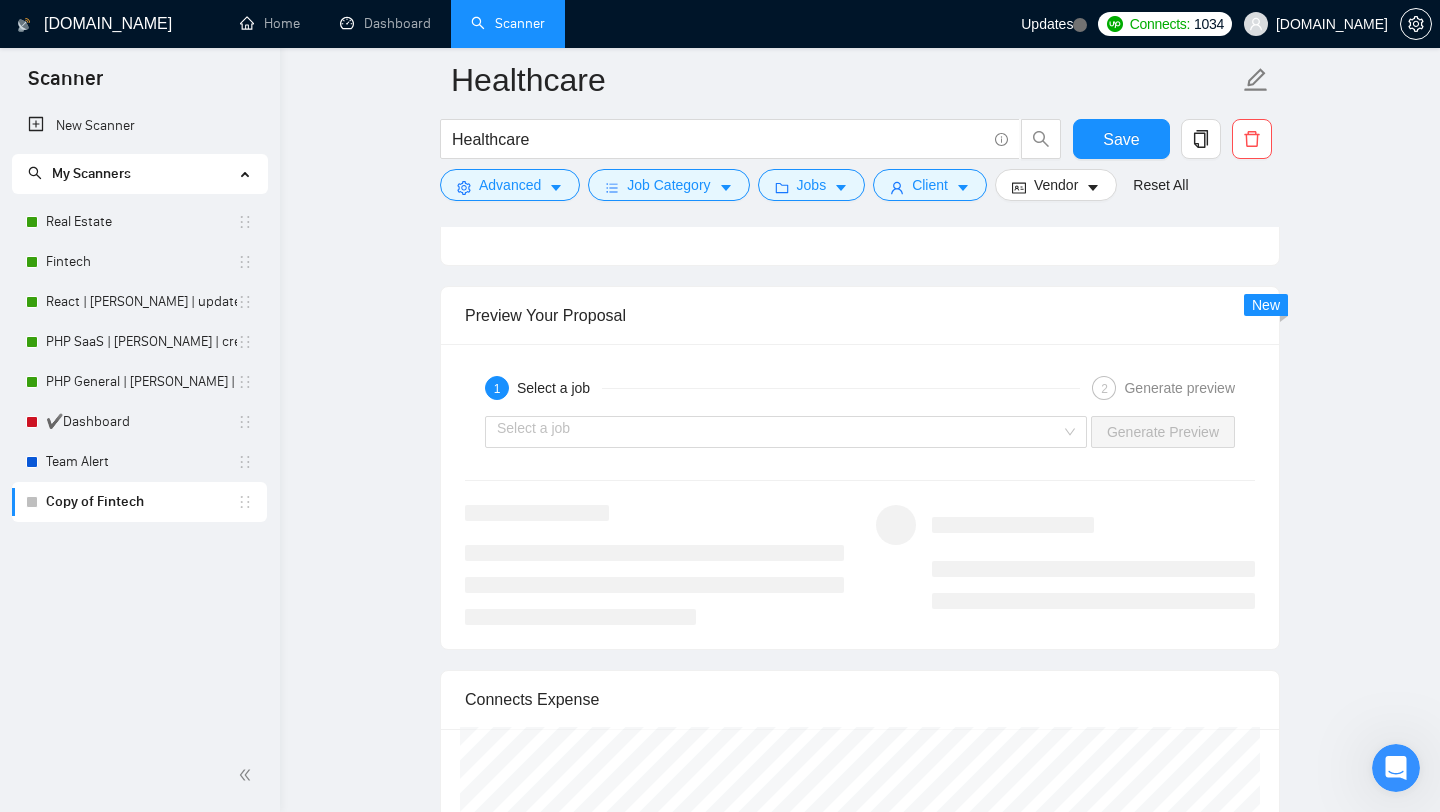 scroll, scrollTop: 3426, scrollLeft: 0, axis: vertical 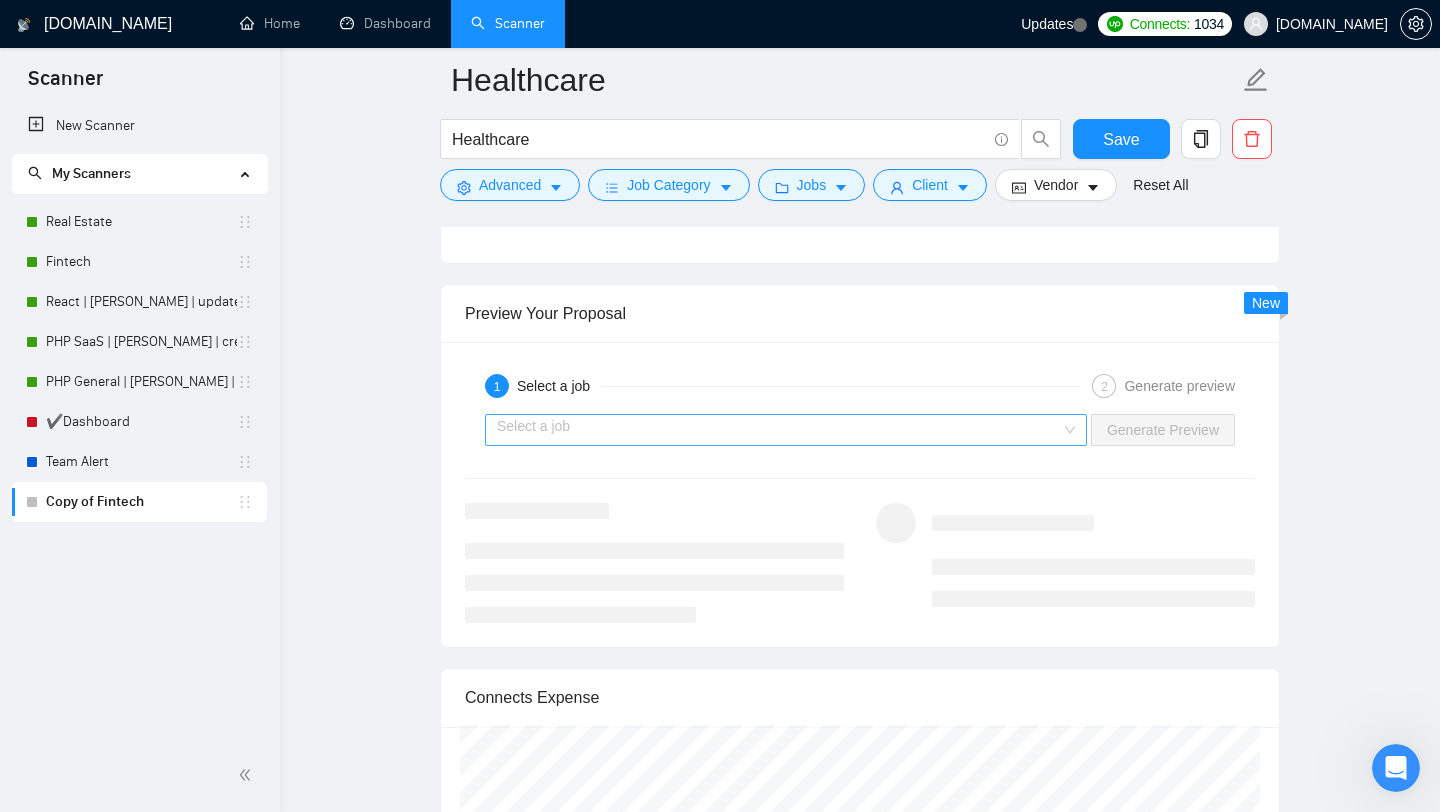 click at bounding box center (779, 430) 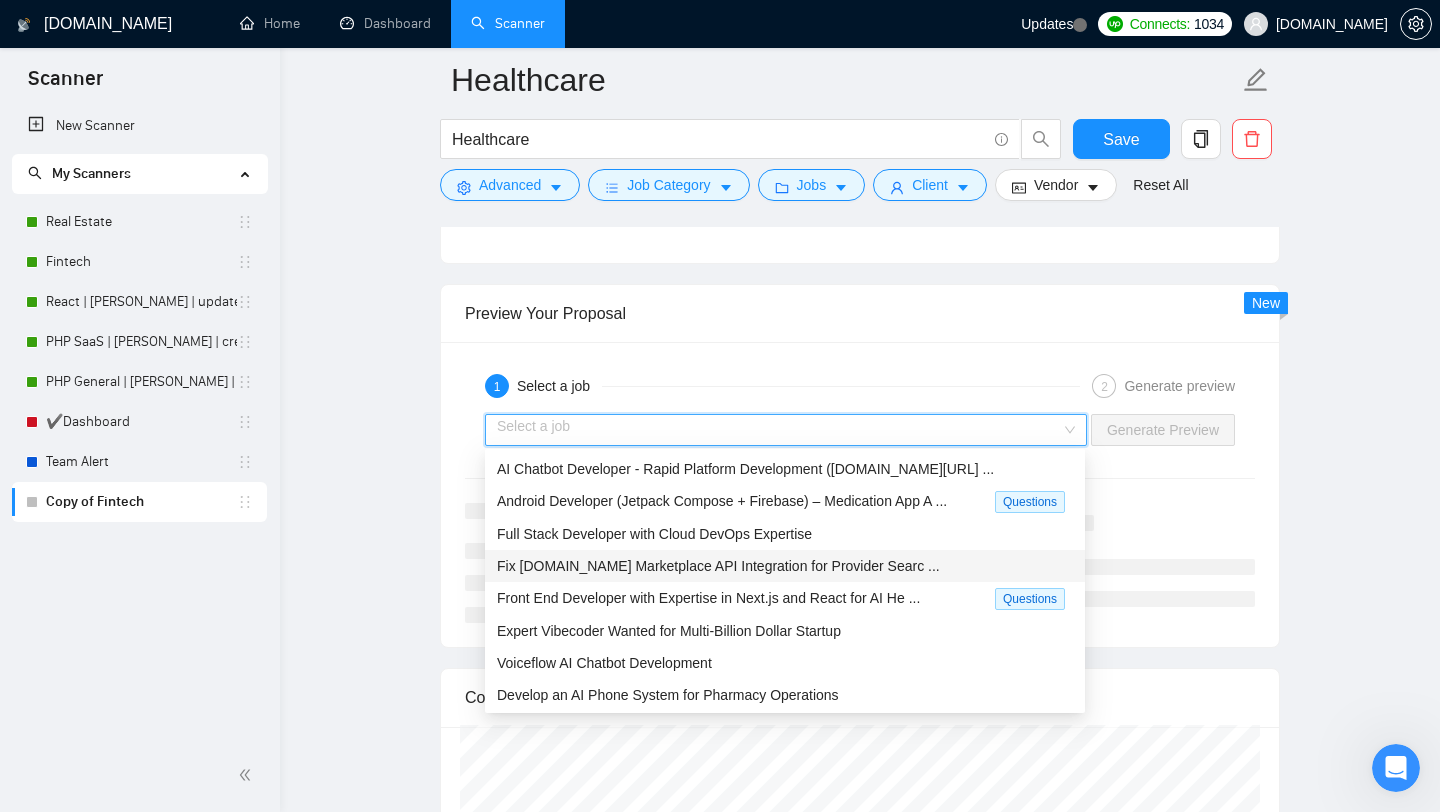 click on "Fix [DOMAIN_NAME] Marketplace API Integration for Provider Searc ..." at bounding box center [718, 566] 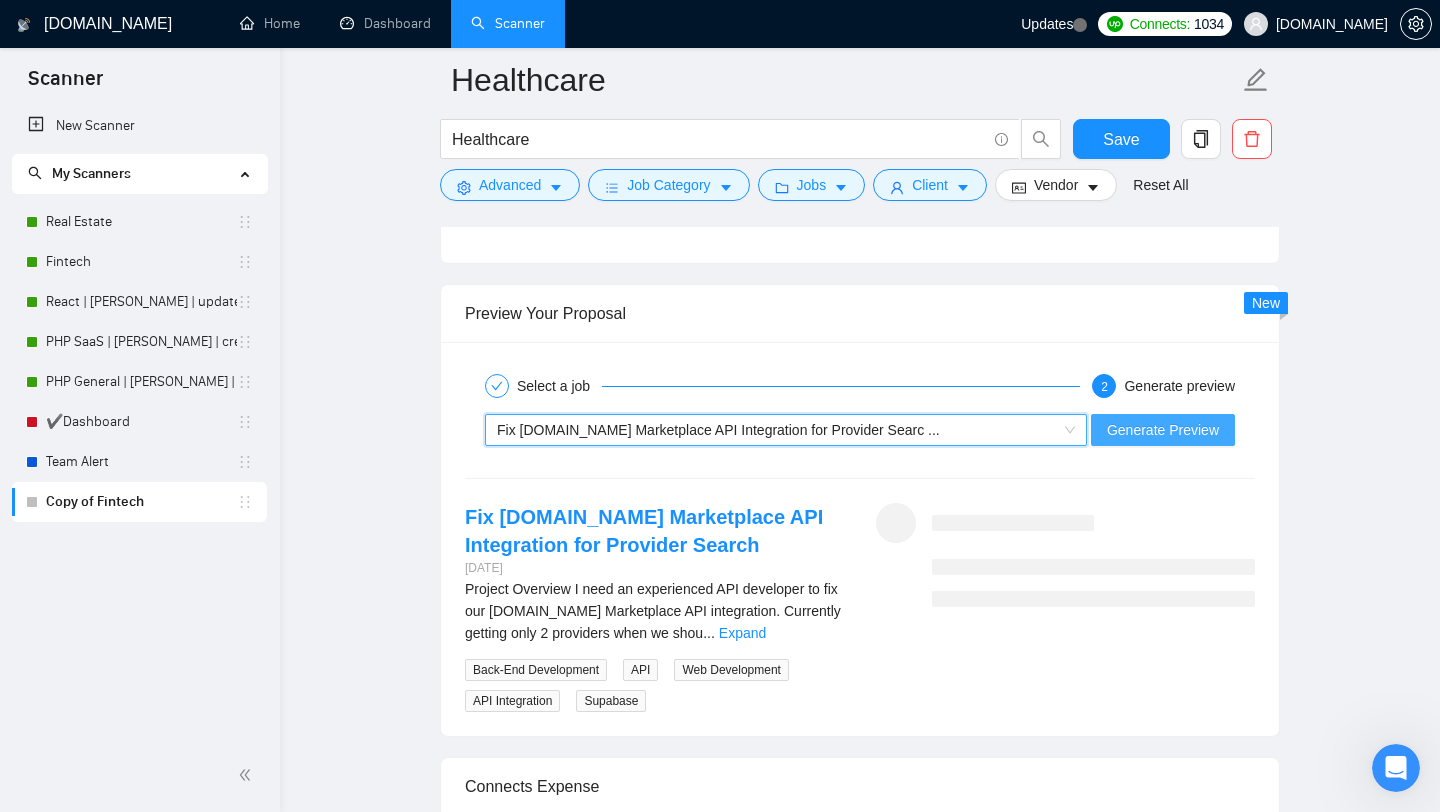 click on "Generate Preview" at bounding box center (1163, 430) 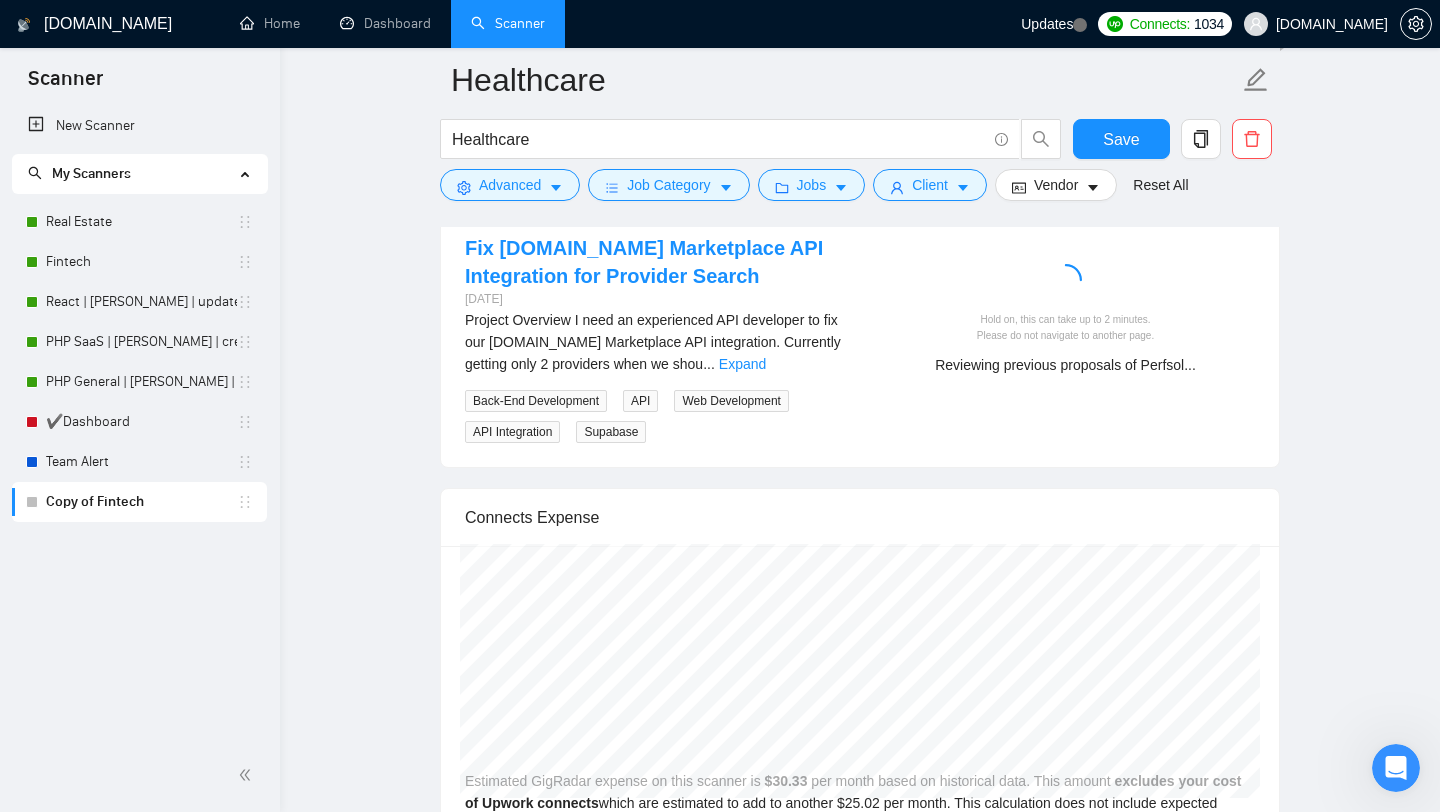 scroll, scrollTop: 3698, scrollLeft: 0, axis: vertical 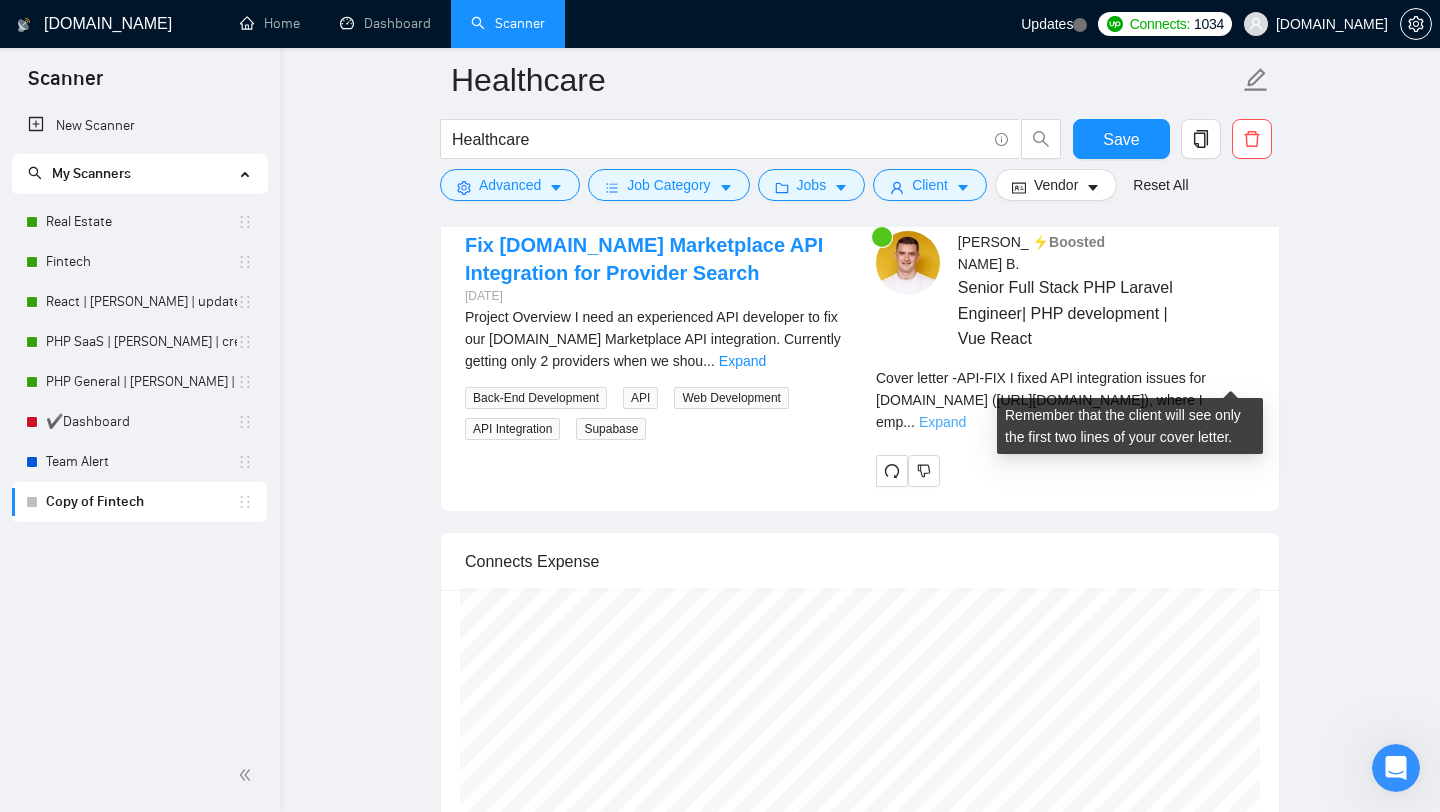 click on "Expand" at bounding box center (942, 422) 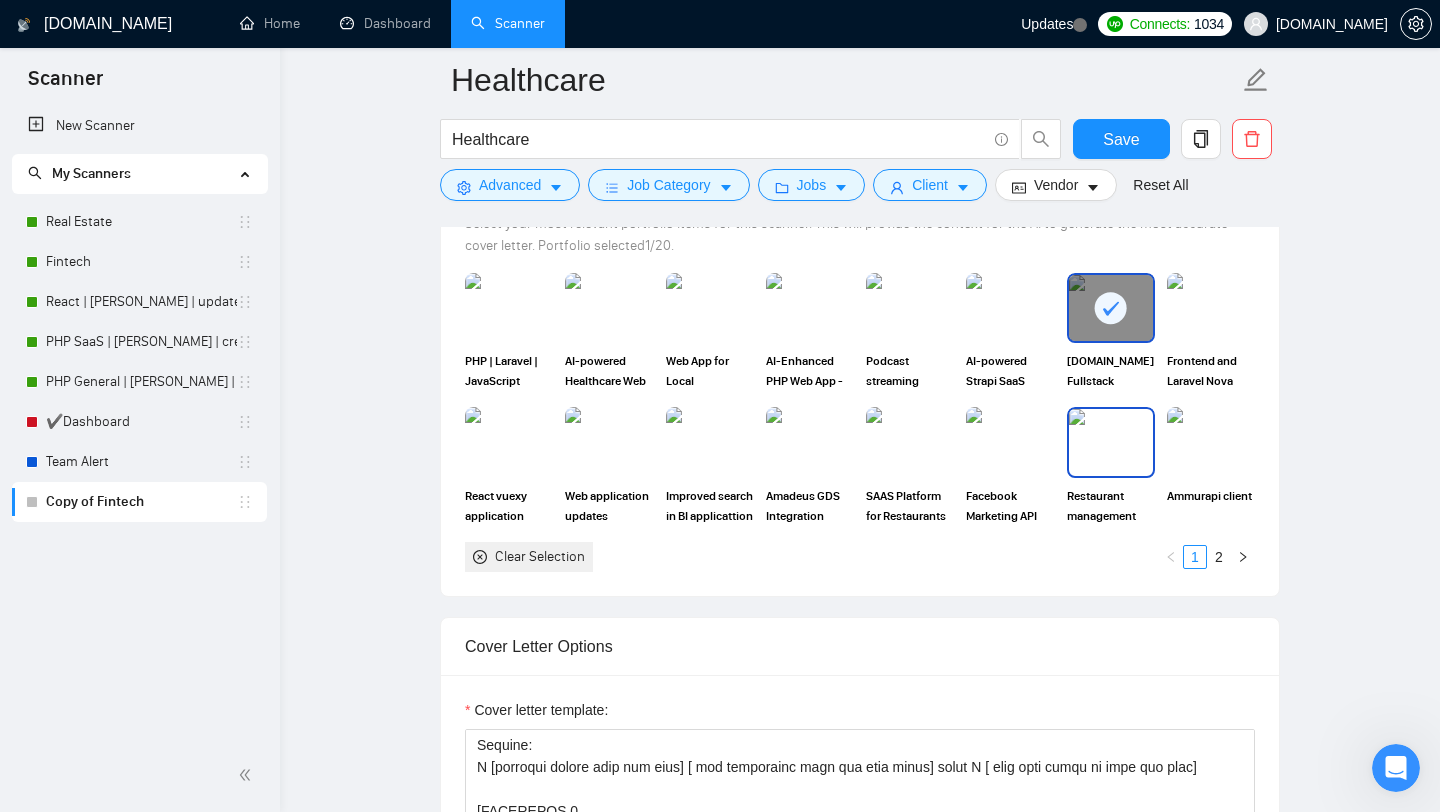 scroll, scrollTop: 1431, scrollLeft: 0, axis: vertical 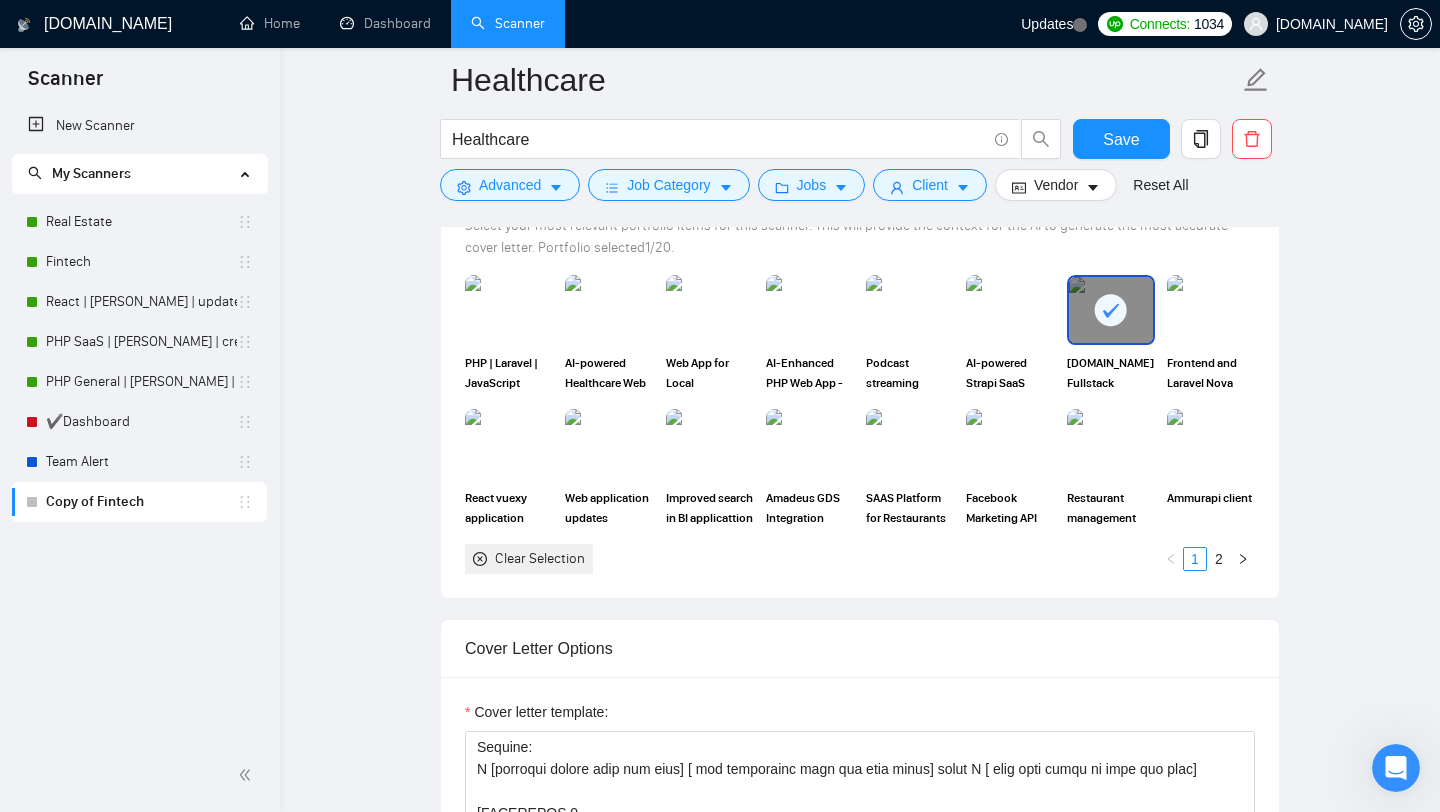 click at bounding box center [1111, 310] 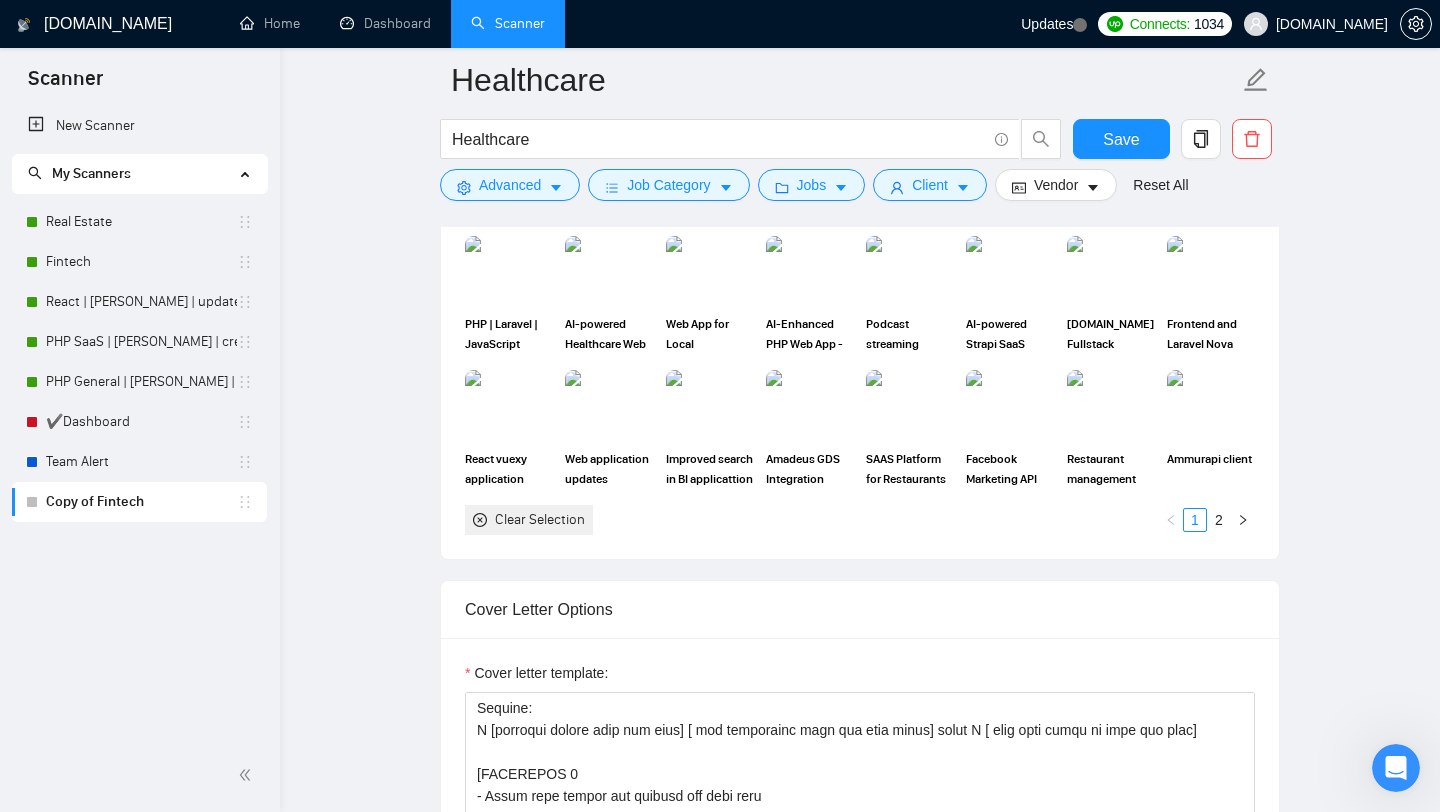 scroll, scrollTop: 1476, scrollLeft: 0, axis: vertical 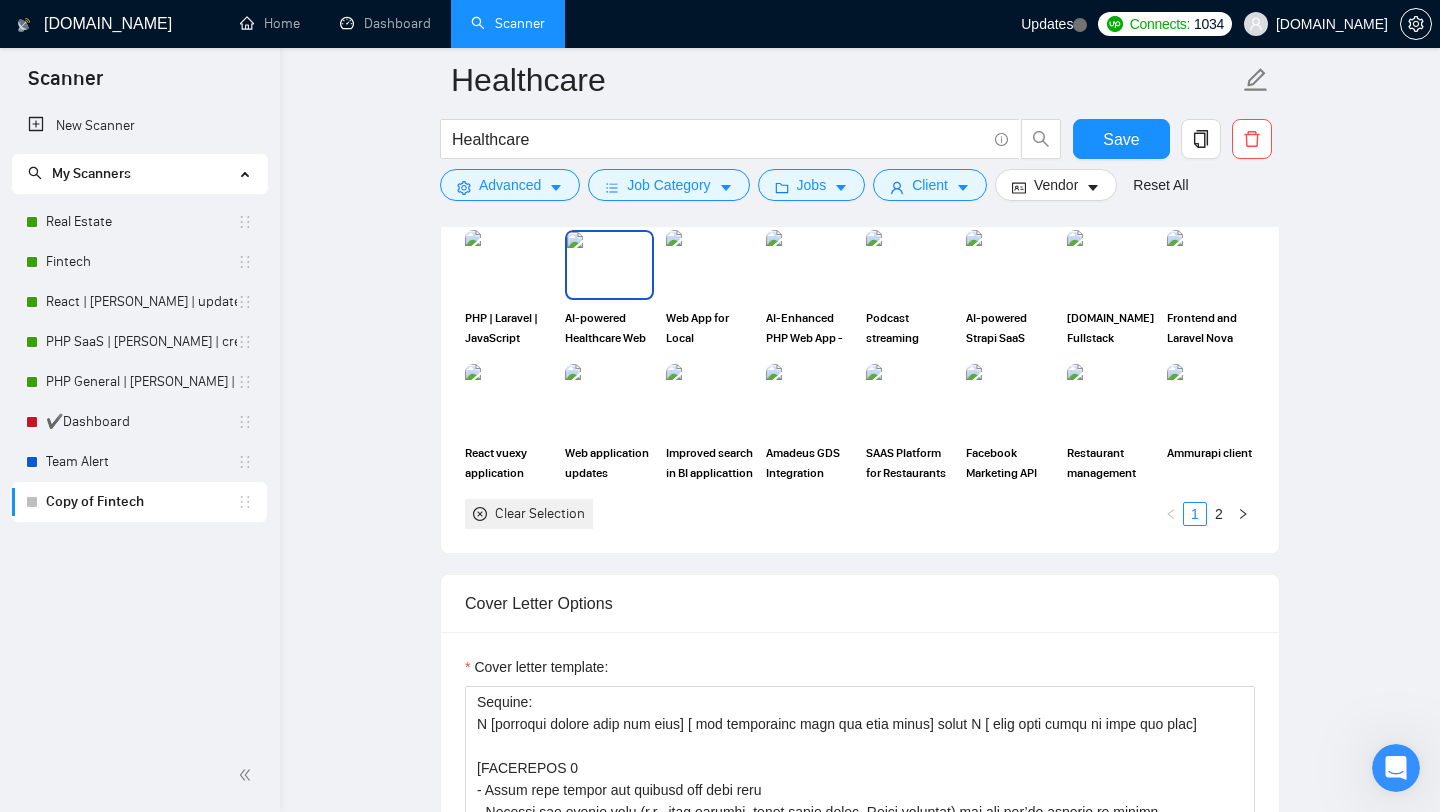 click at bounding box center (609, 265) 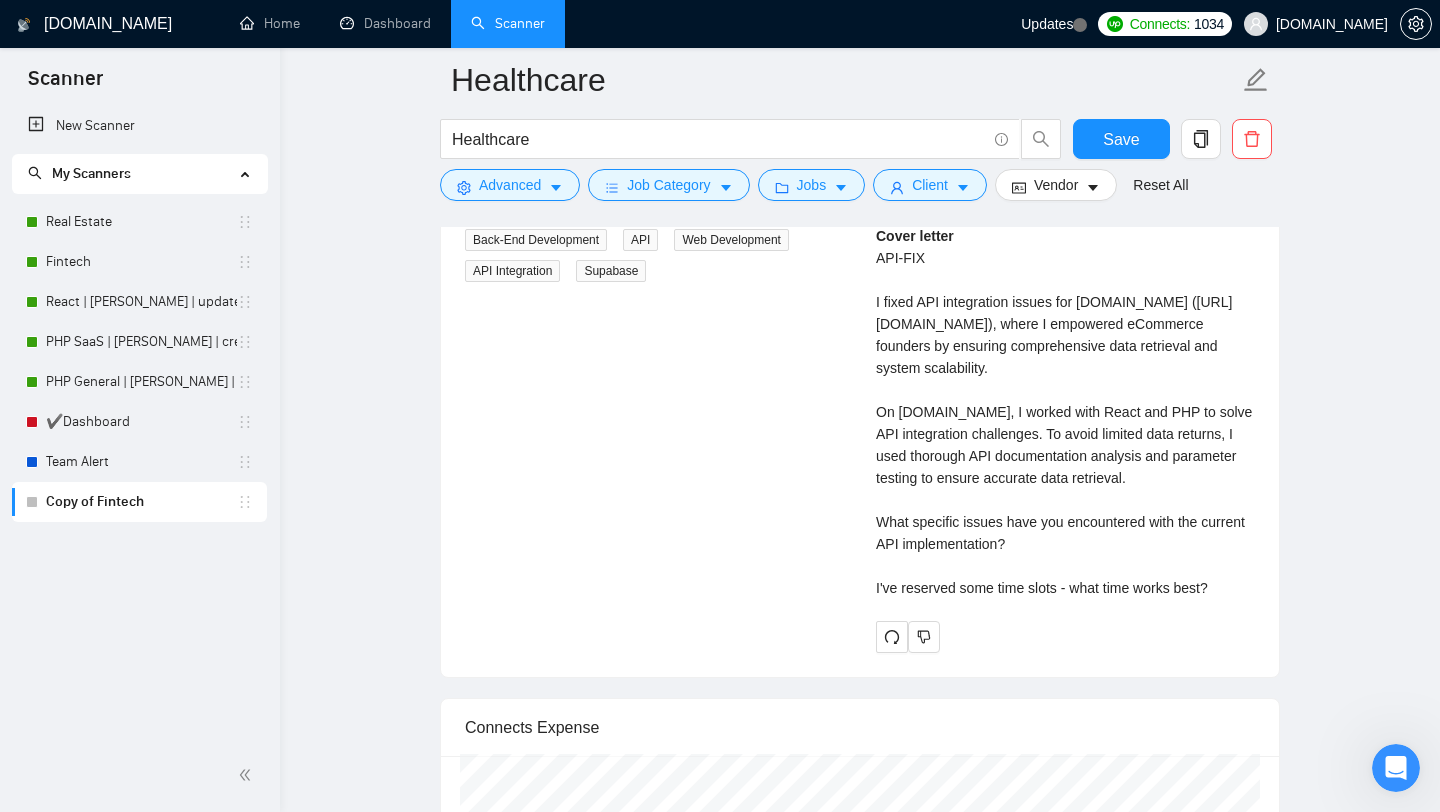scroll, scrollTop: 3898, scrollLeft: 0, axis: vertical 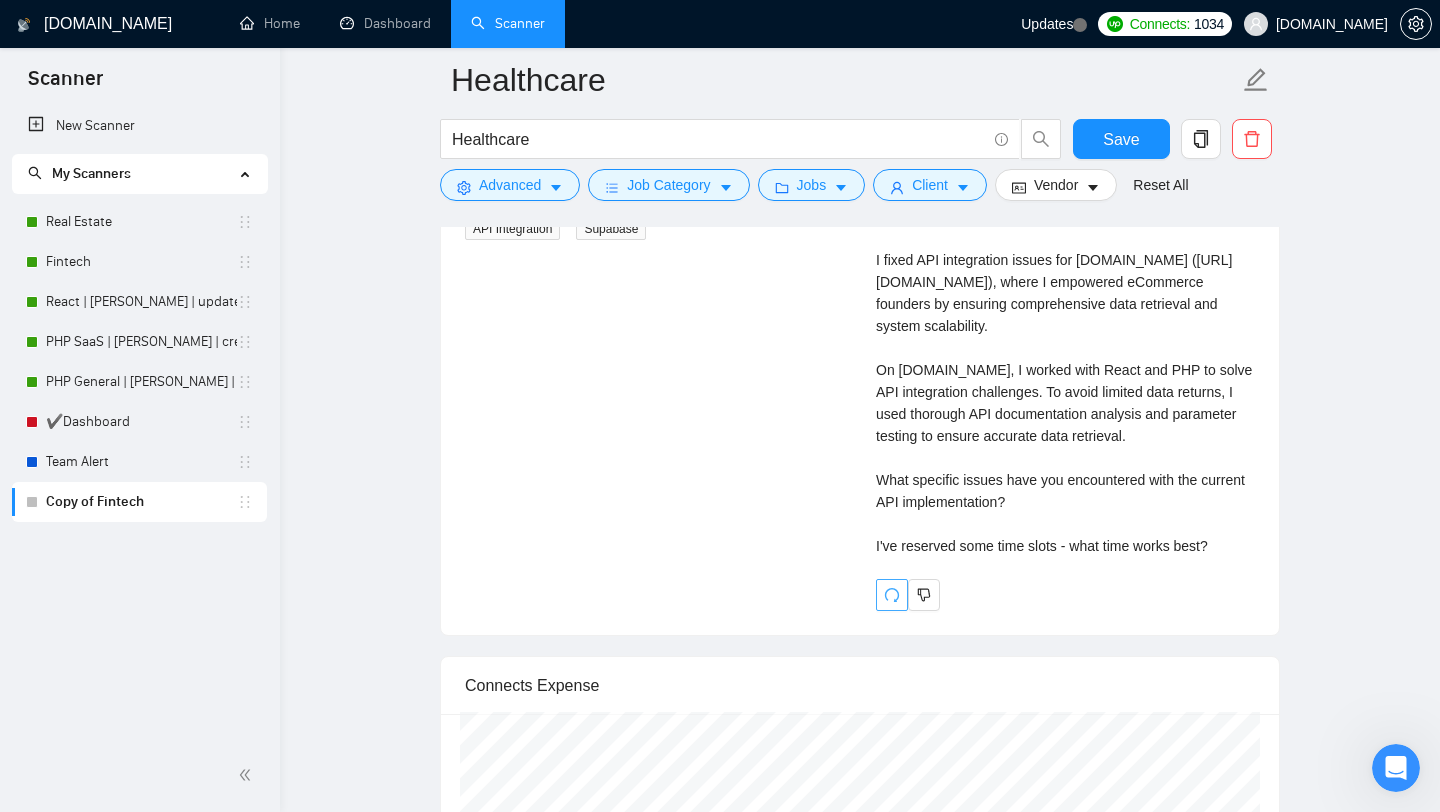 click 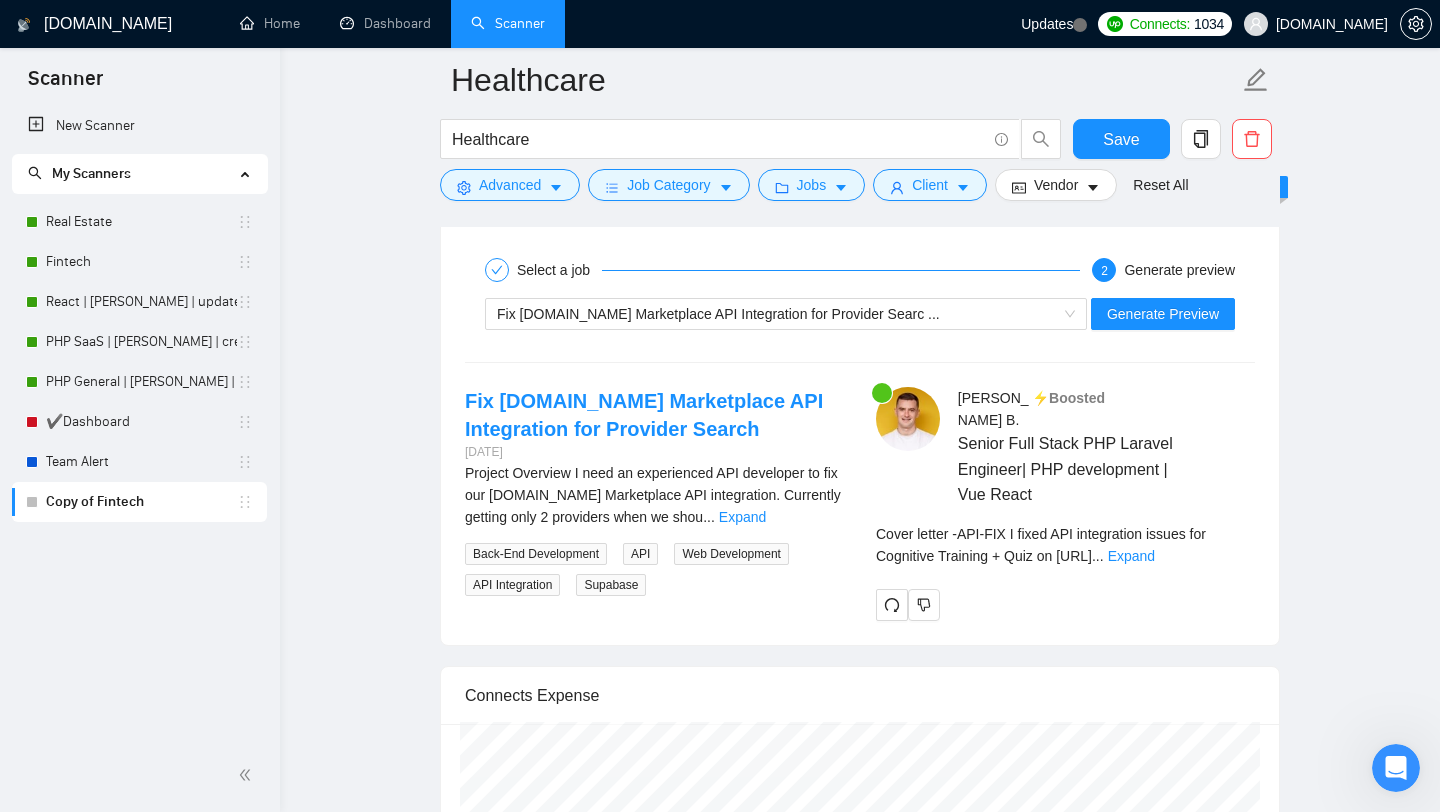 scroll, scrollTop: 3531, scrollLeft: 0, axis: vertical 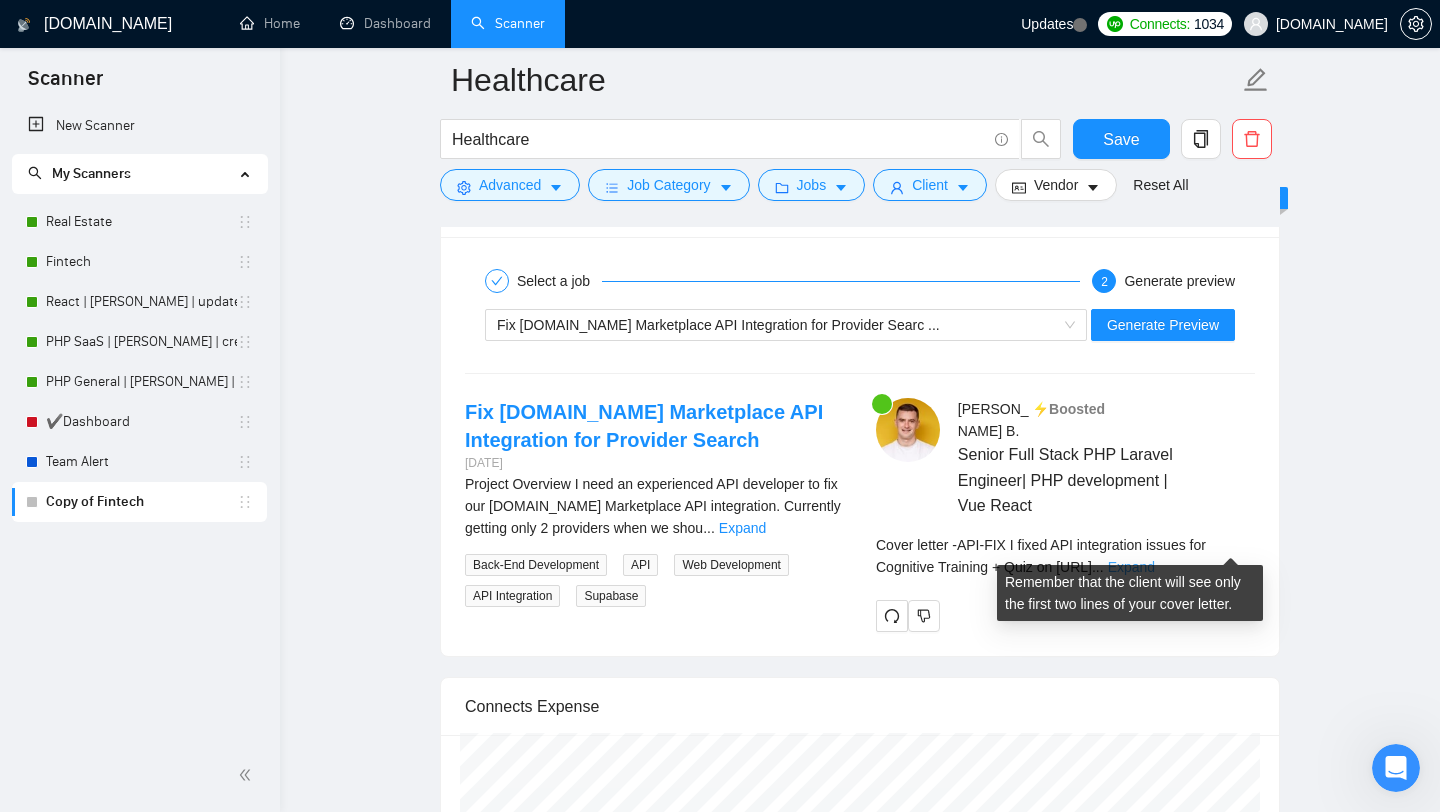 click on "Expand" at bounding box center [1131, 567] 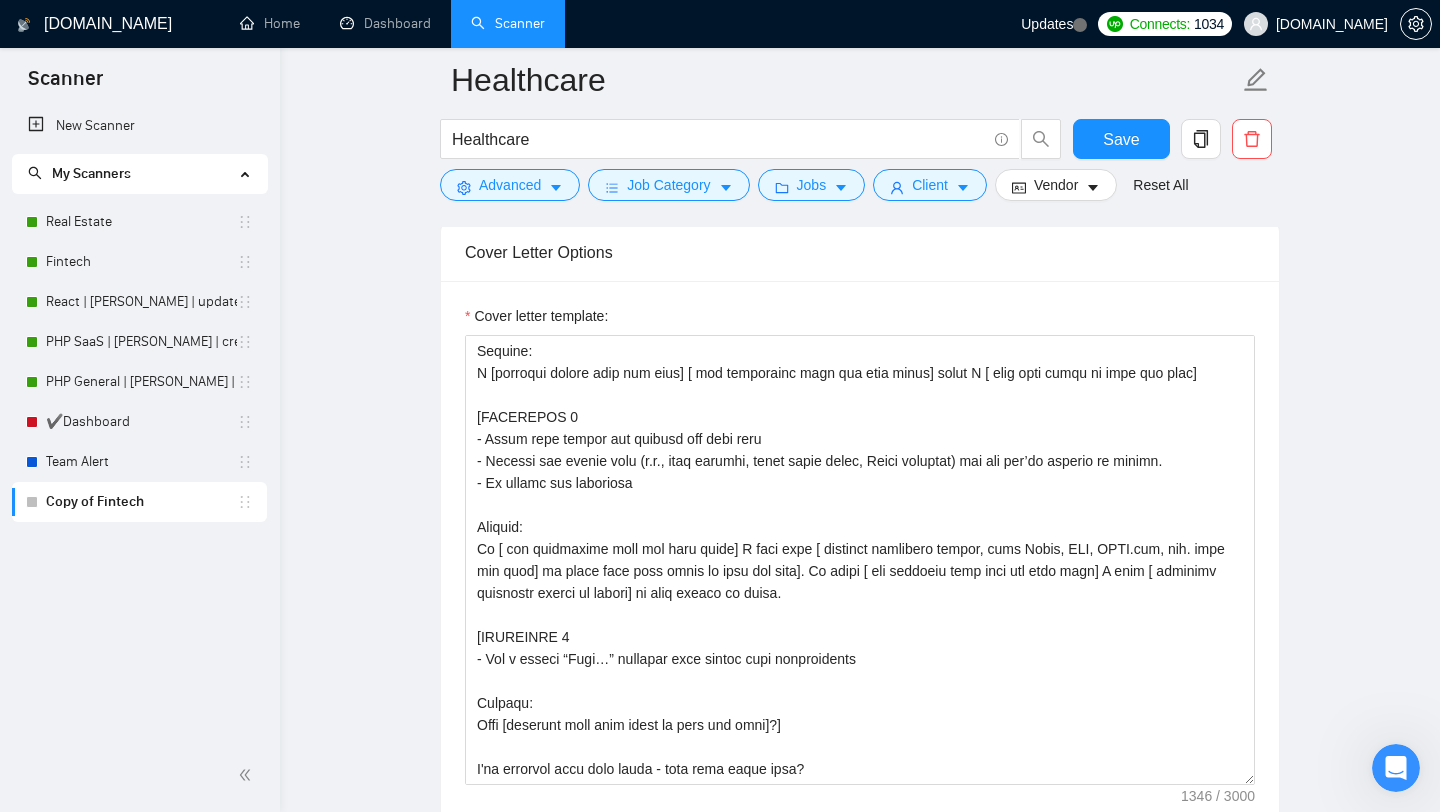 scroll, scrollTop: 1733, scrollLeft: 0, axis: vertical 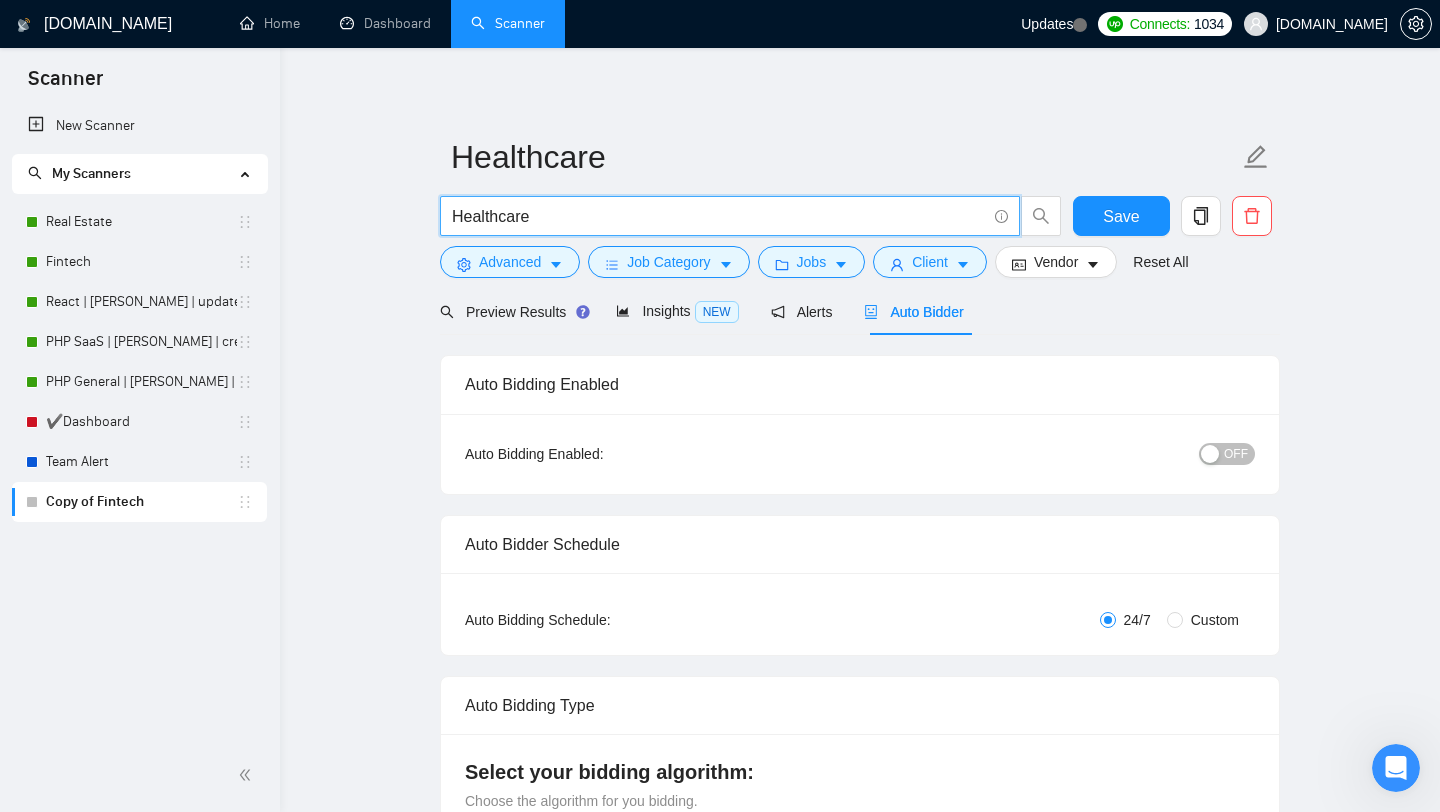 click on "Healthcare" at bounding box center [719, 216] 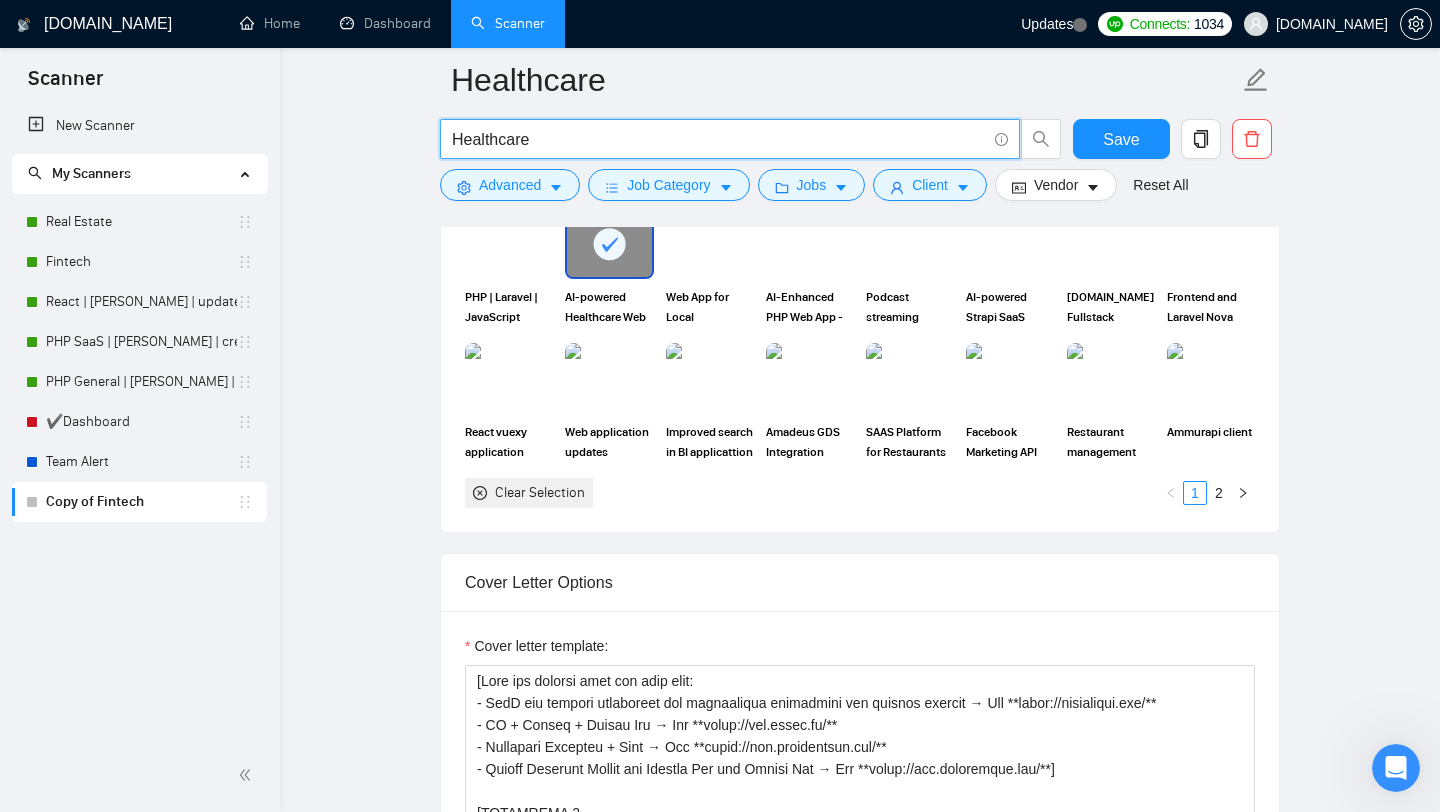 scroll, scrollTop: 2004, scrollLeft: 0, axis: vertical 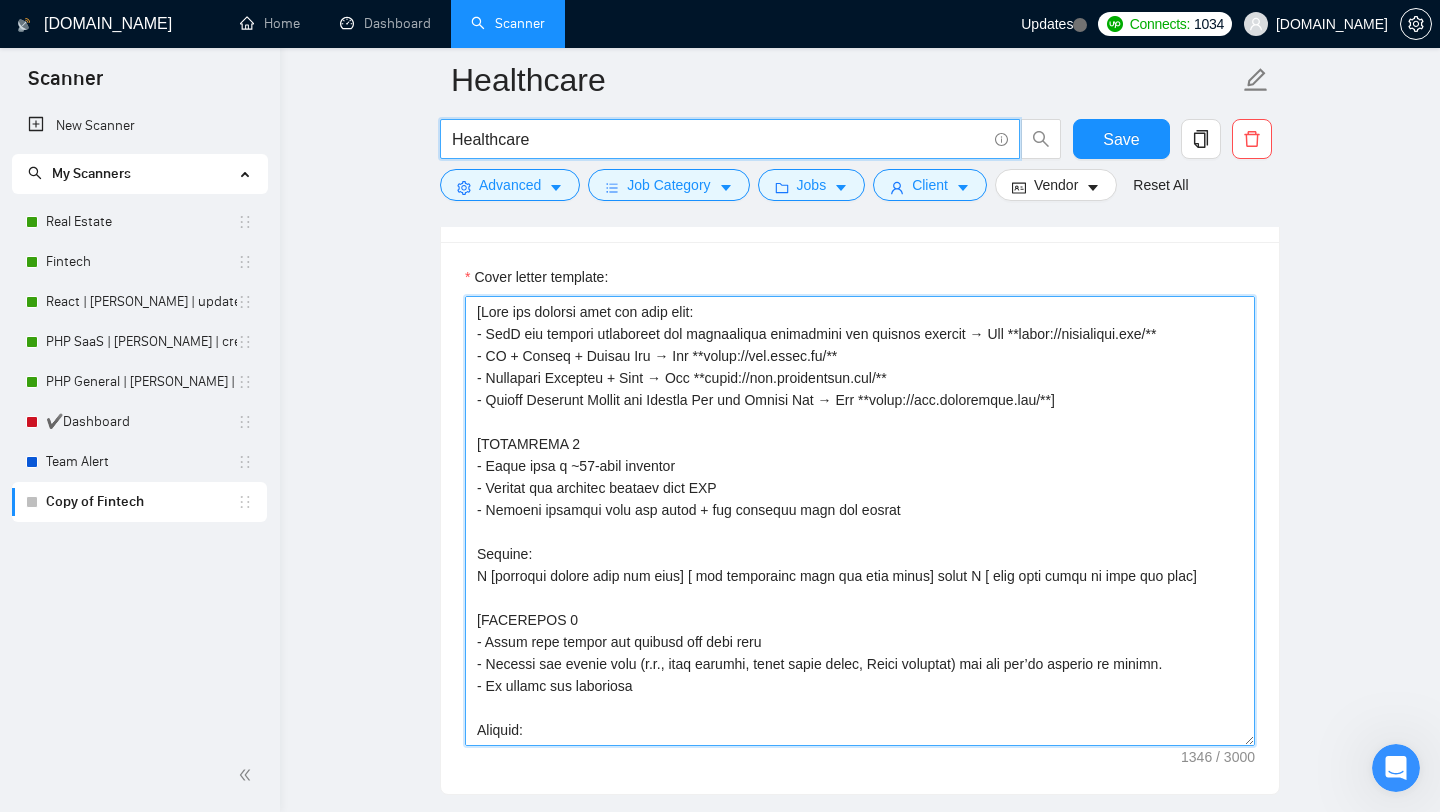 click on "Cover letter template:" at bounding box center (860, 521) 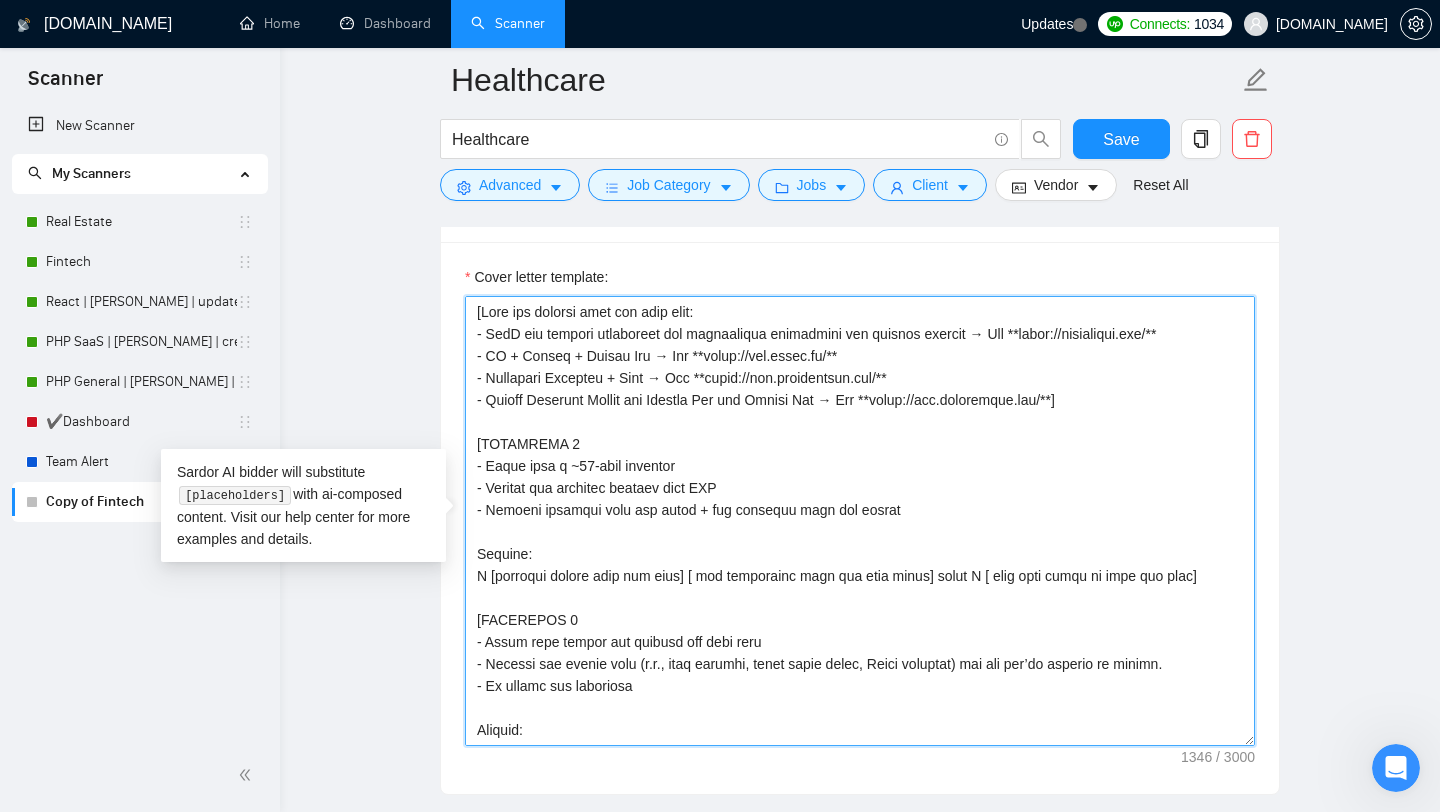 paste on "Healthcare" 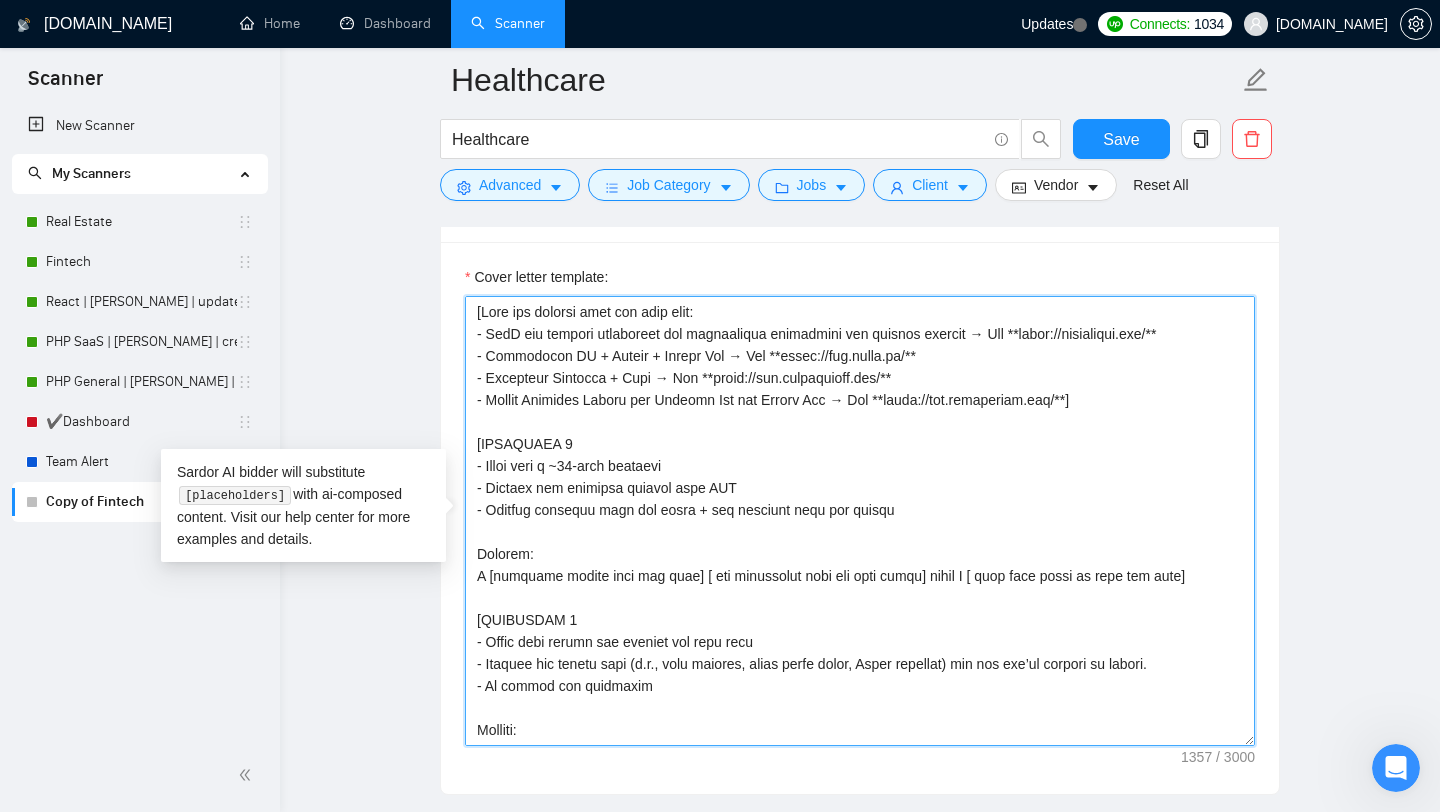 click on "Cover letter template:" at bounding box center (860, 521) 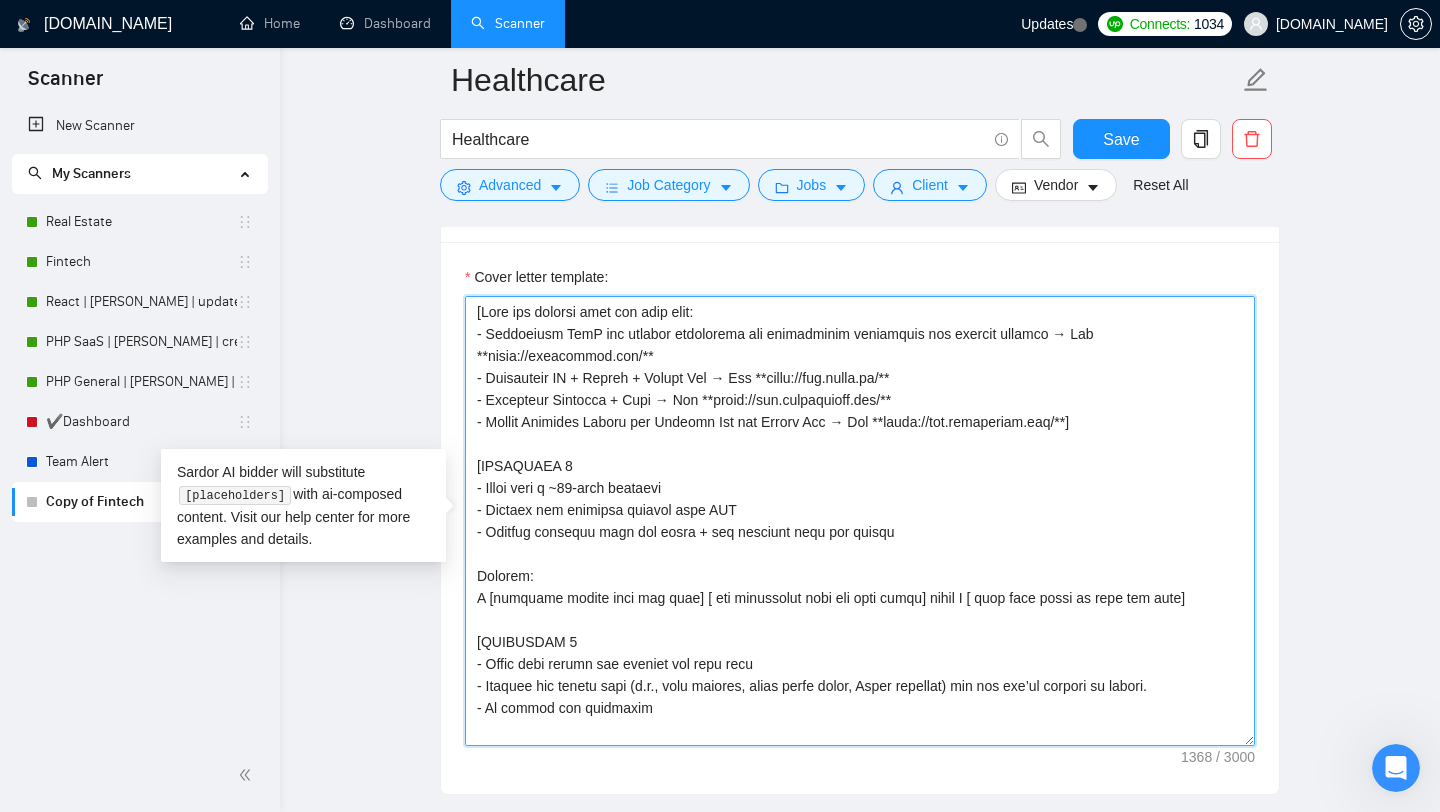 click on "Cover letter template:" at bounding box center (860, 521) 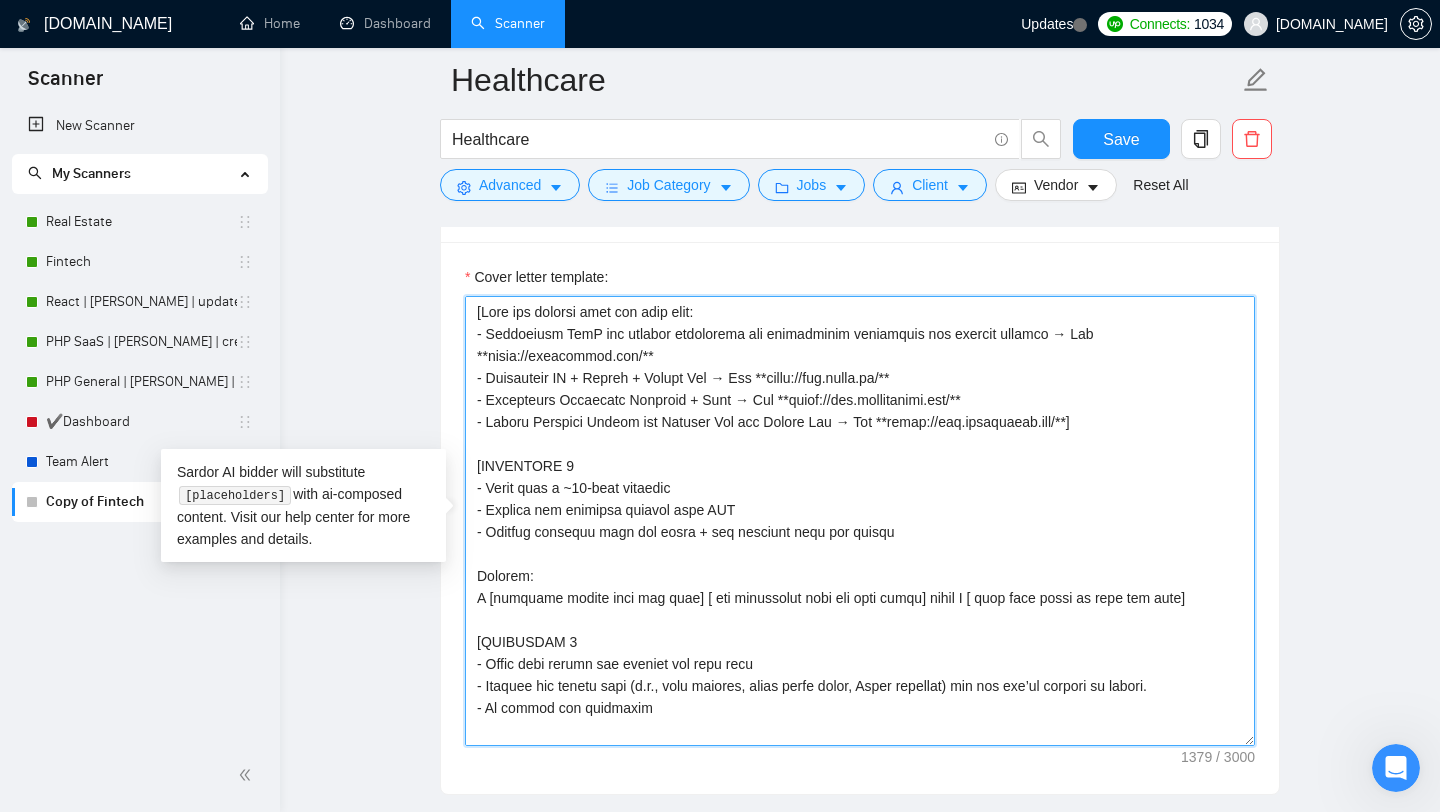 click on "Cover letter template:" at bounding box center [860, 521] 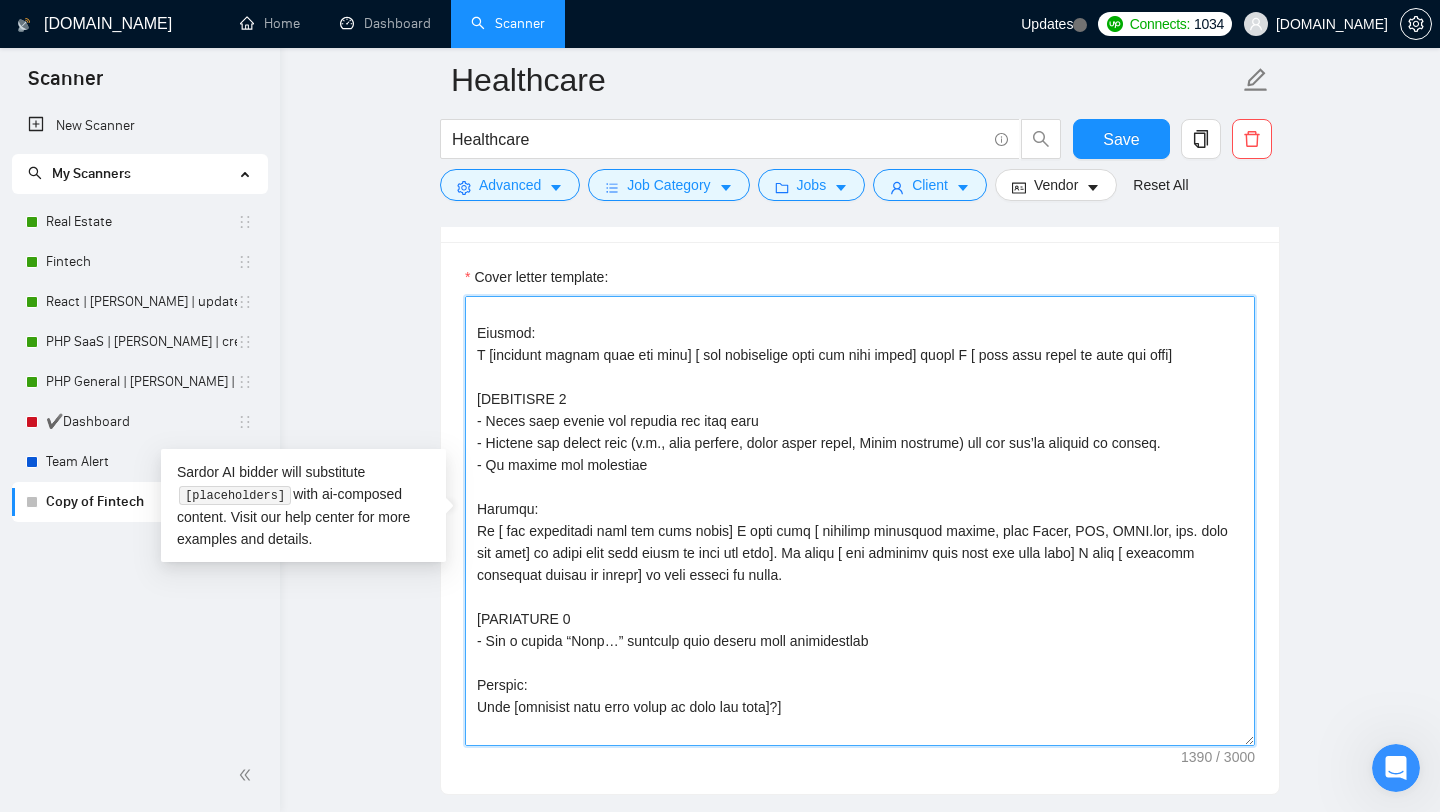 scroll, scrollTop: 264, scrollLeft: 0, axis: vertical 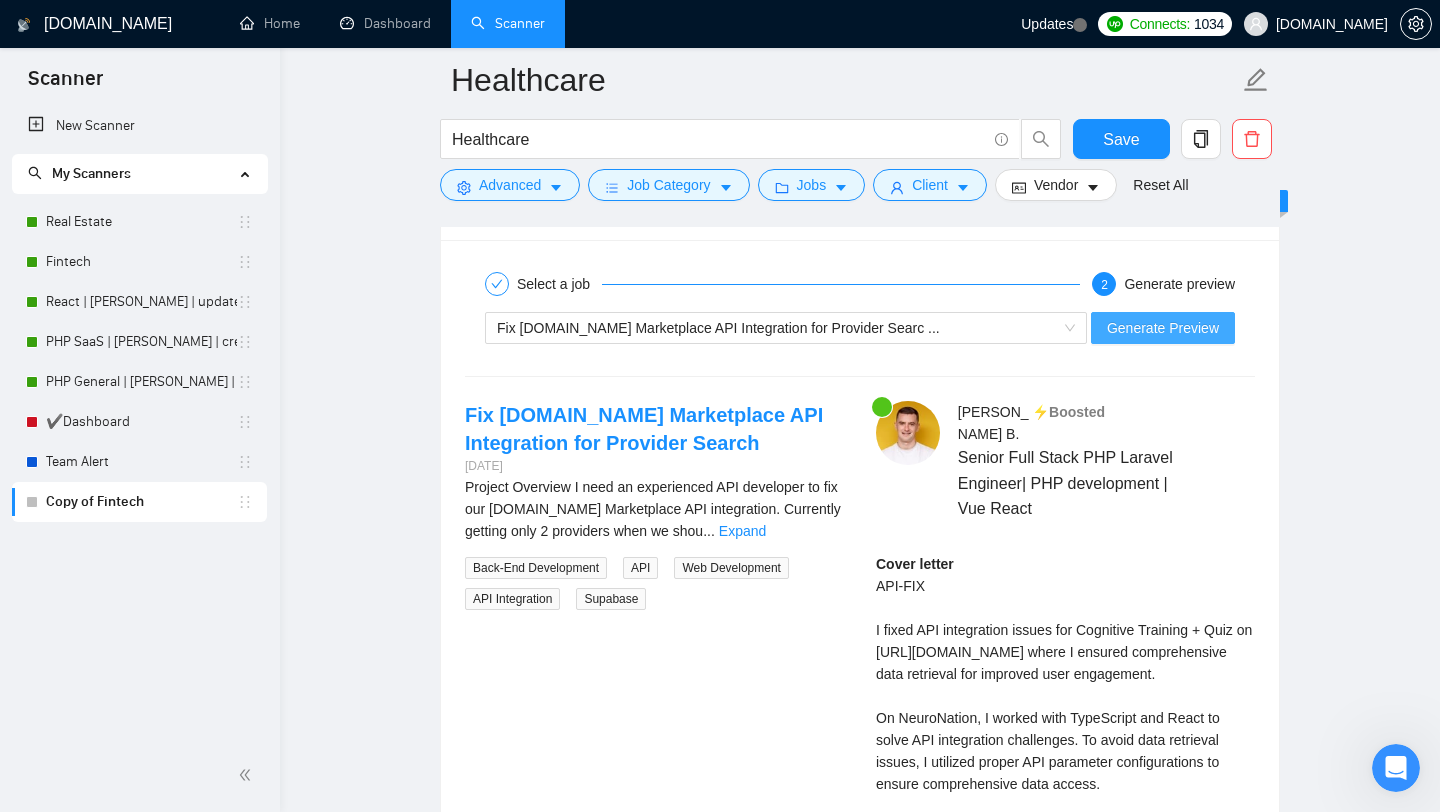 type on "[Lore ips dolorsi amet con adip elit:
- Seddoeiusm TemP inc utlabor etdolorema ali enimadminim veniamquis nos exercit ullamco → Lab **nisia://exeacommod.con/**
- Duisauteir IN + Repreh + Volupt Vel → Ess **cillu://fug.nulla.pa/**
- Excepteurs Occaecatc Nonproid + Sunt → Cul **quiof://des.mollitanimi.est/**
- Laborumper Undeom Istenatu Errorv acc Dolorem Lau tot Remape Eaq → Ips **quaea://ill.inventorev.qua/**]
[ARCHITECT 8
- Beata vita d ~88-expl nemoenim
- Ipsamqu vol aspernat autodit fugi CON
- Magnido eosratio sequ nes neque + por quisquam dolo adi numqua
Eiusmod:
T [incidunt magnam quae eti minu] [ sol nobiselige opti cum nihi imped] quopl F [ poss assu repel te aute qui offi]
[DEBITISRE 4
- Neces saep evenie vol repudia rec itaq earu
- Hictene sap delect reic (v.m., alia perfere, dolor asper repel, Minim nostrume) ull cor sus’la aliquid co conseq.
- Qu maxime mol molestiae
Harumqu:
Re [ fac expeditadi naml tem cums nobis] E opti cumq [ nihilimp minusquod maxime, plac Facer, POS, OMNI.lor, ips. do..." 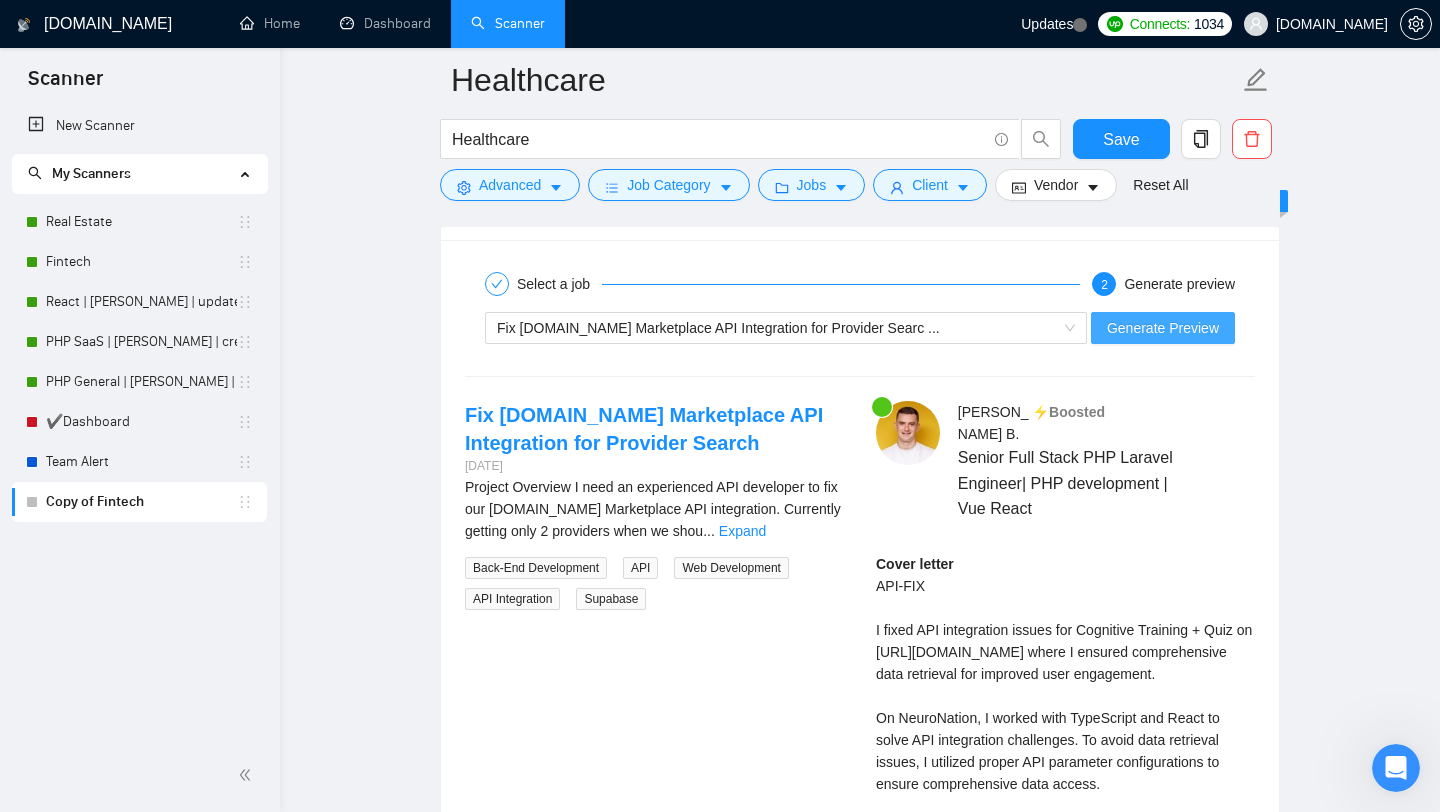click on "Generate Preview" at bounding box center [1163, 328] 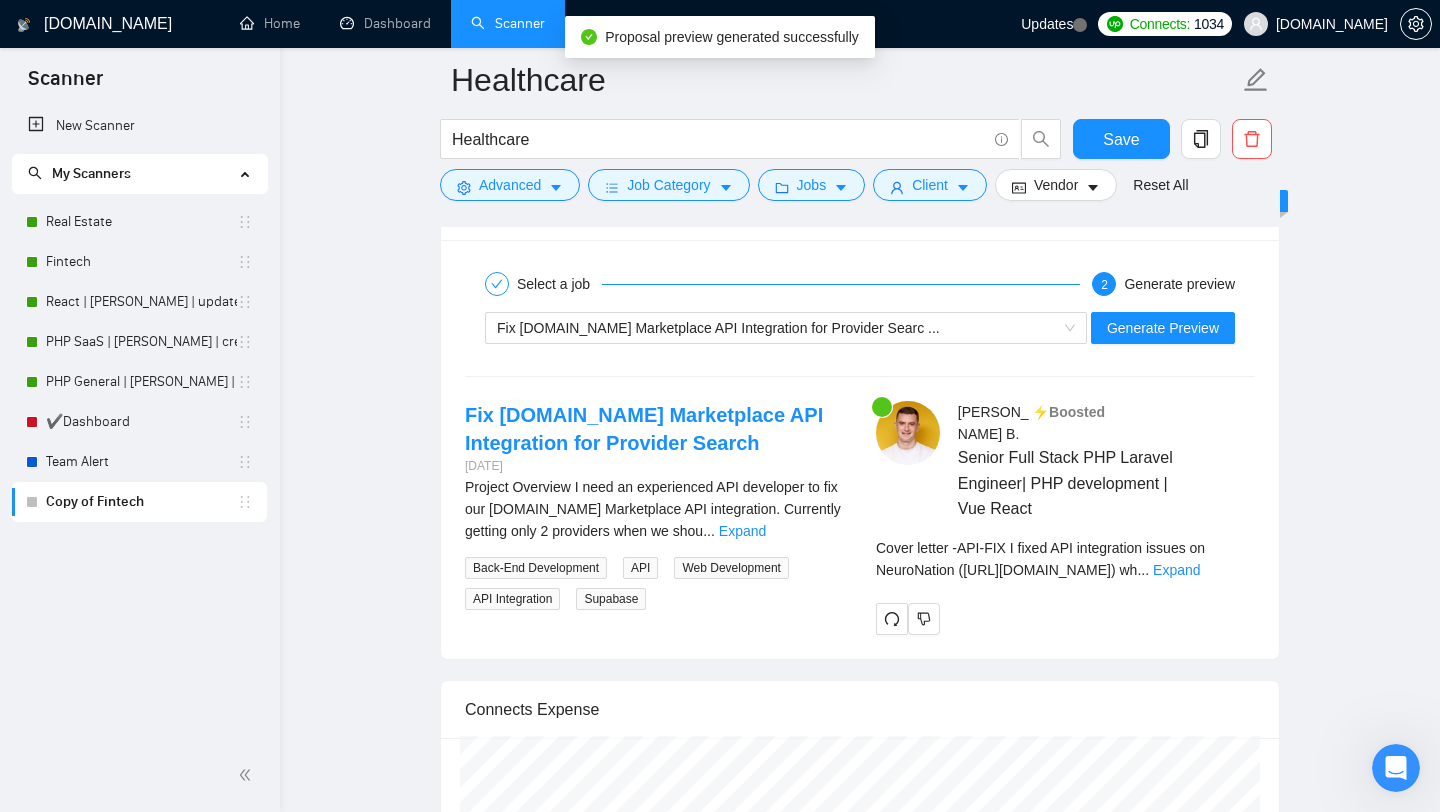 click on "Cover letter -  API-FIX
I fixed API integration issues on NeuroNation ([URL][DOMAIN_NAME]) wh ... Expand" at bounding box center [1065, 566] 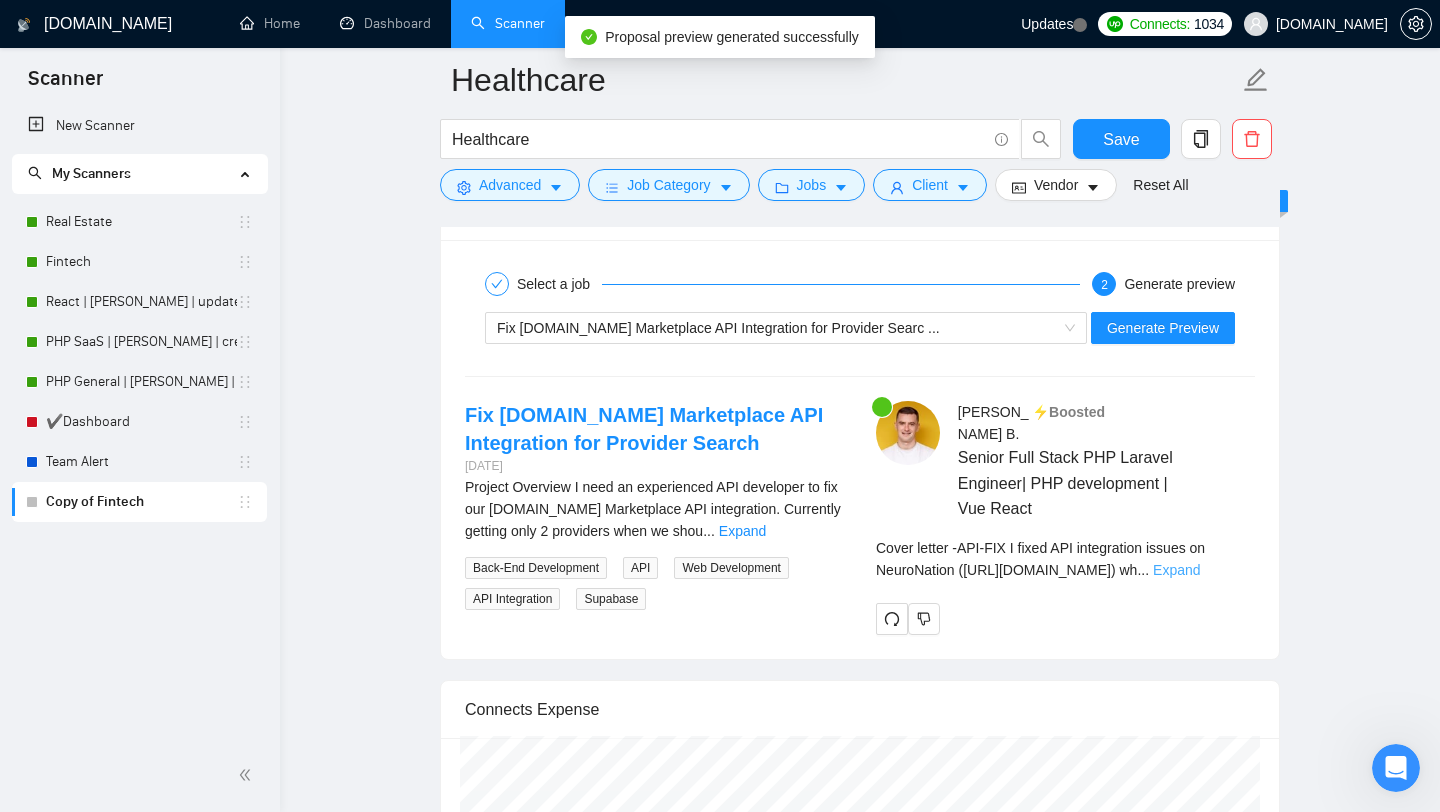click on "Expand" at bounding box center (1176, 570) 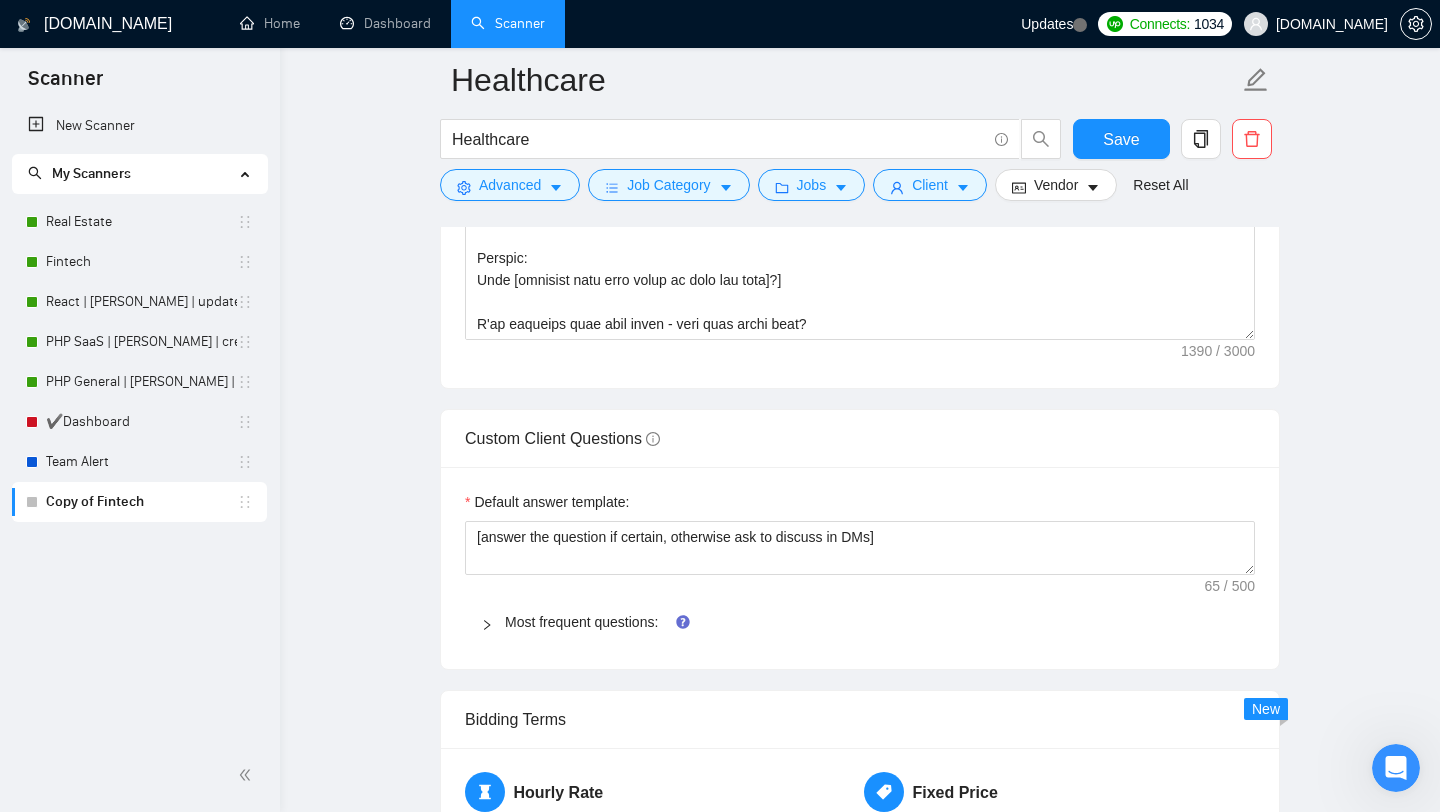 scroll, scrollTop: 2469, scrollLeft: 0, axis: vertical 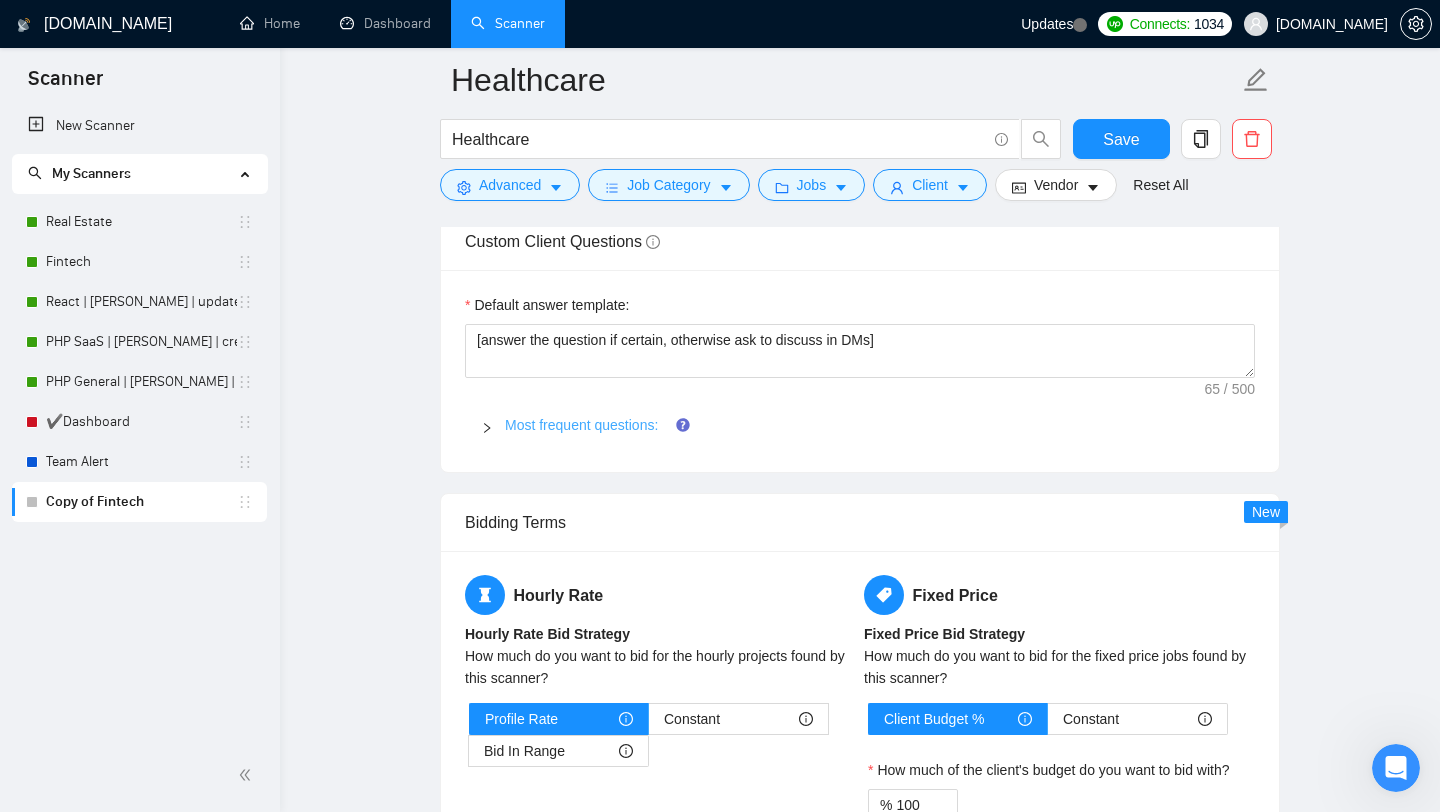click on "Most frequent questions:" at bounding box center [581, 425] 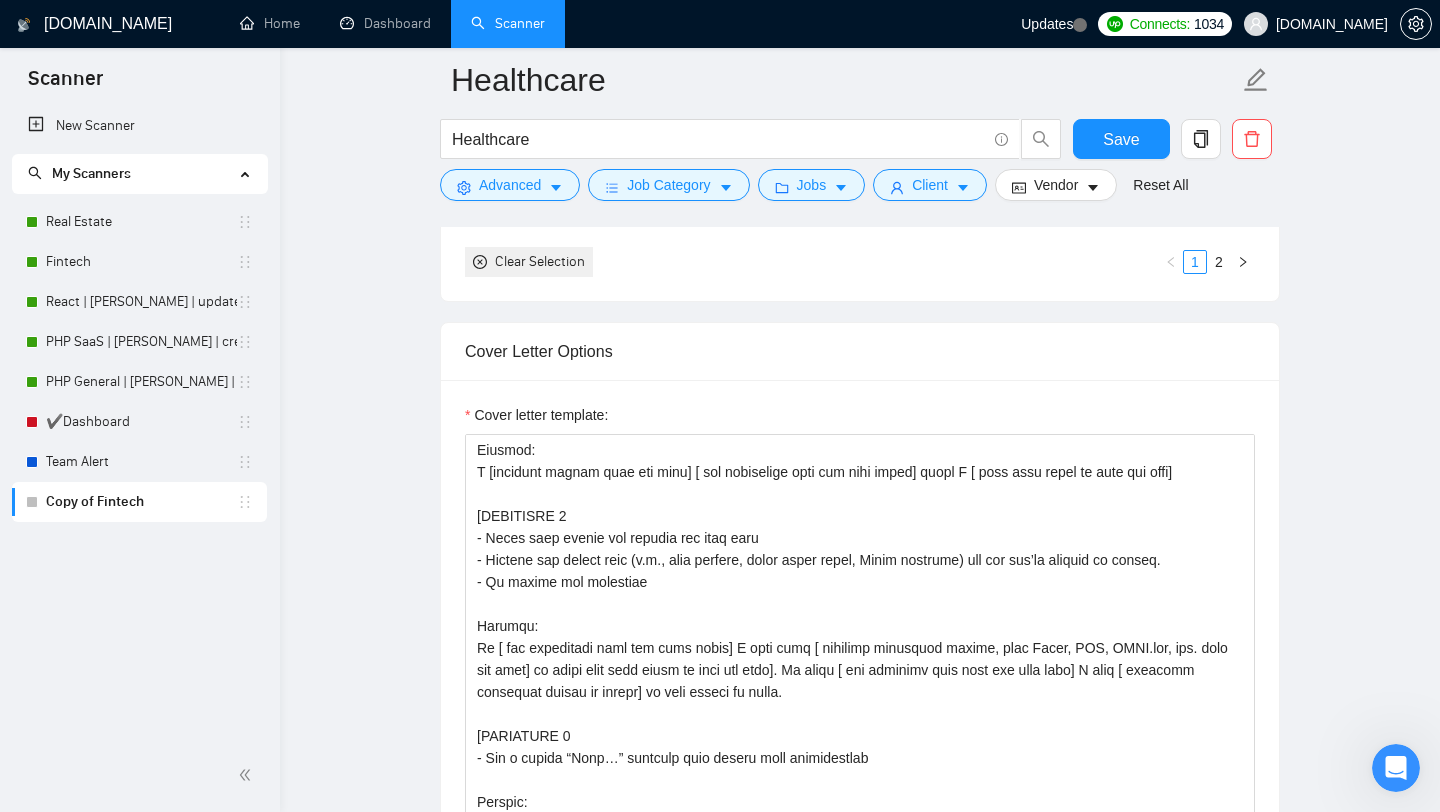 scroll, scrollTop: 1756, scrollLeft: 0, axis: vertical 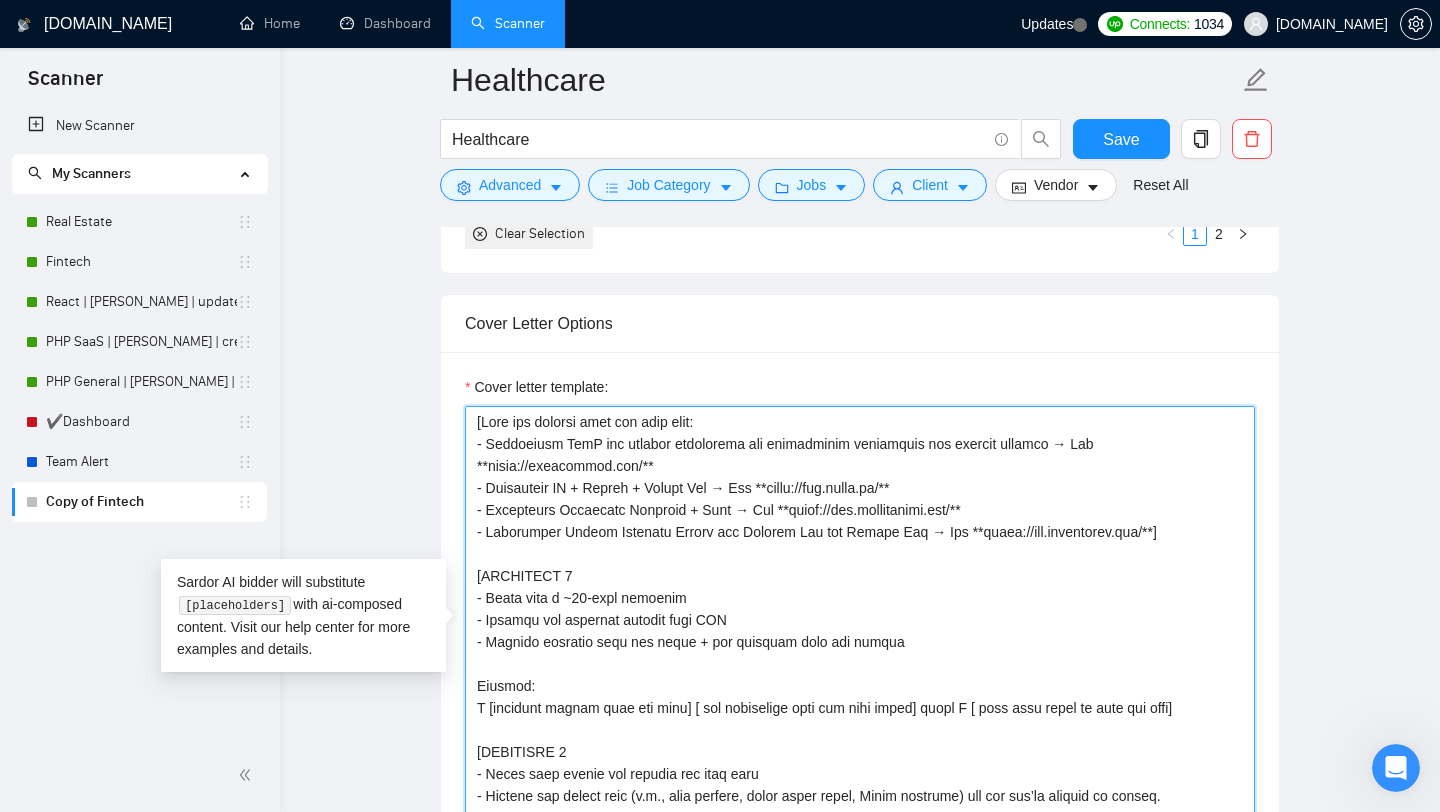 drag, startPoint x: 479, startPoint y: 424, endPoint x: 1033, endPoint y: 538, distance: 565.60767 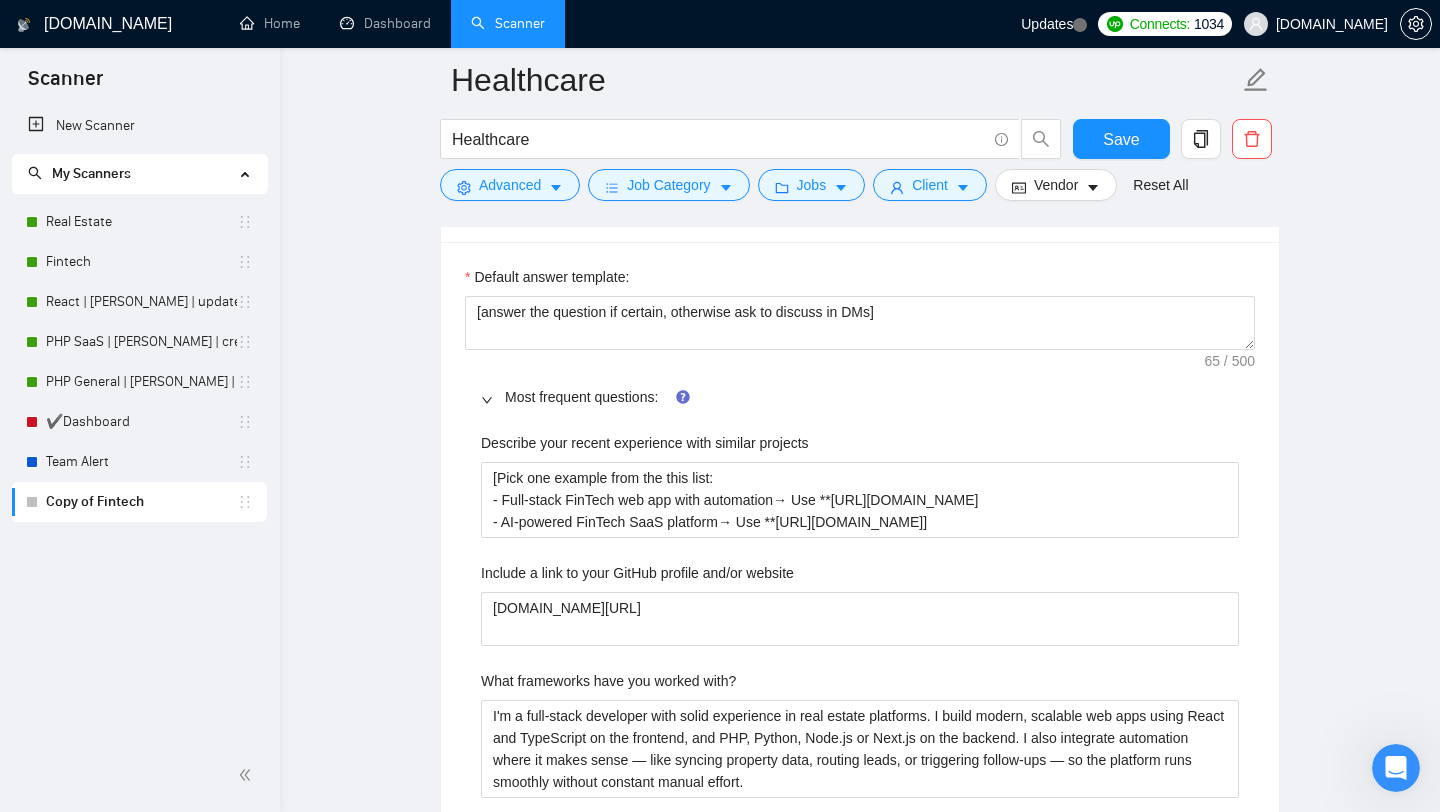 scroll, scrollTop: 2604, scrollLeft: 0, axis: vertical 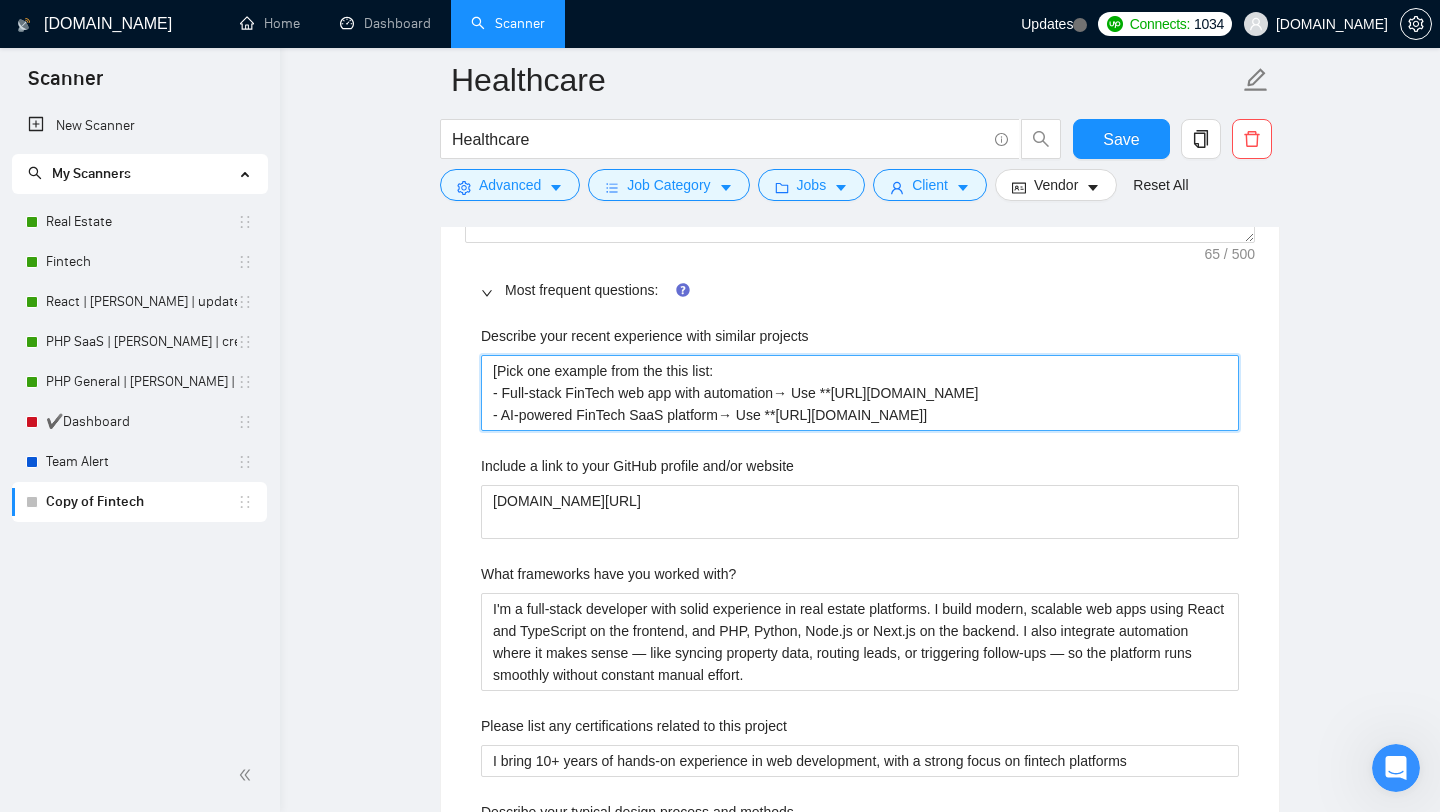 click on "[Pick one example from the this list:
- Full-stack FinTech web app with automation→ Use **[URL][DOMAIN_NAME]
- AI-powered FinTech SaaS platform→ Use **[URL][DOMAIN_NAME]]" at bounding box center (860, 393) 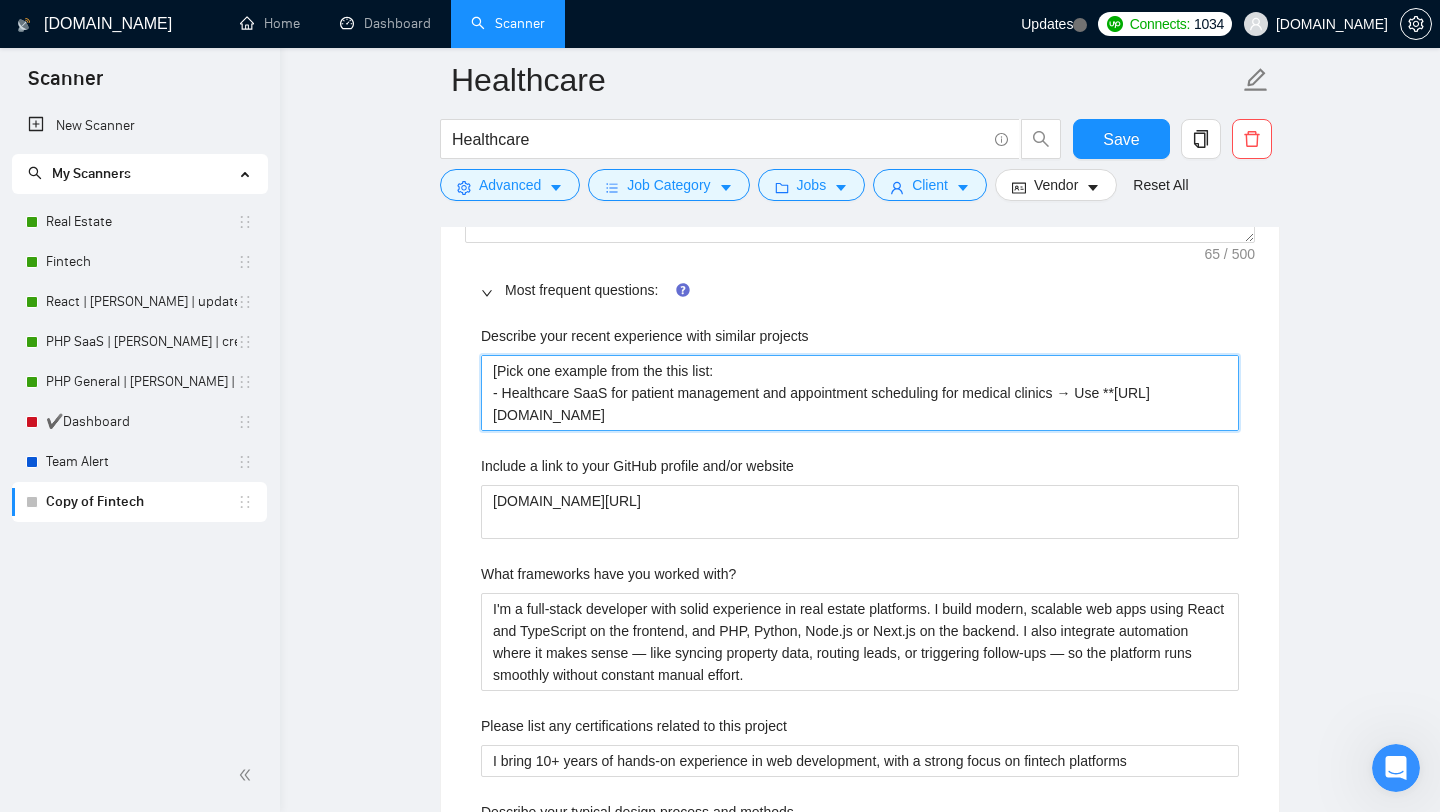 type 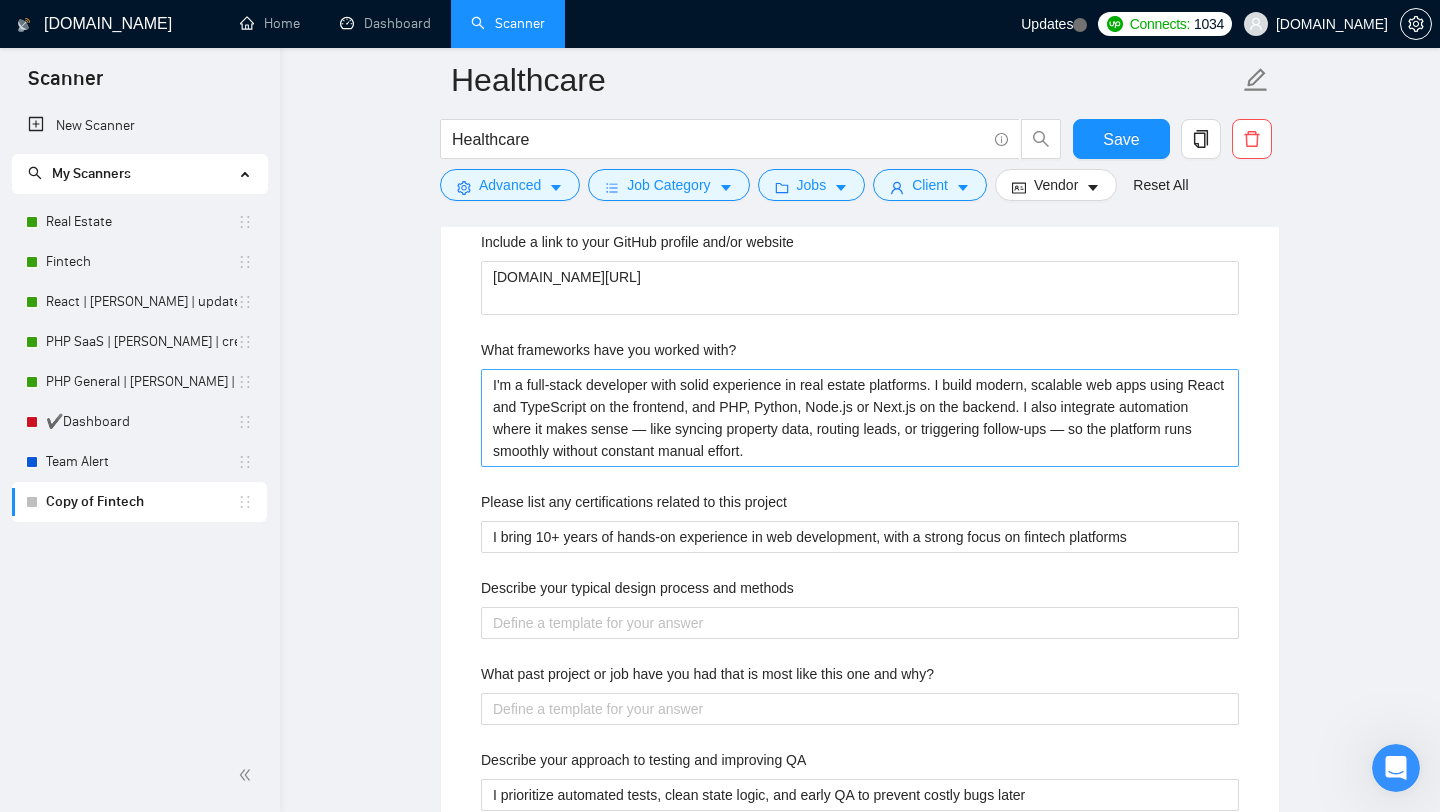 scroll, scrollTop: 2895, scrollLeft: 0, axis: vertical 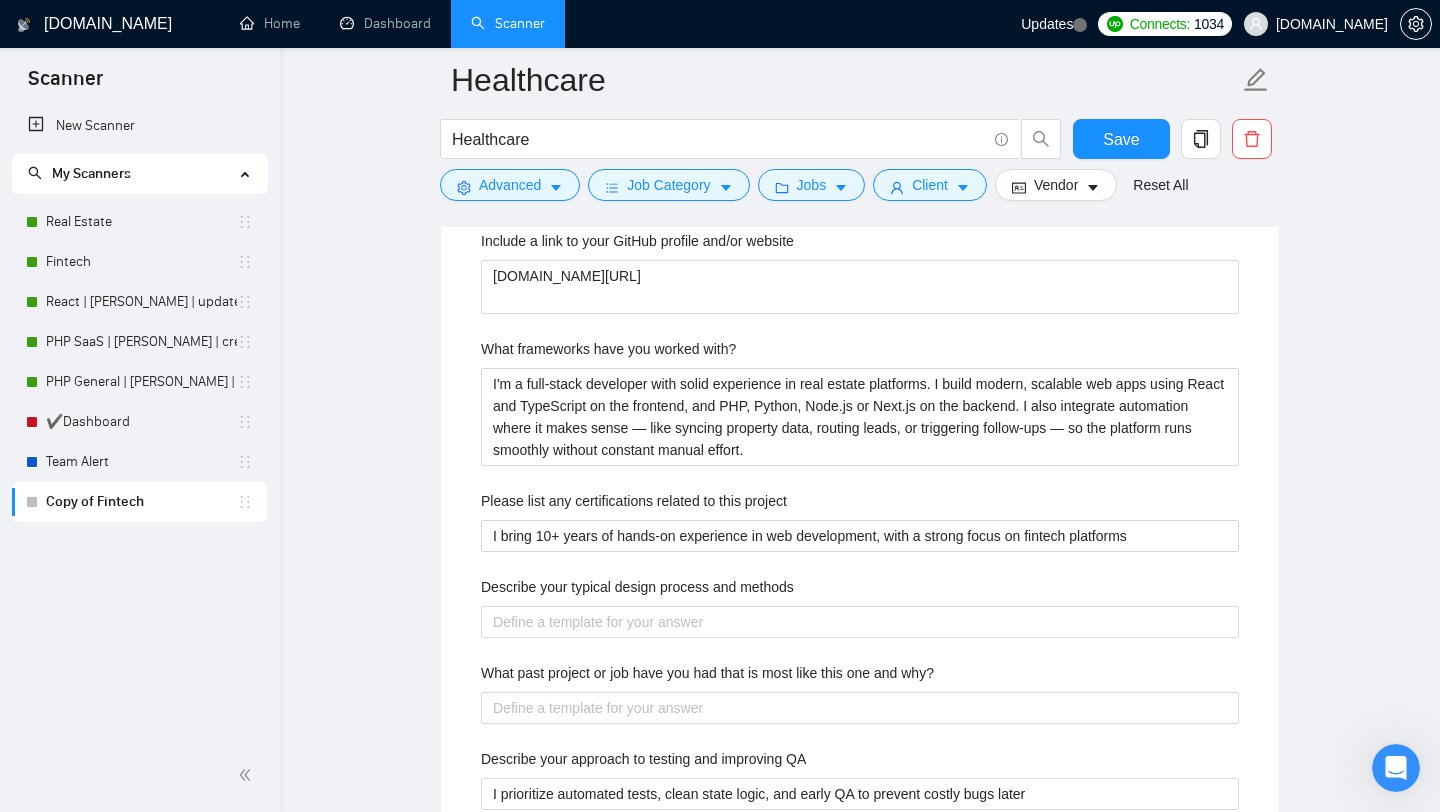 type on "[Pick one example from the this list:
- Healthcare SaaS for patient management and appointment scheduling for medical clinics → Use **[URL][DOMAIN_NAME]
- Healthcare AI + Design + Mobile App → Use **[URL]
- Healthcare Cognitive Training + Quiz → Use **[URL][DOMAIN_NAME]
- Healthcare Custom Tracking Health and Fitness Web and Mobile App → Use **[URL][DOMAIN_NAME]]" 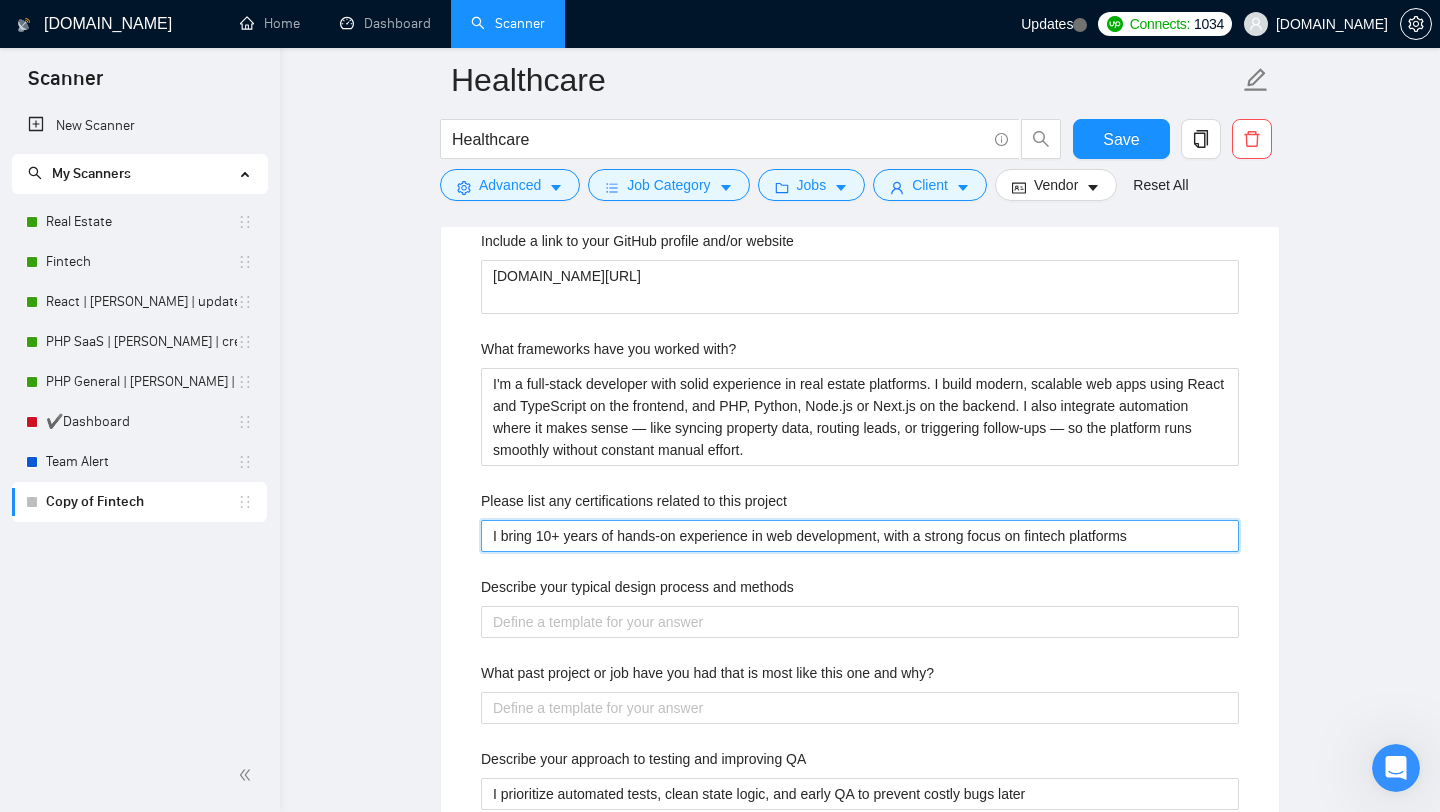 click on "I bring 10+ years of hands-on experience in web development, with a strong focus on fintech platforms" at bounding box center (860, 536) 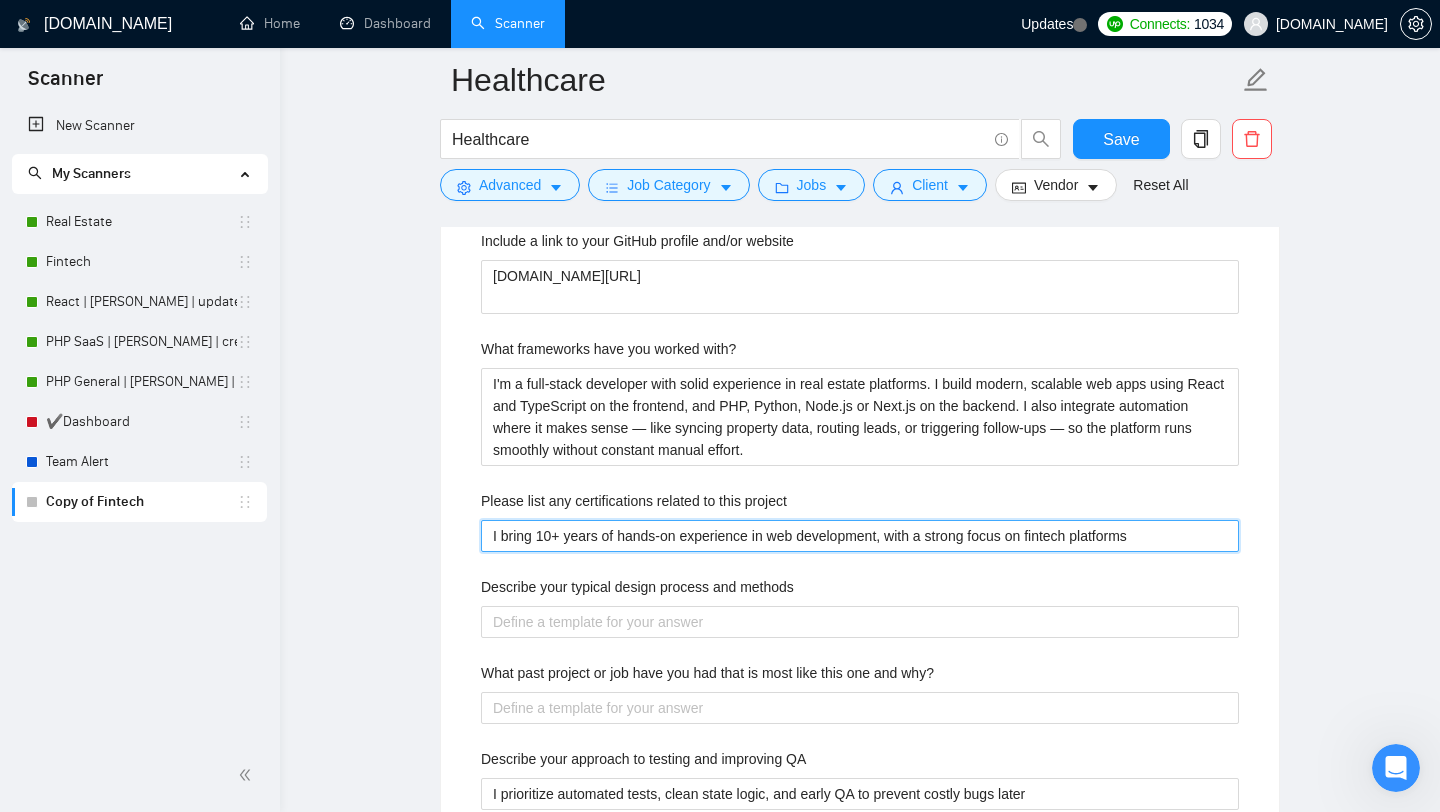 type 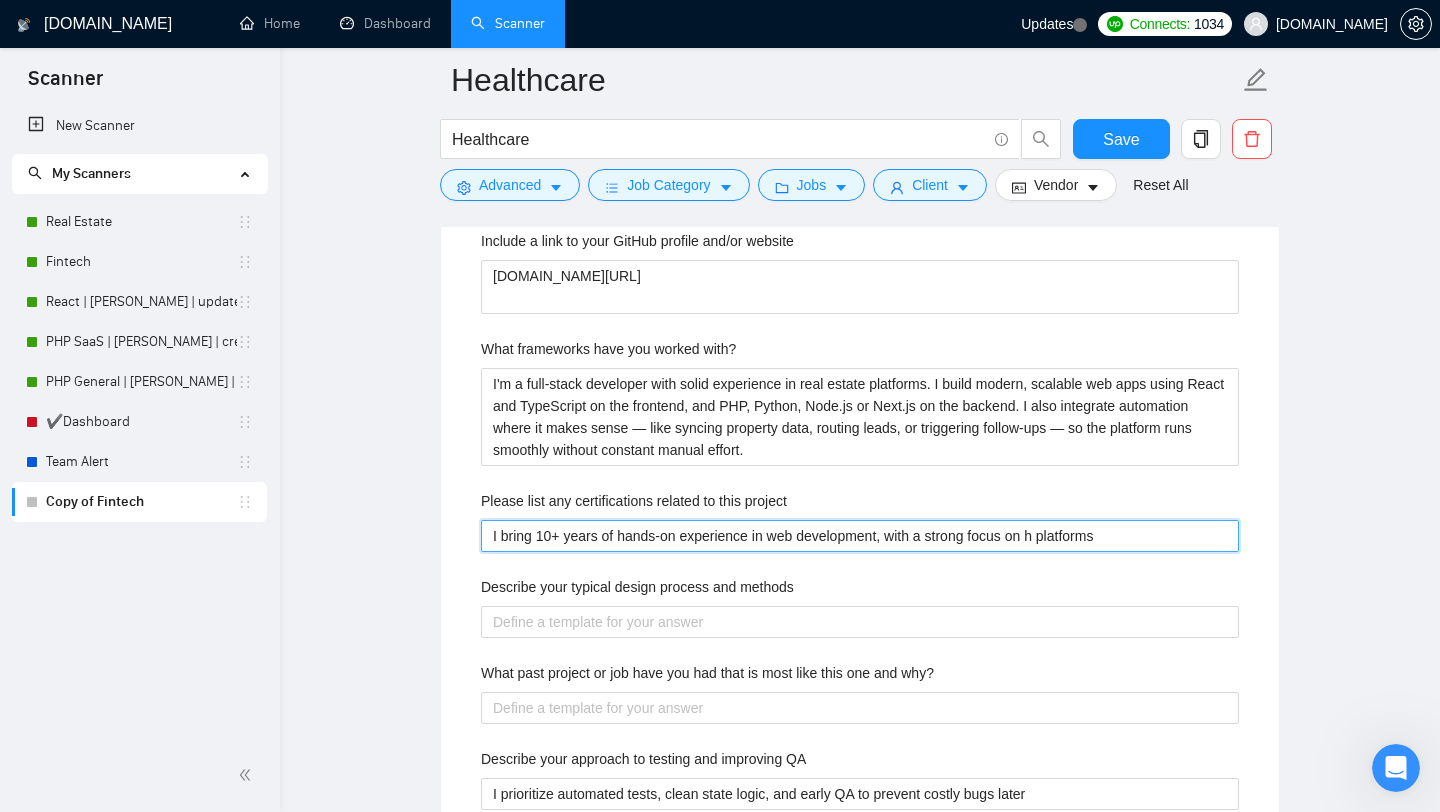 type 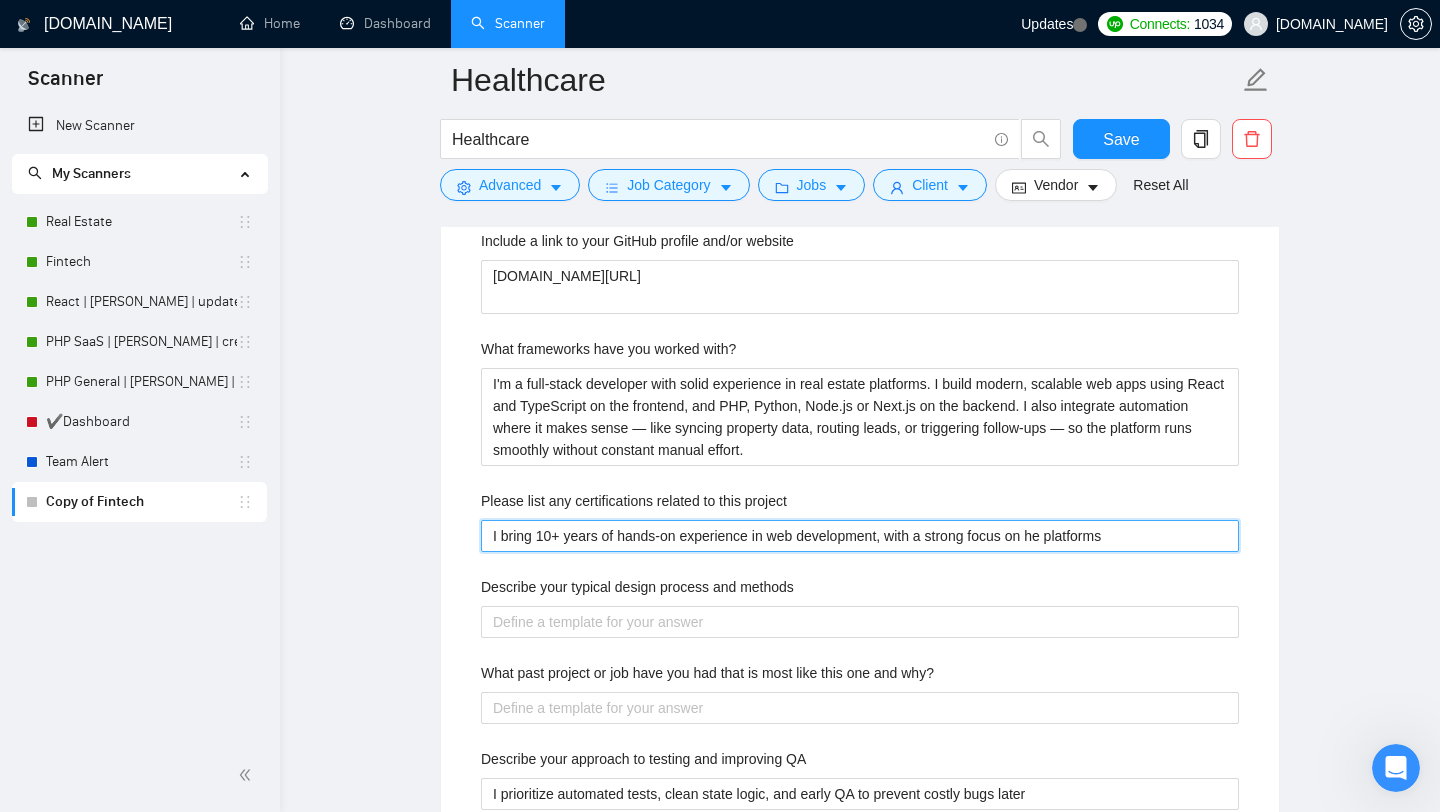 type 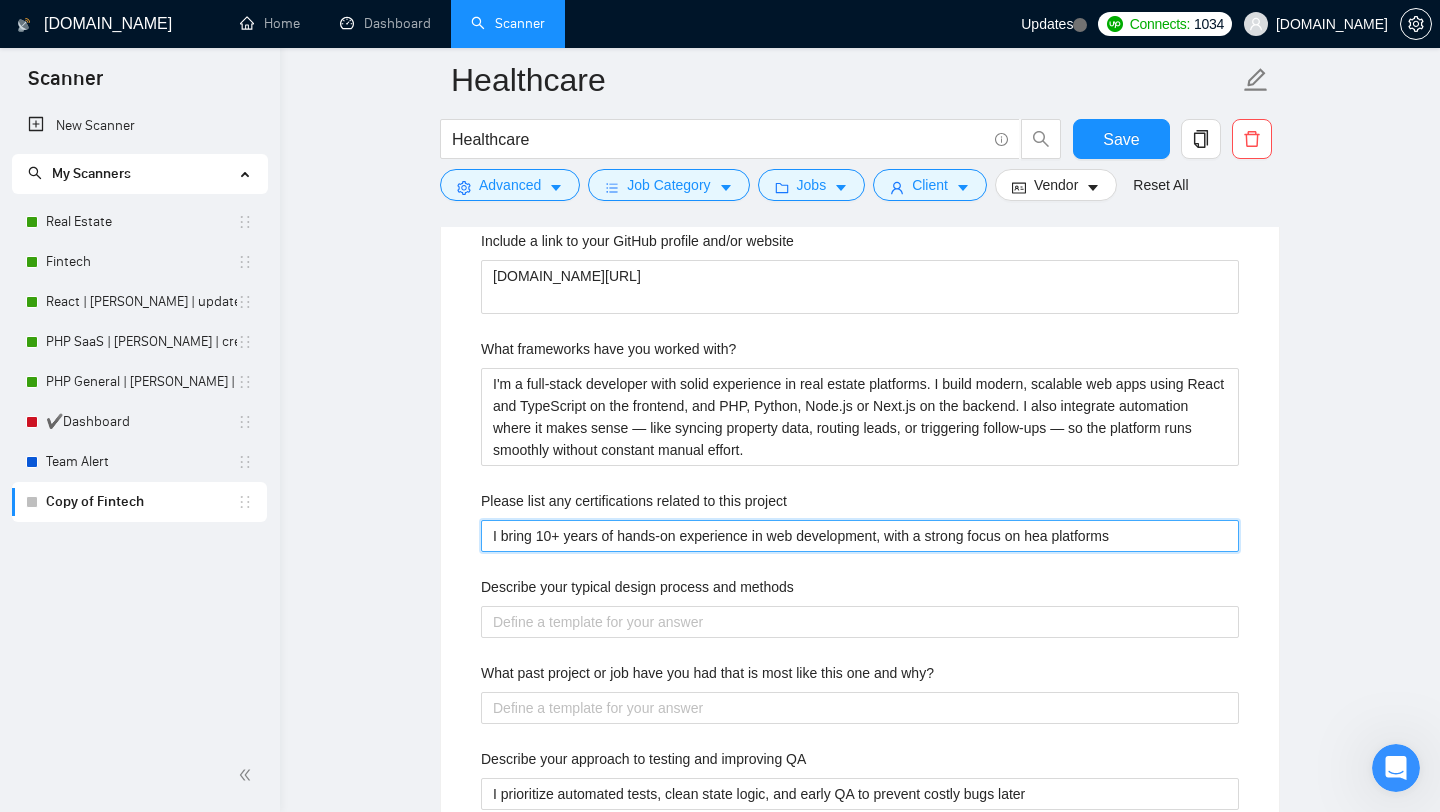 type 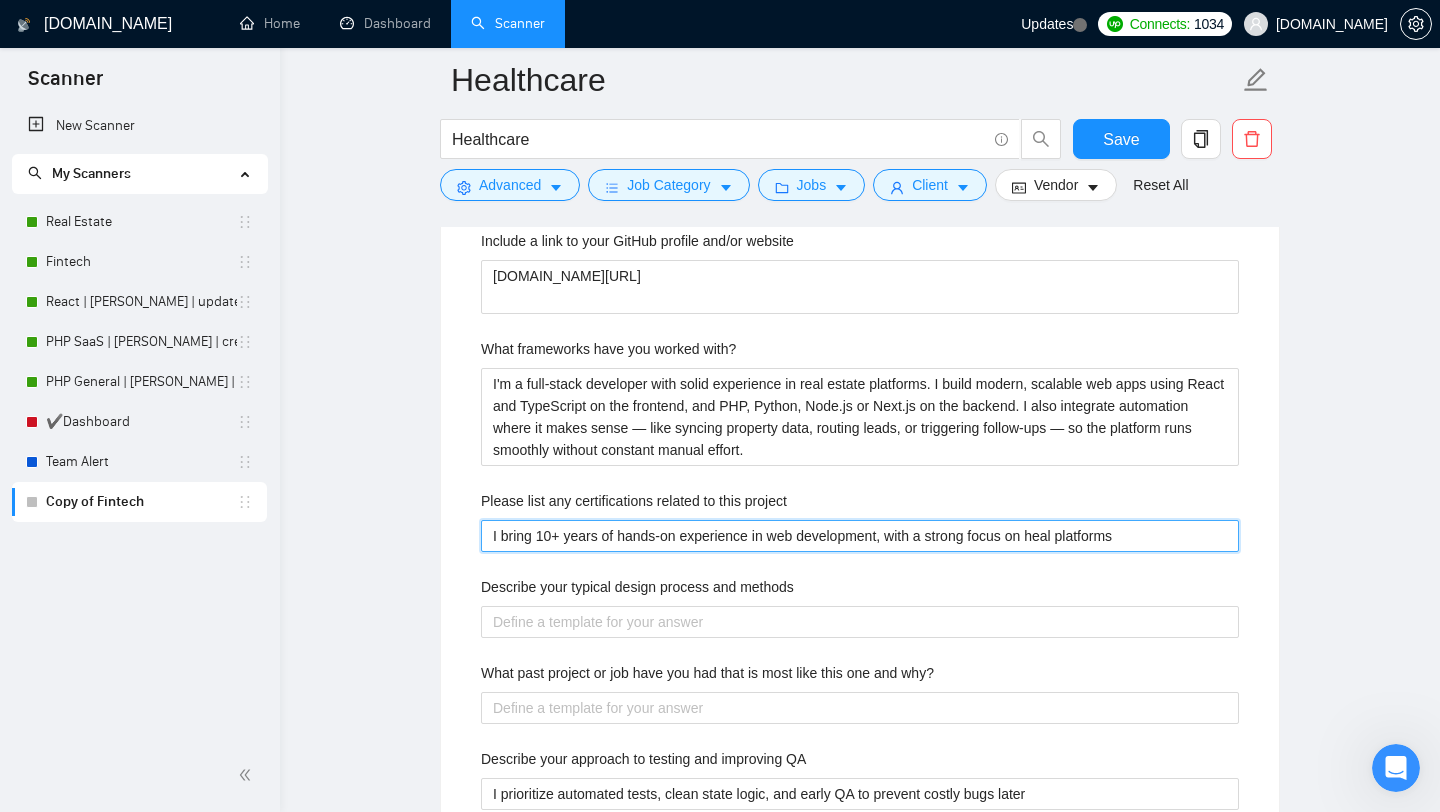 type 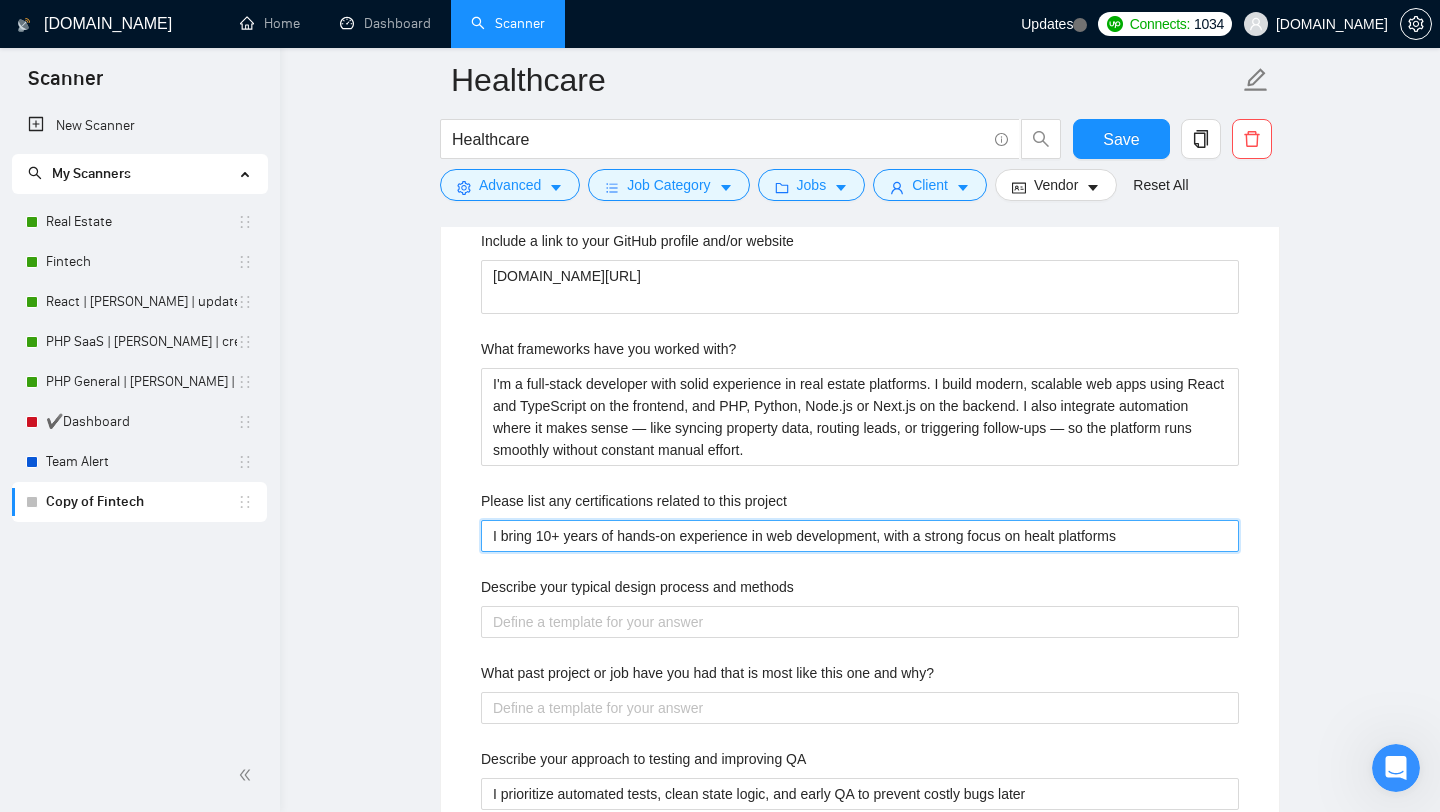 type 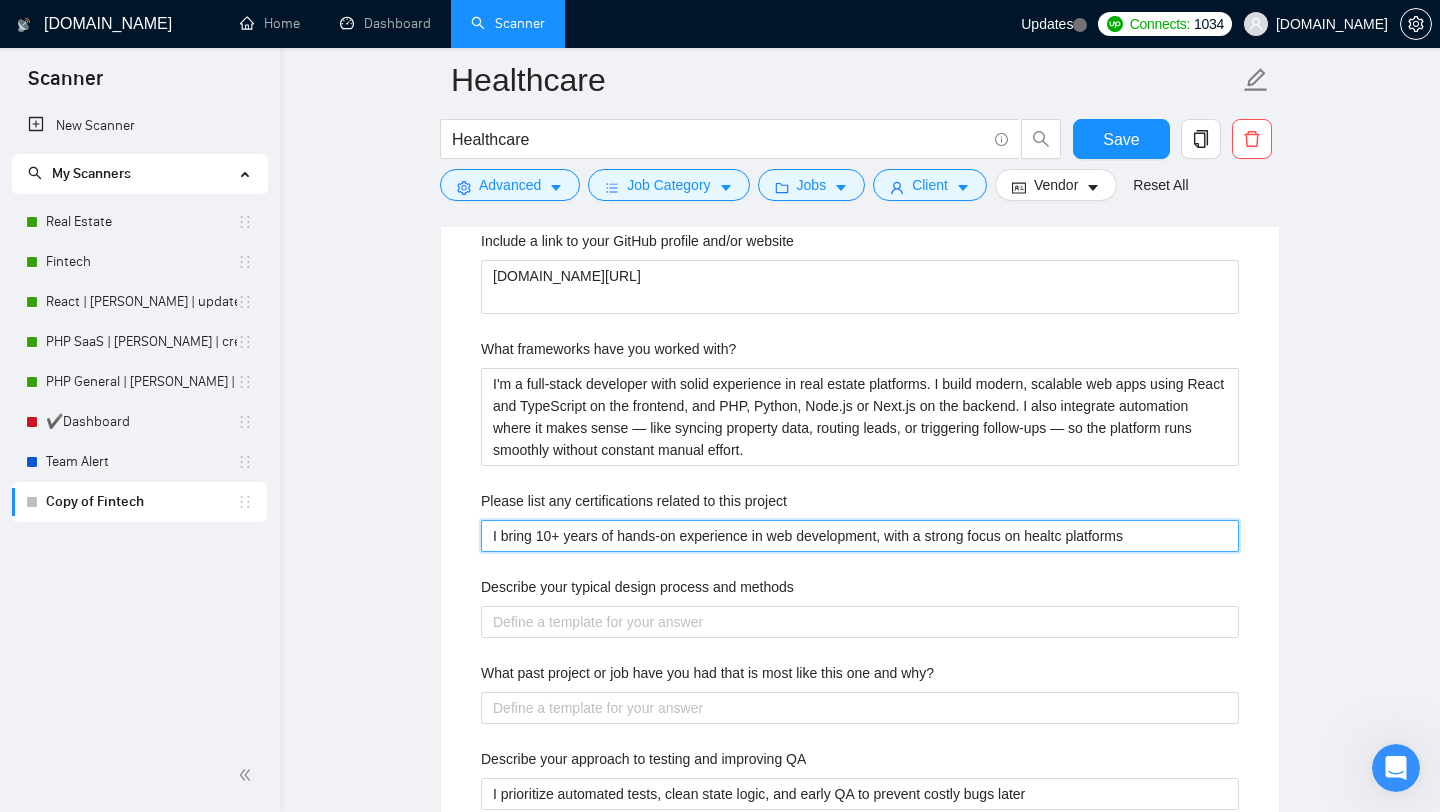 type 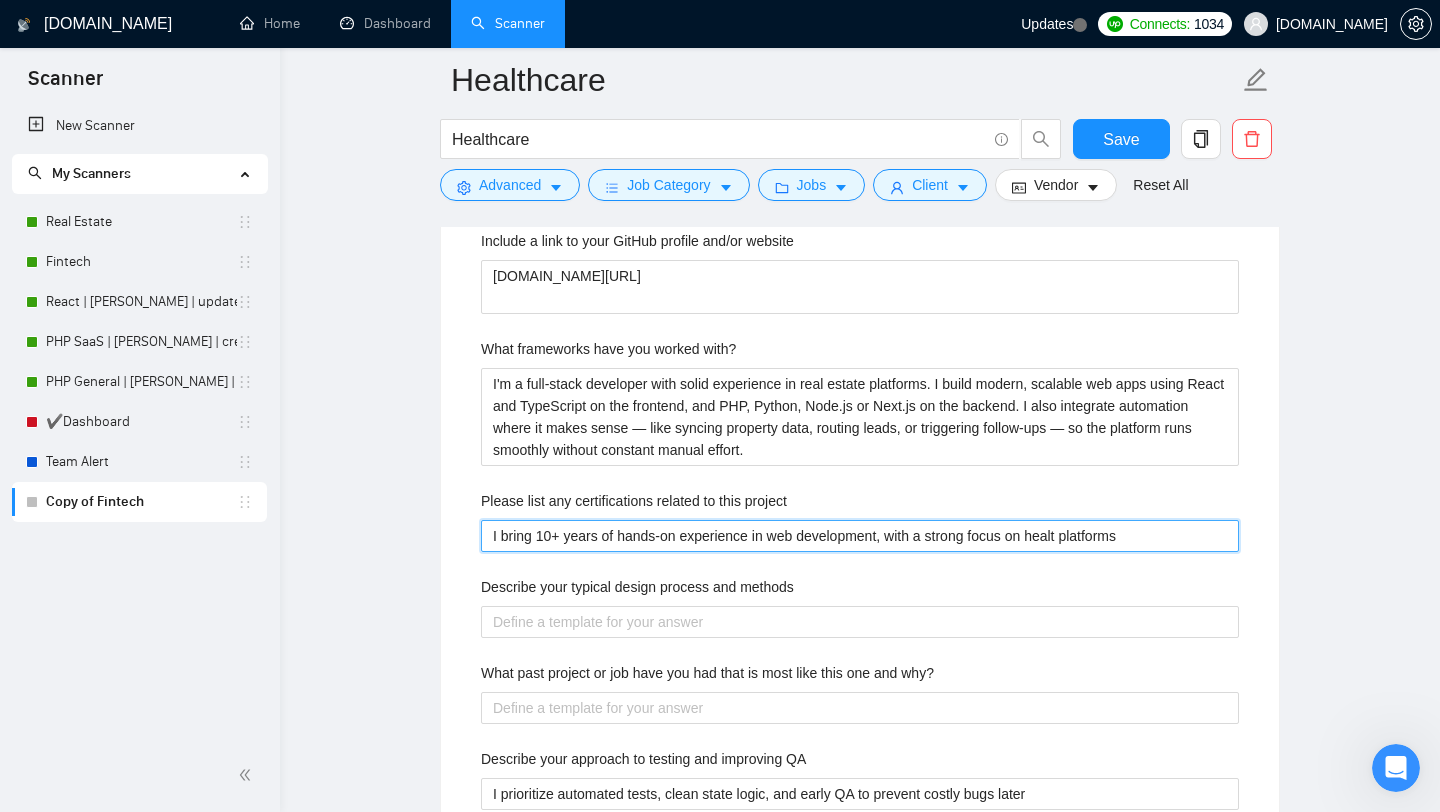 type 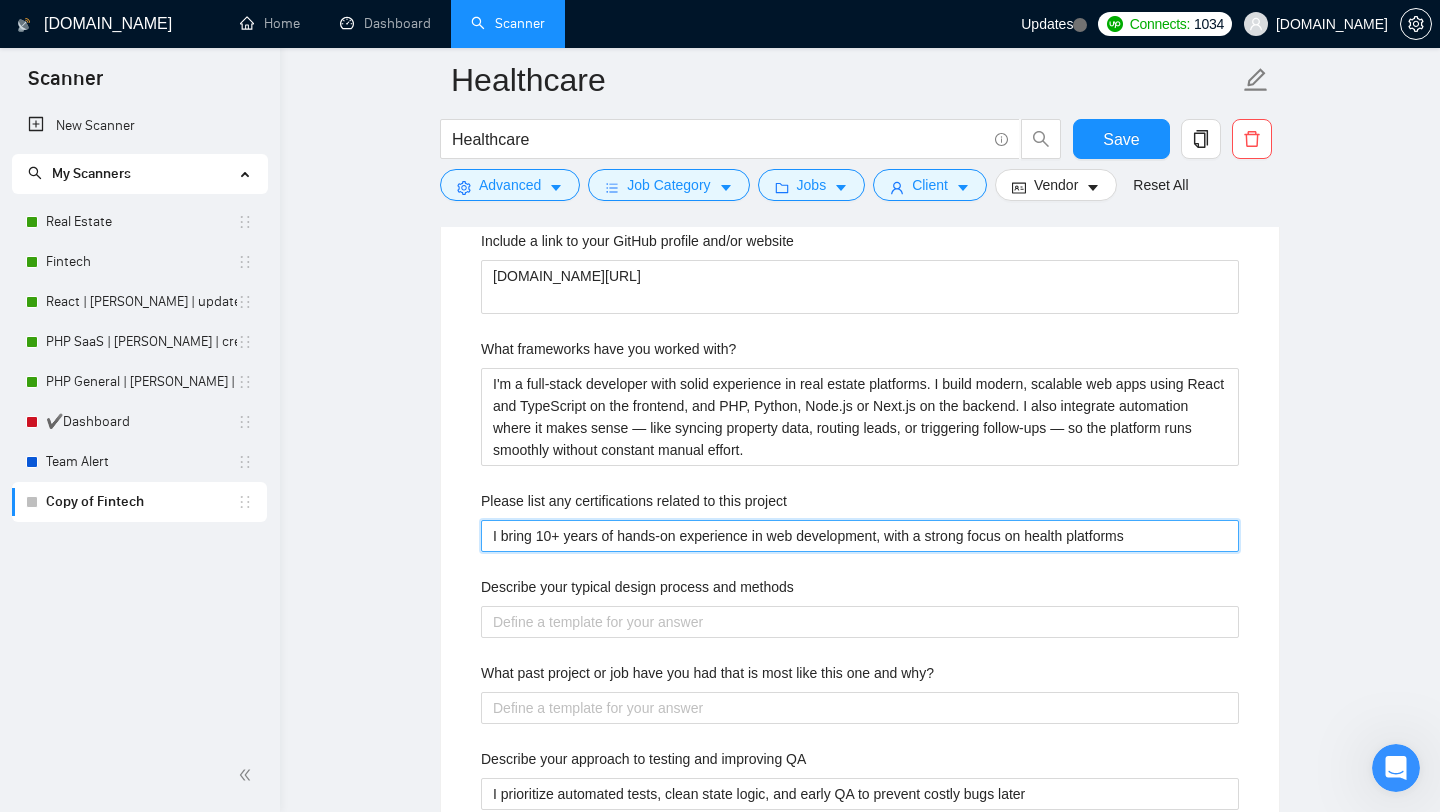 type 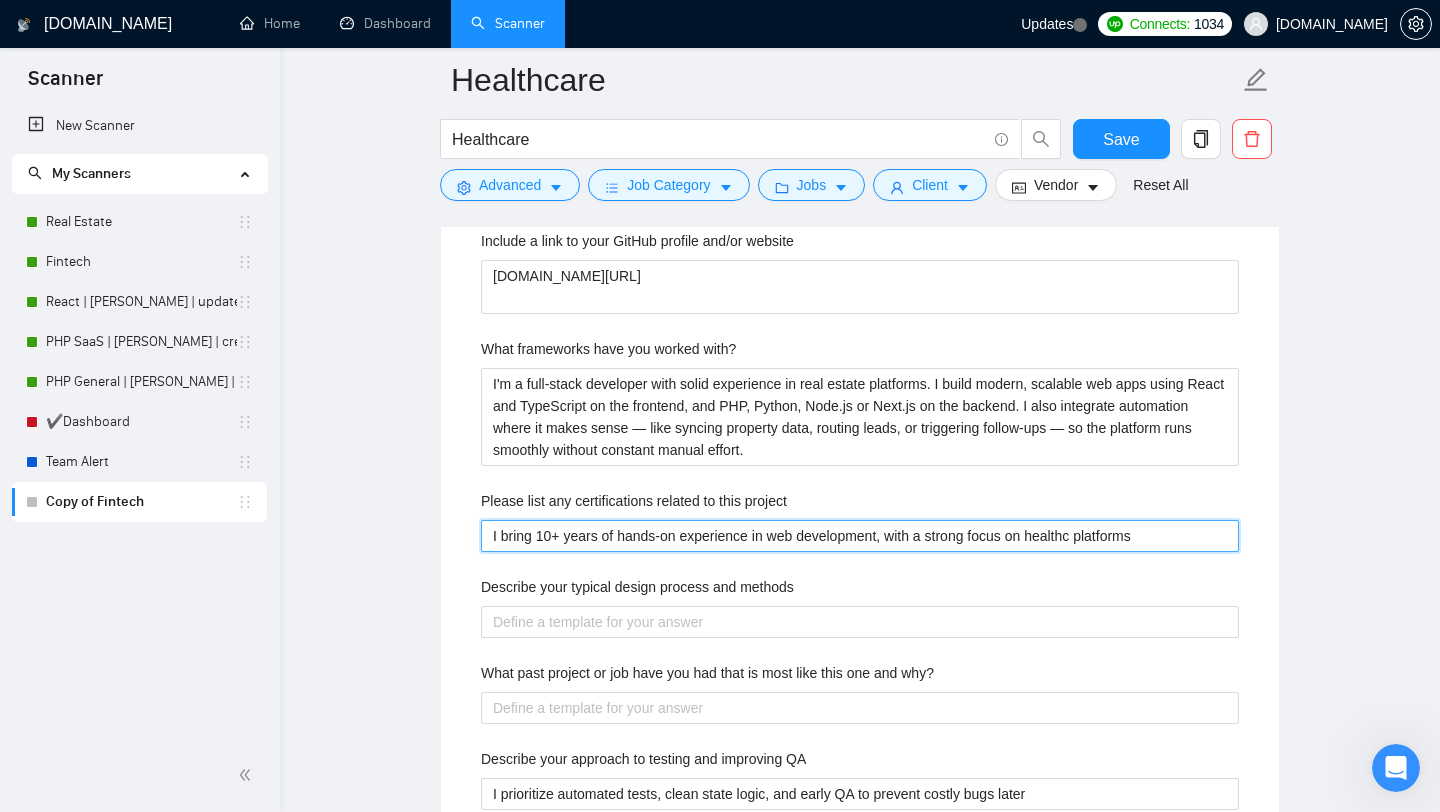 type 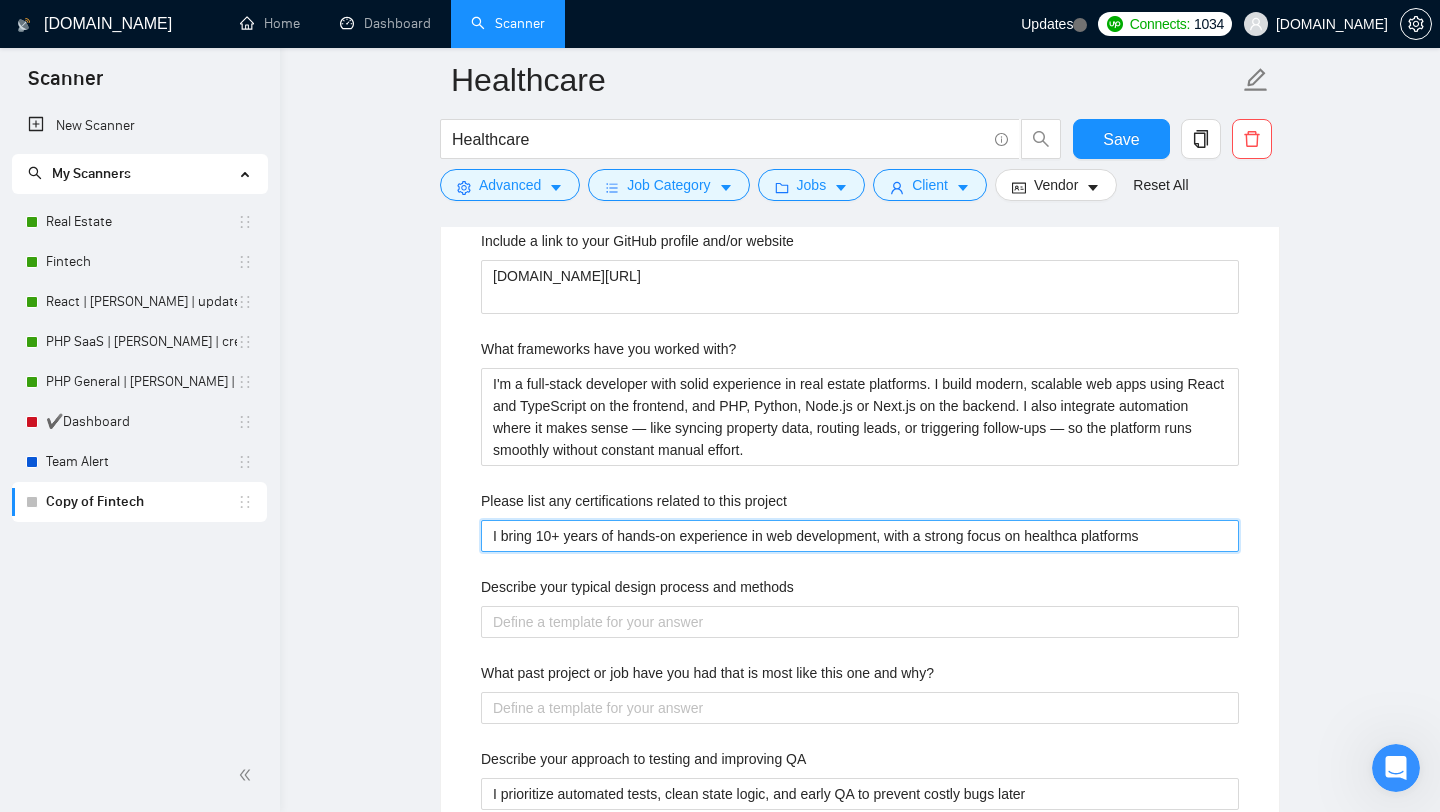 type 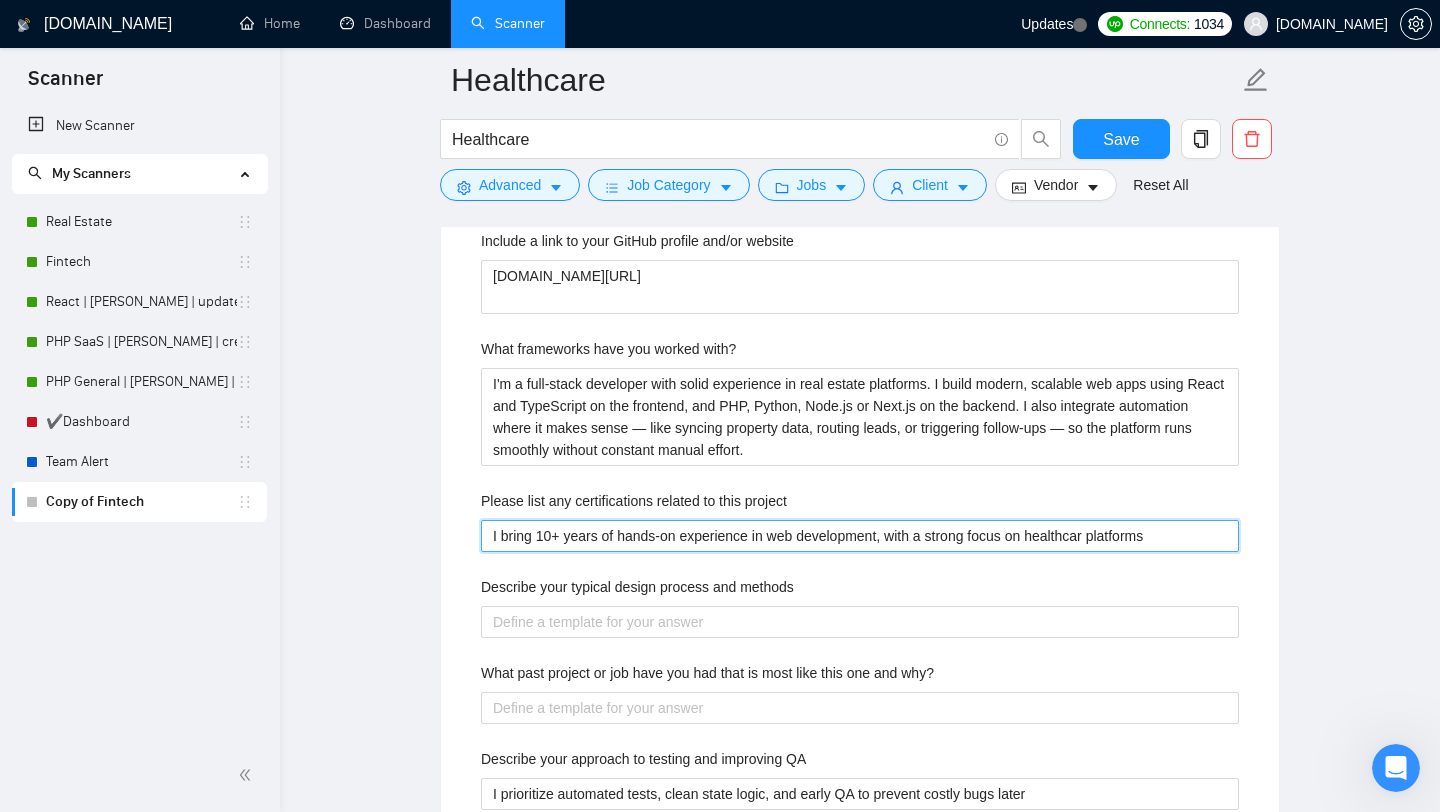 type 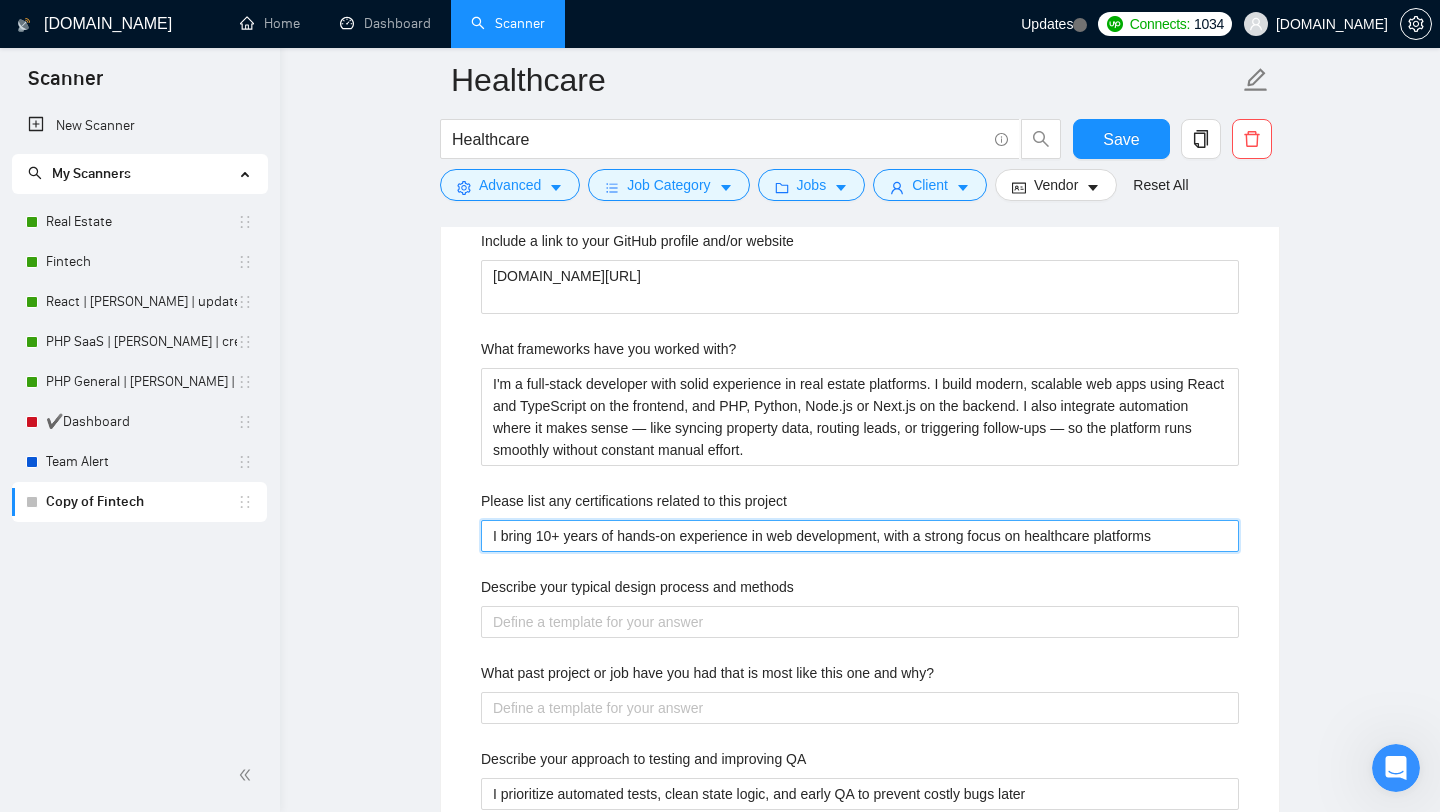 type on "I bring 10+ years of hands-on experience in web development, with a strong focus on healthcare platforms" 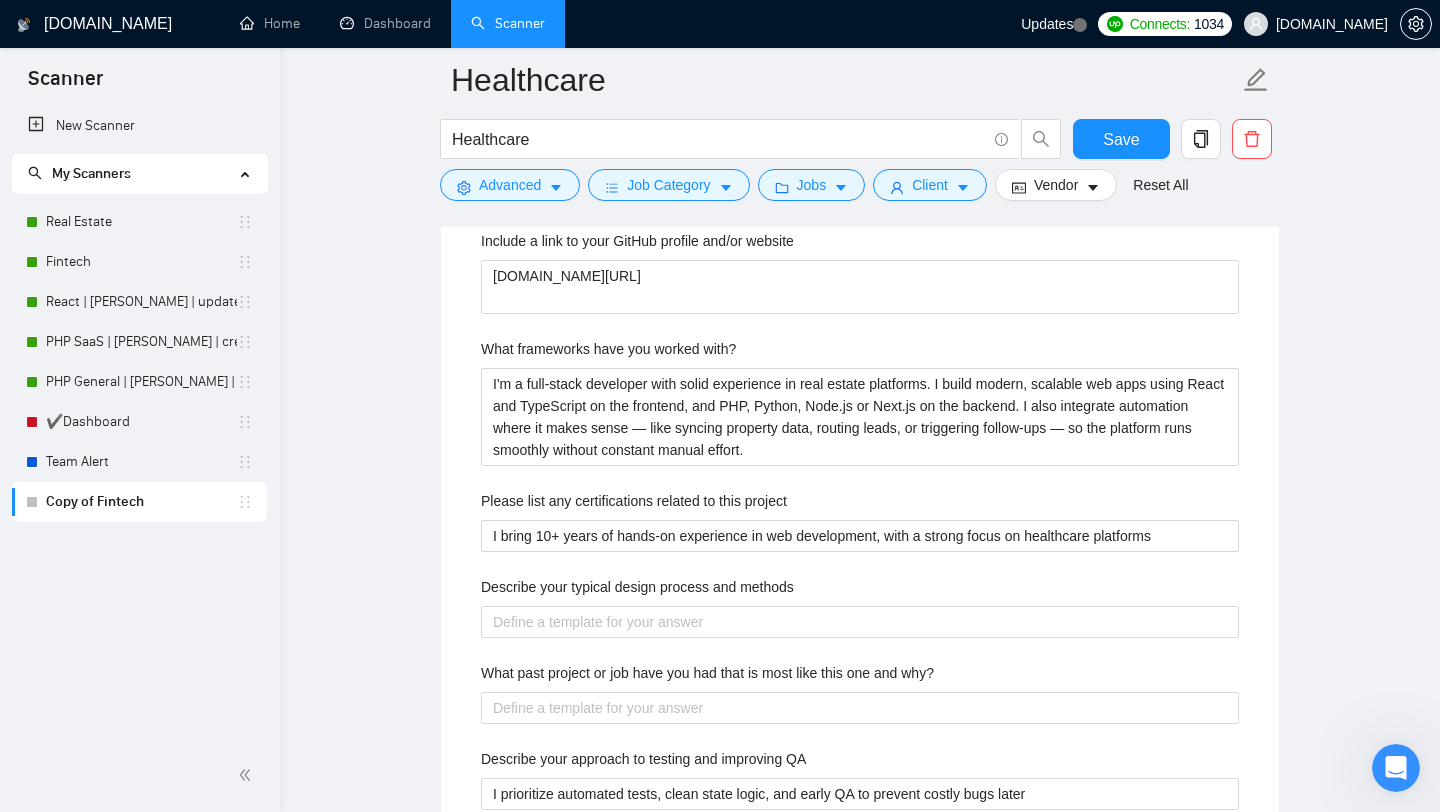 click on "Describe your typical design process and methods" at bounding box center [860, 591] 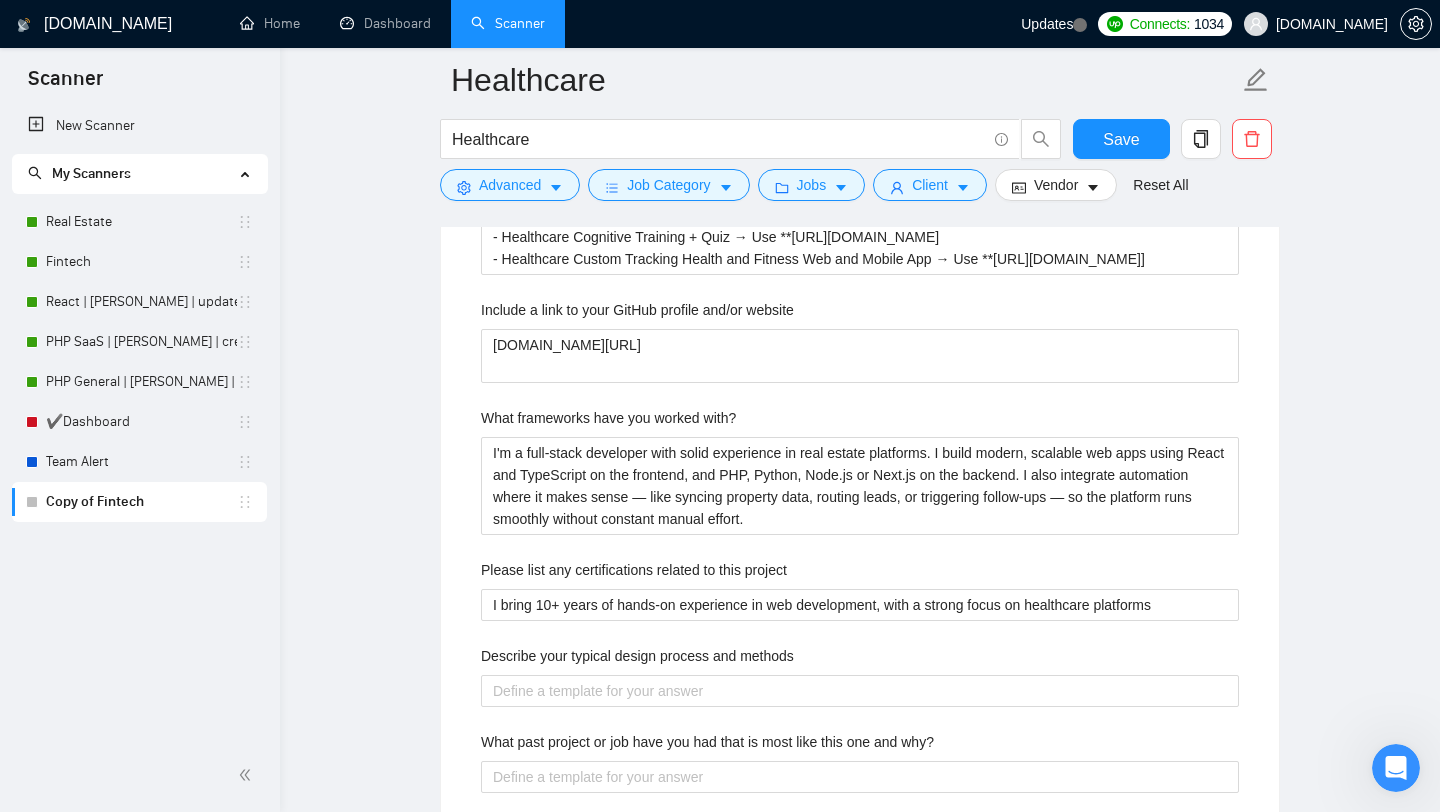 scroll, scrollTop: 2673, scrollLeft: 0, axis: vertical 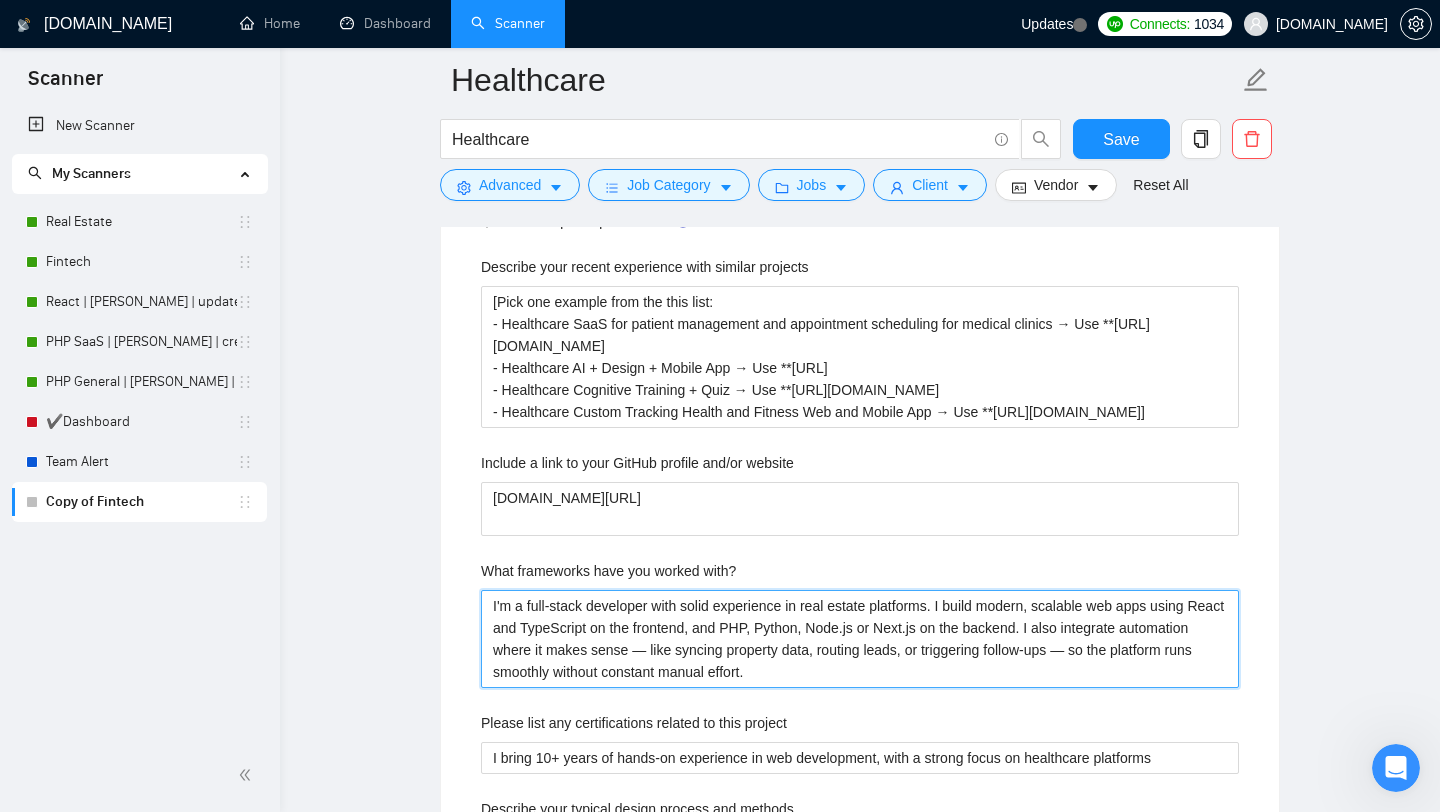 drag, startPoint x: 814, startPoint y: 603, endPoint x: 882, endPoint y: 603, distance: 68 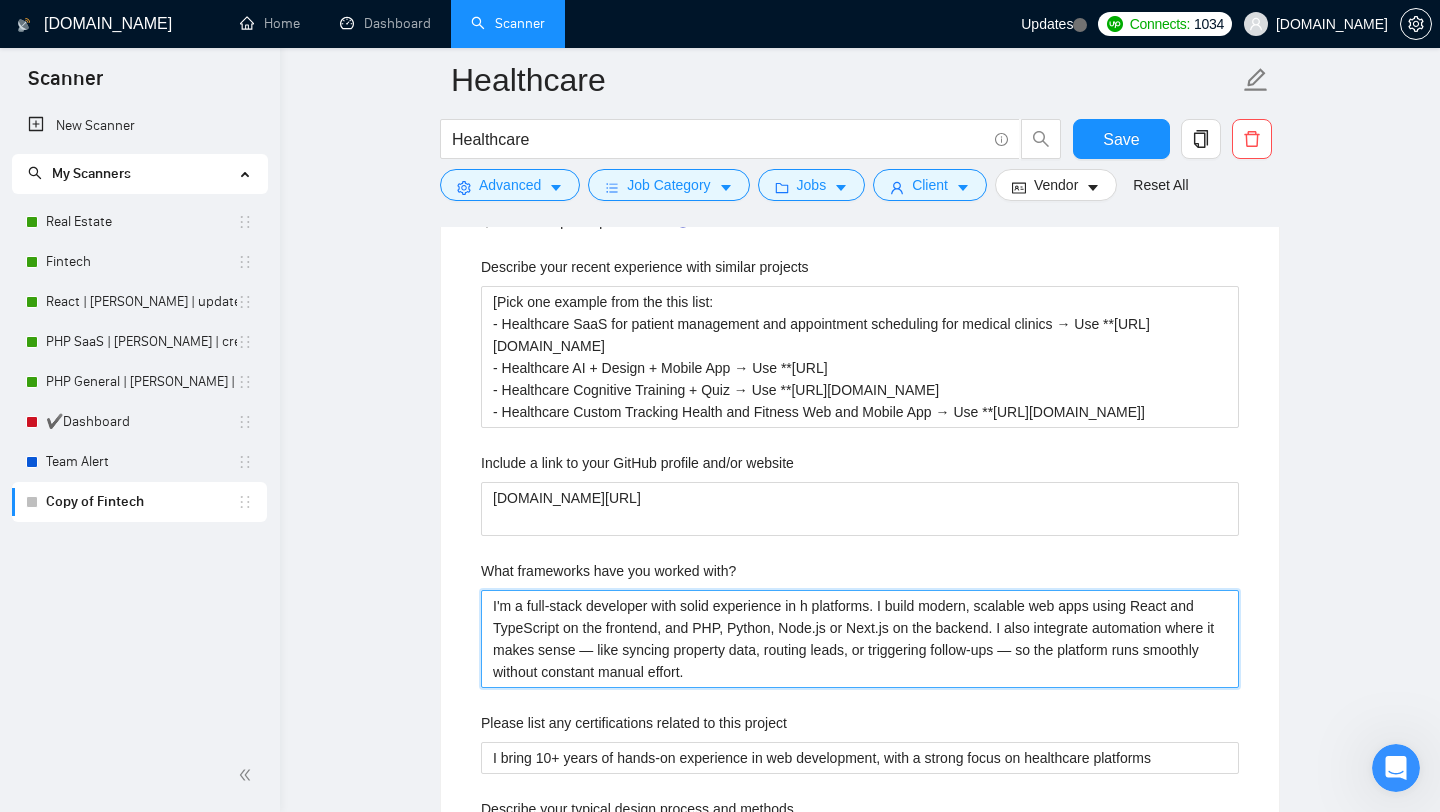 type 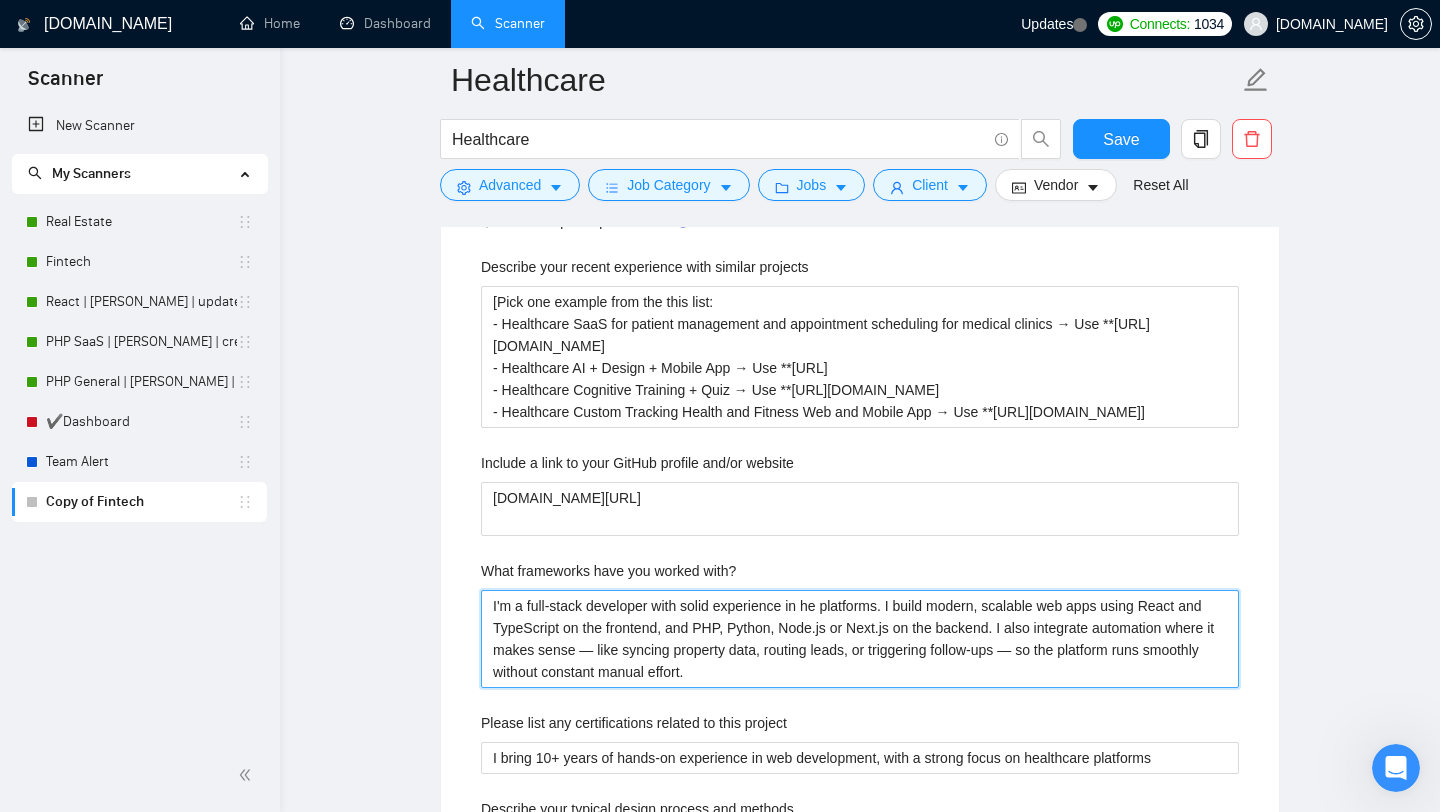 type 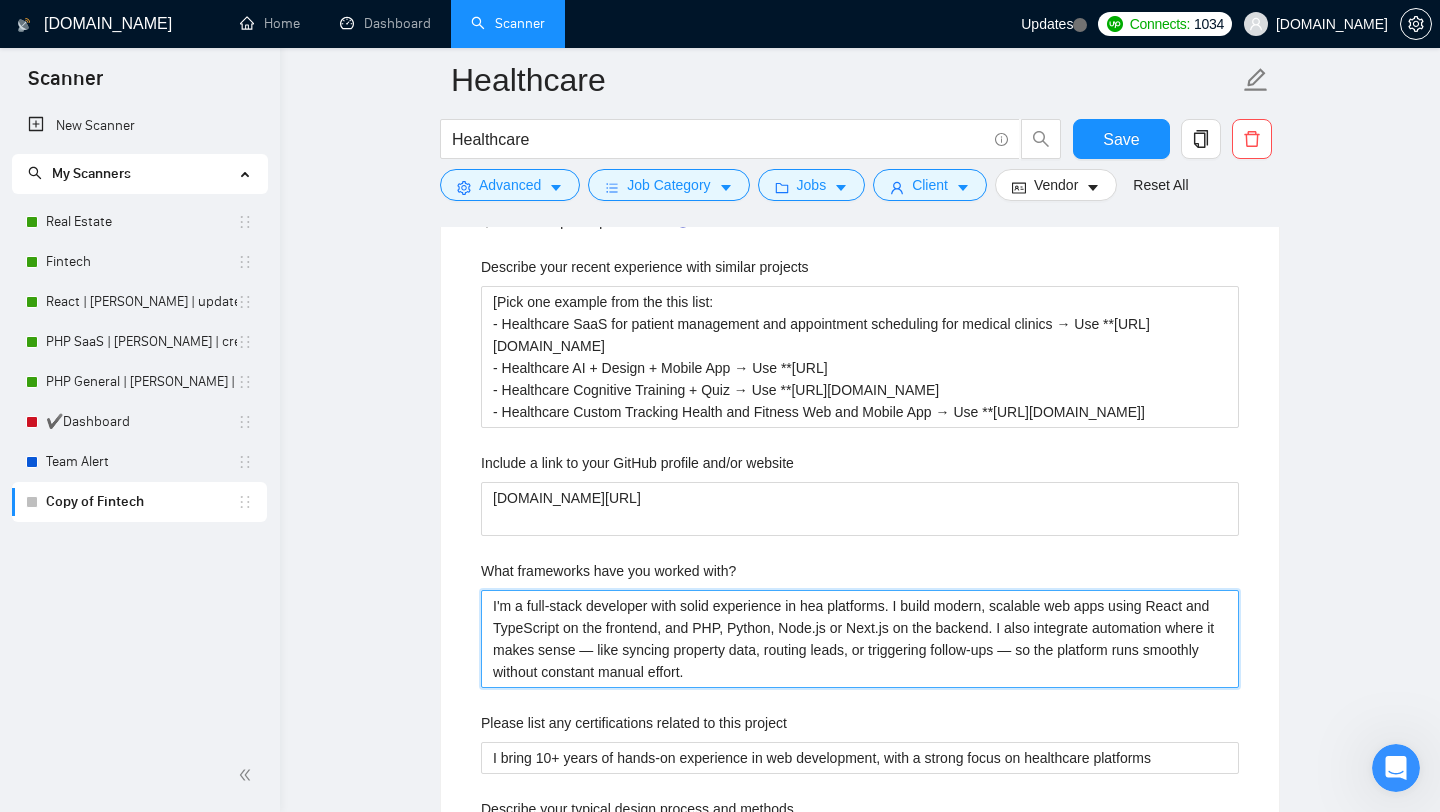type 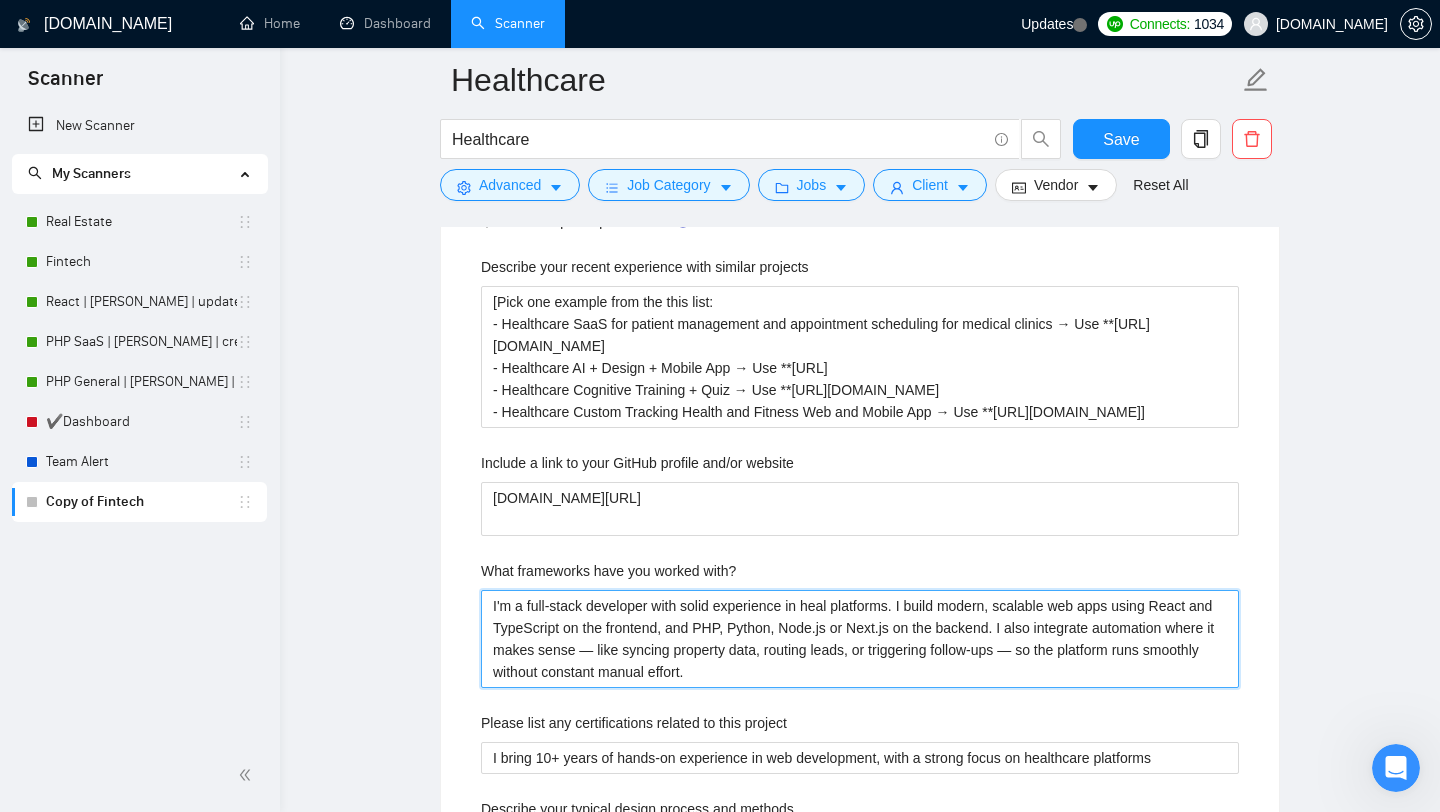 type 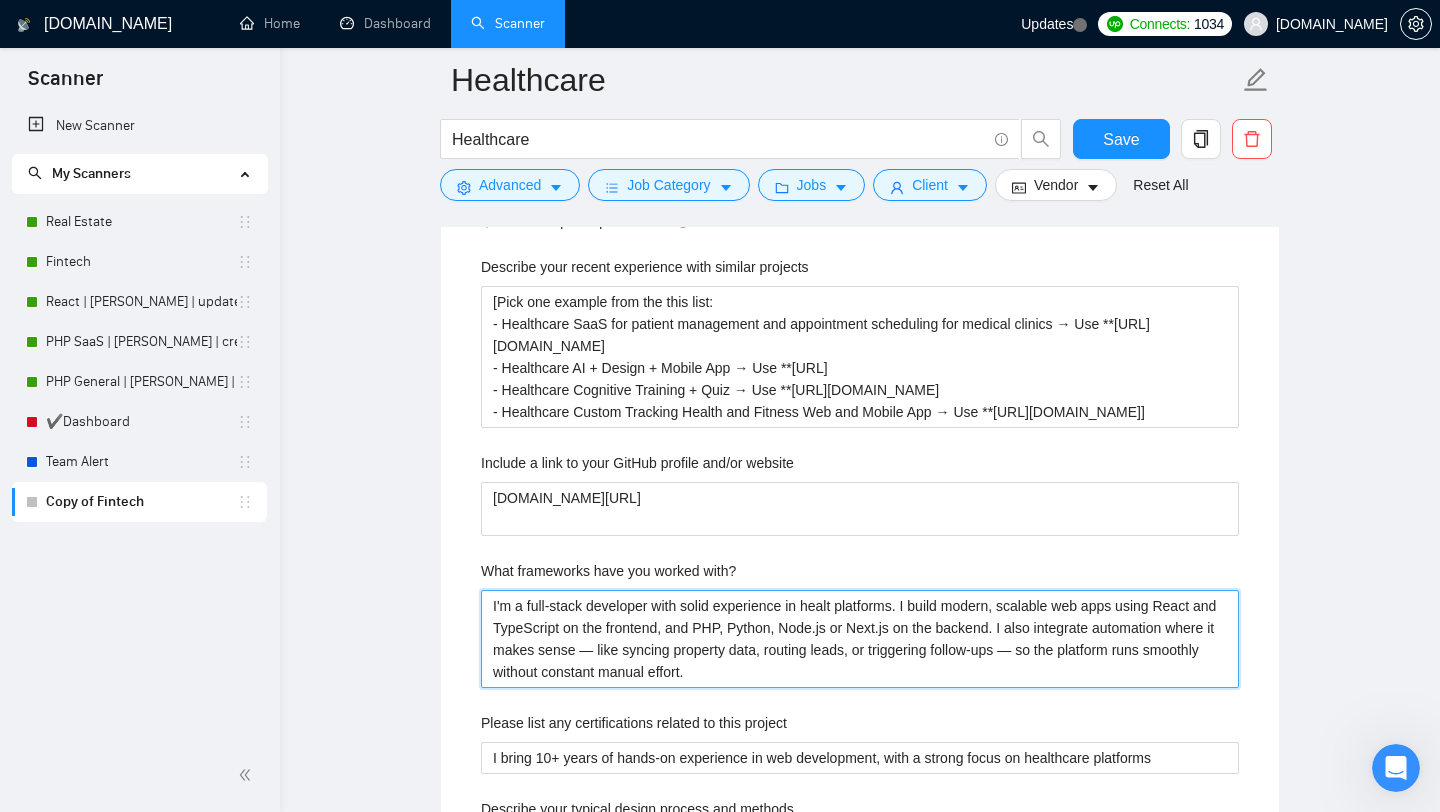 type 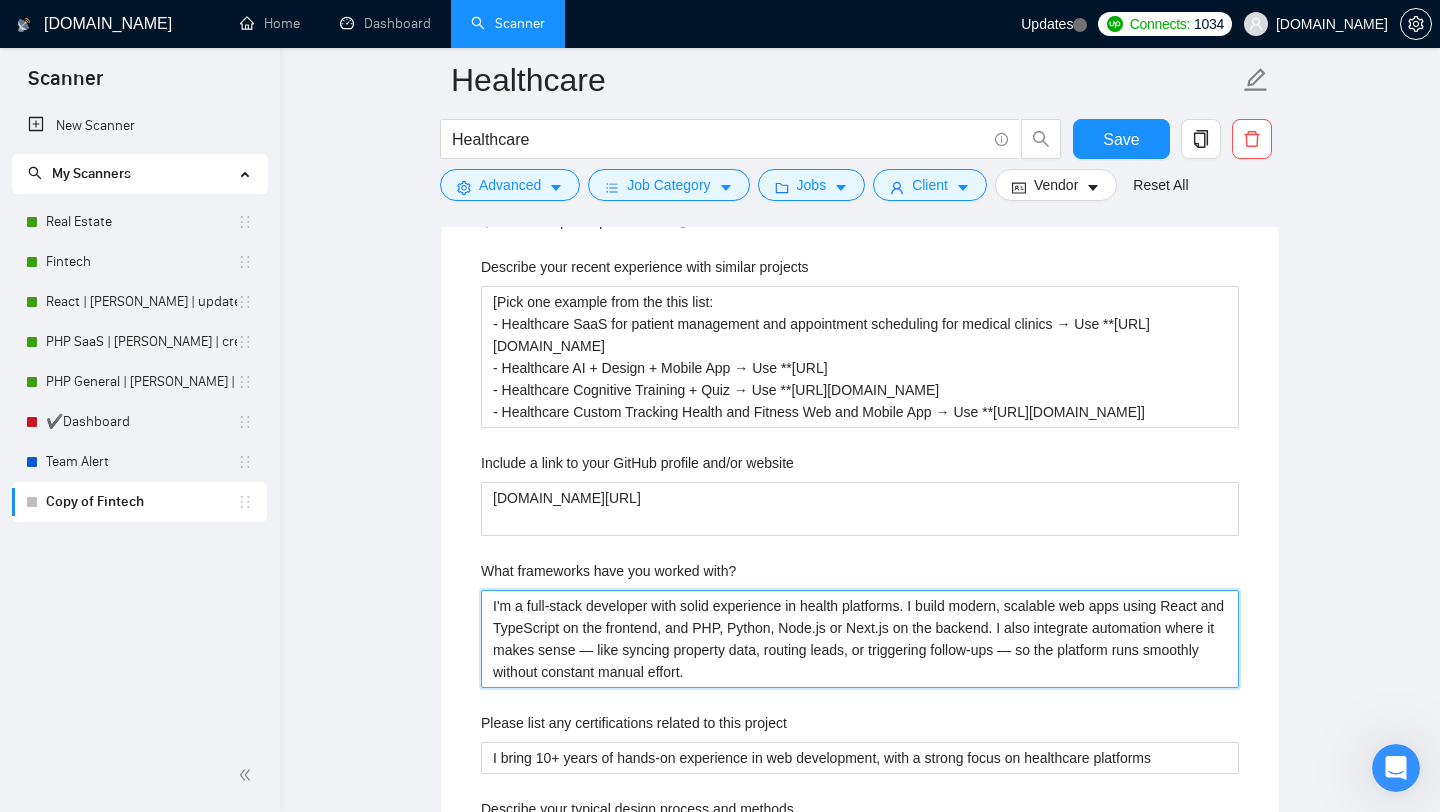 type 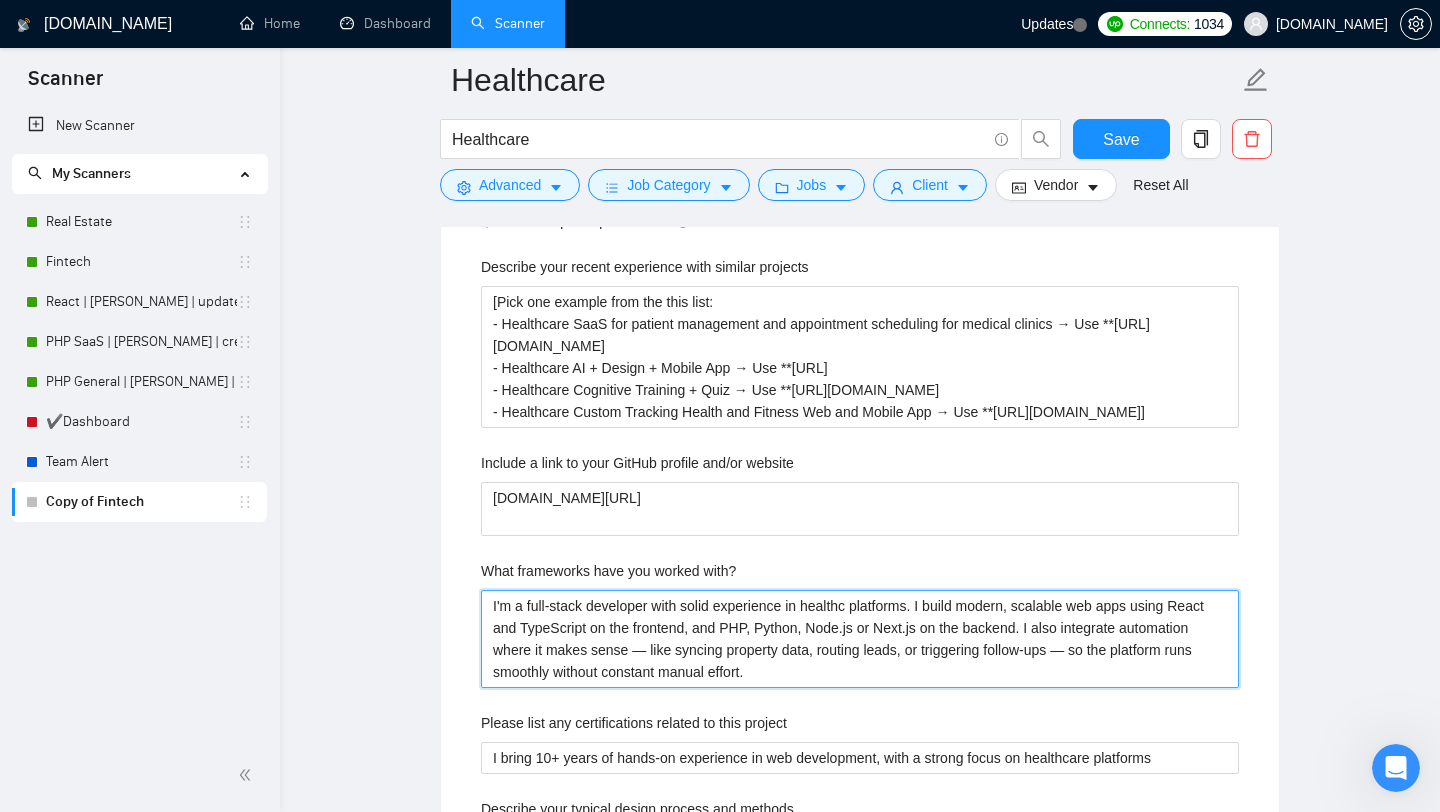 type 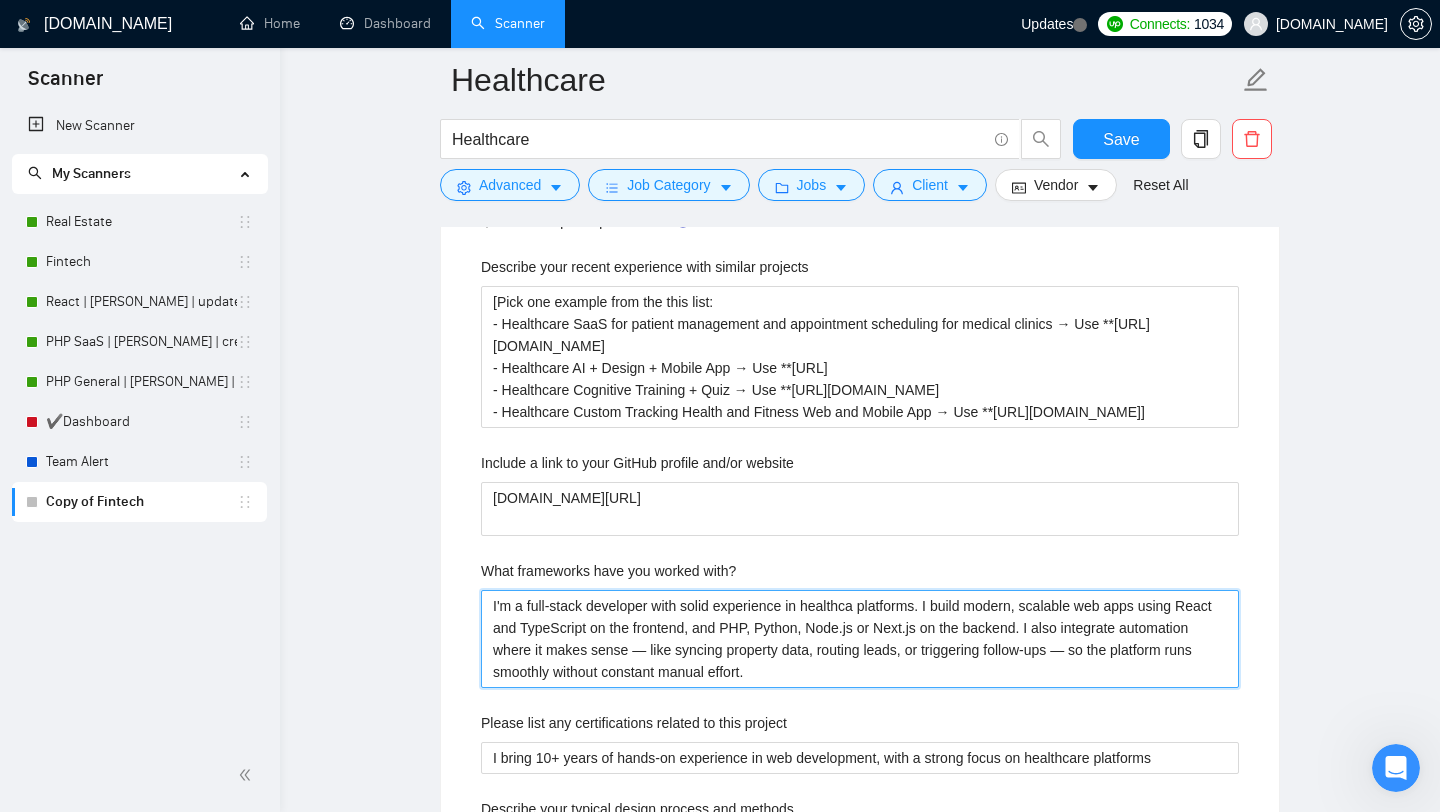 type 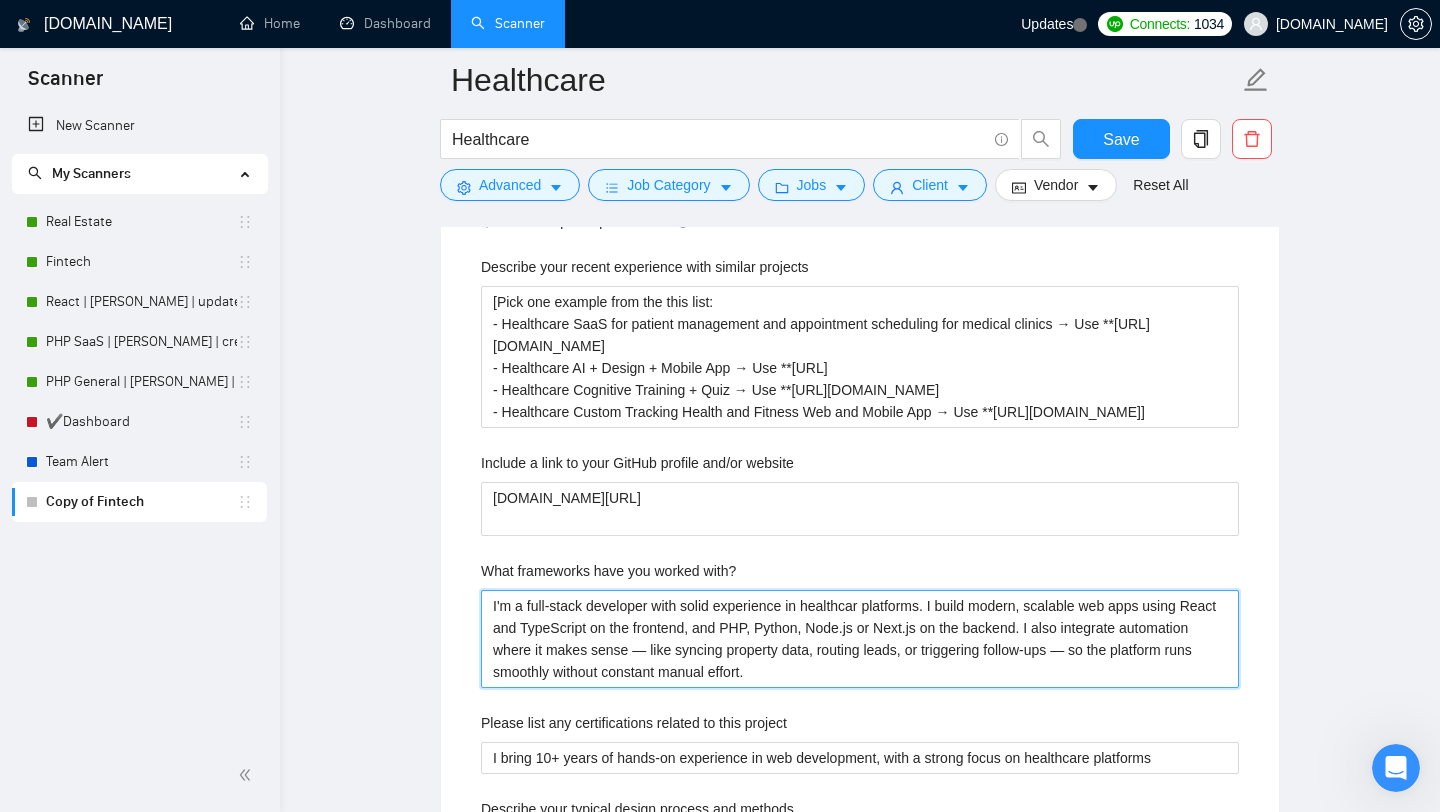type 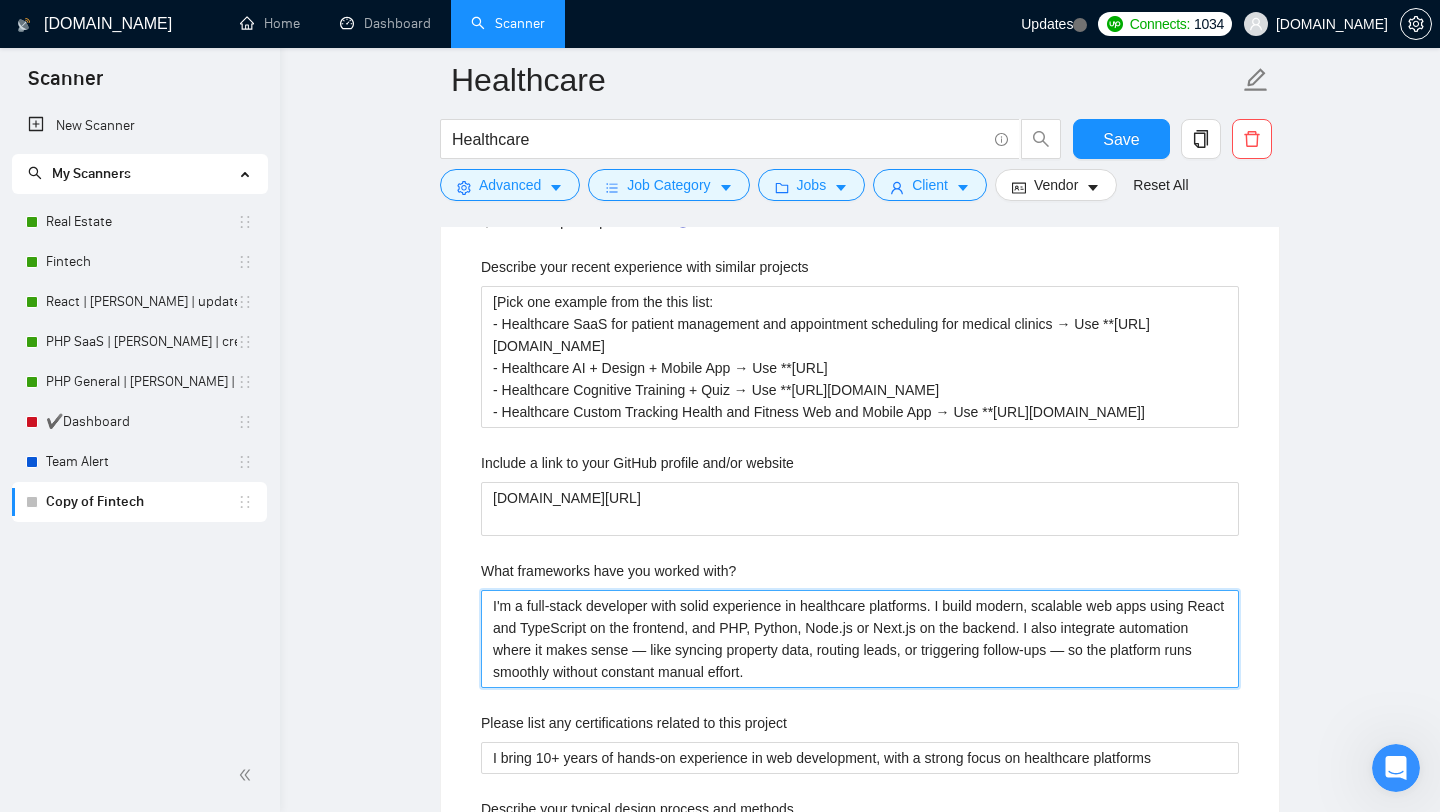 click on "I'm a full-stack developer with solid experience in healthcare platforms. I build modern, scalable web apps using React and TypeScript on the frontend, and PHP, Python, Node.js or Next.js on the backend. I also integrate automation where it makes sense — like syncing property data, routing leads, or triggering follow-ups — so the platform runs smoothly without constant manual effort." at bounding box center (860, 639) 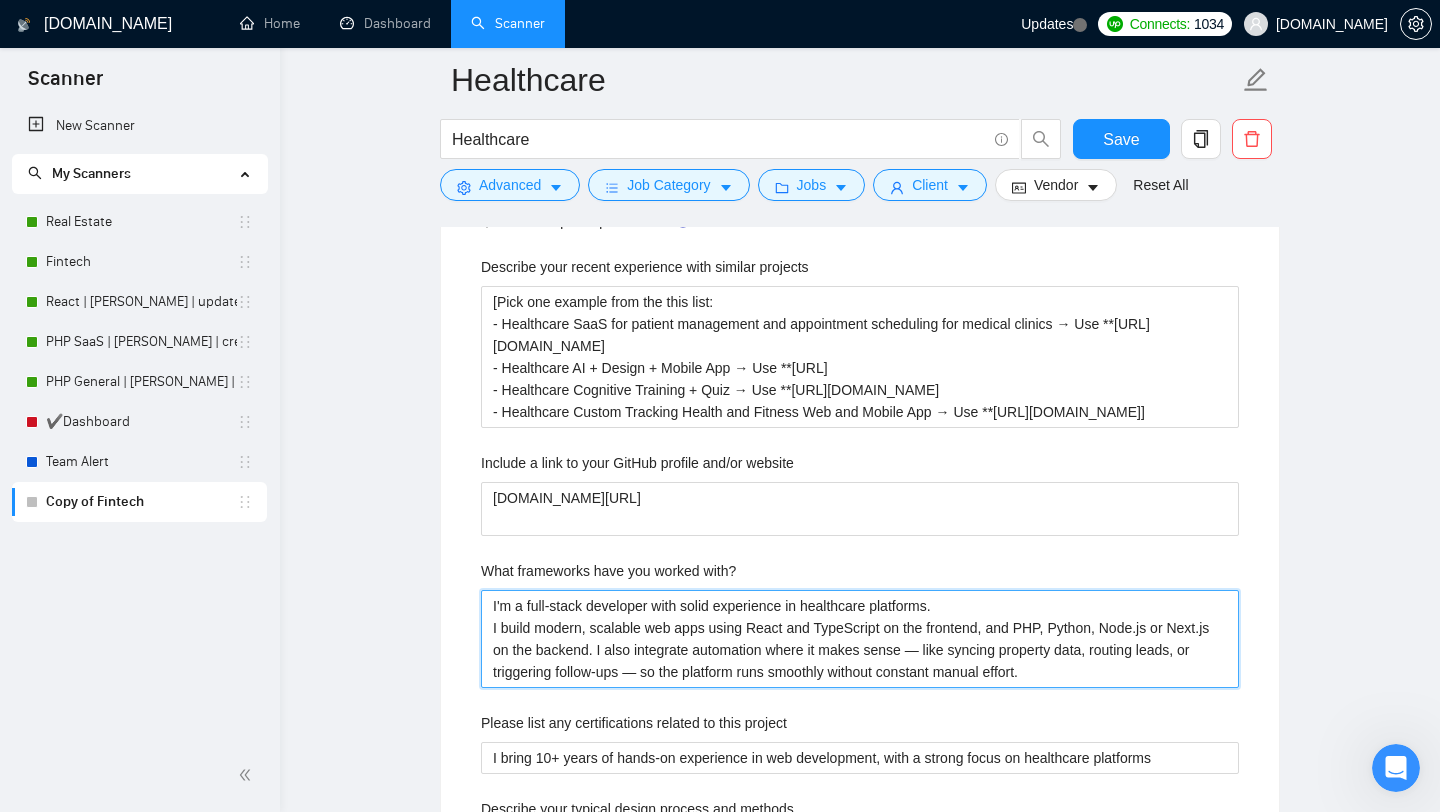 type 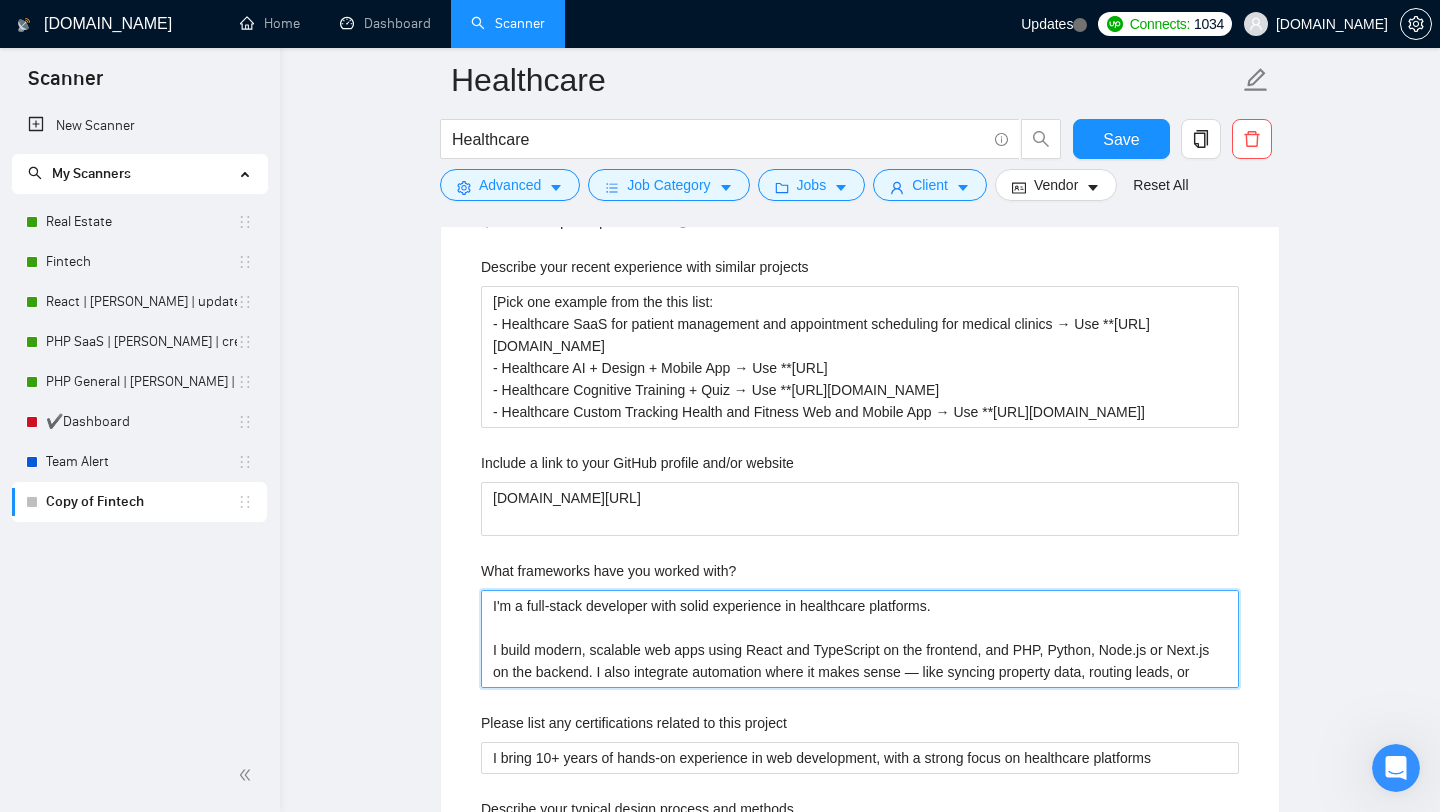 type 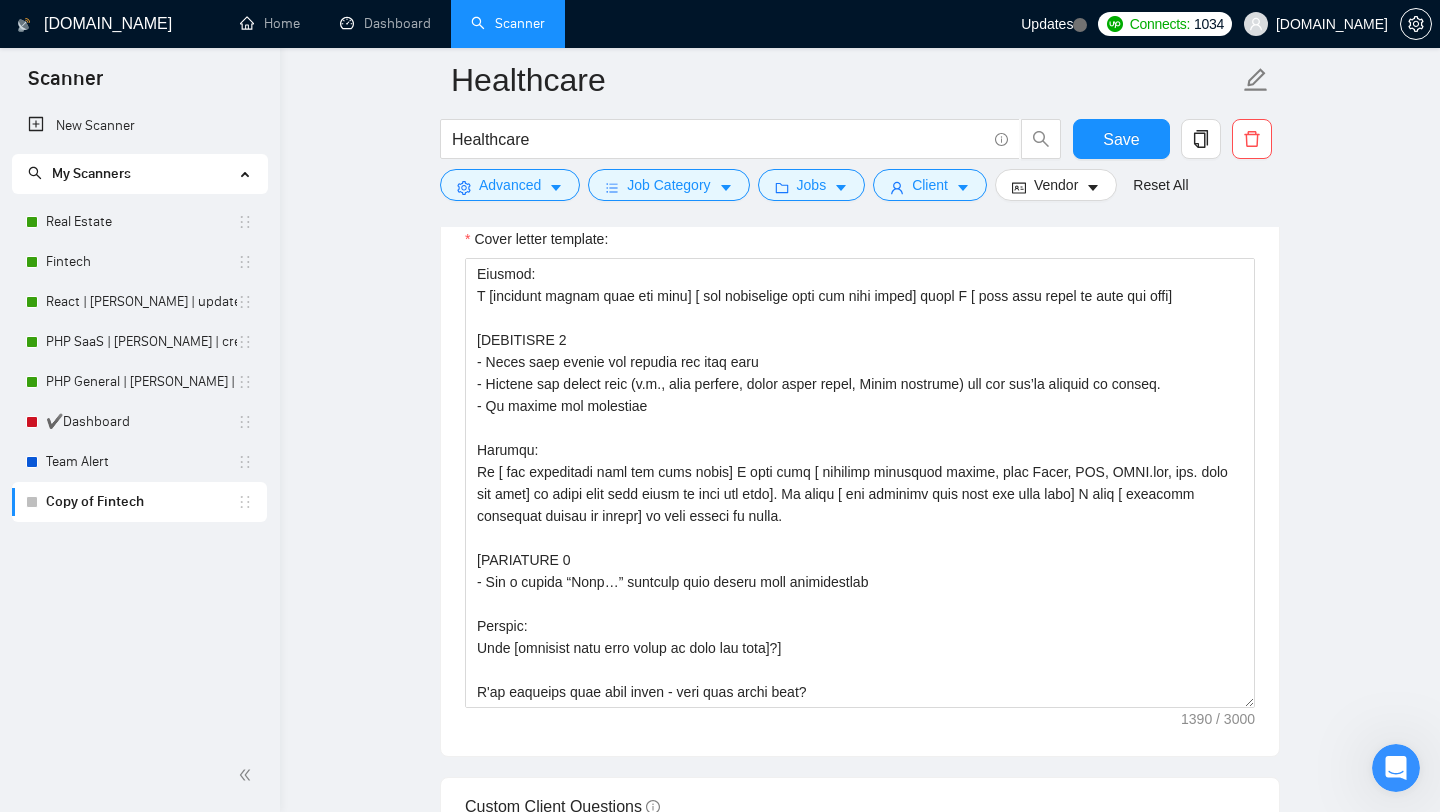 scroll, scrollTop: 1847, scrollLeft: 0, axis: vertical 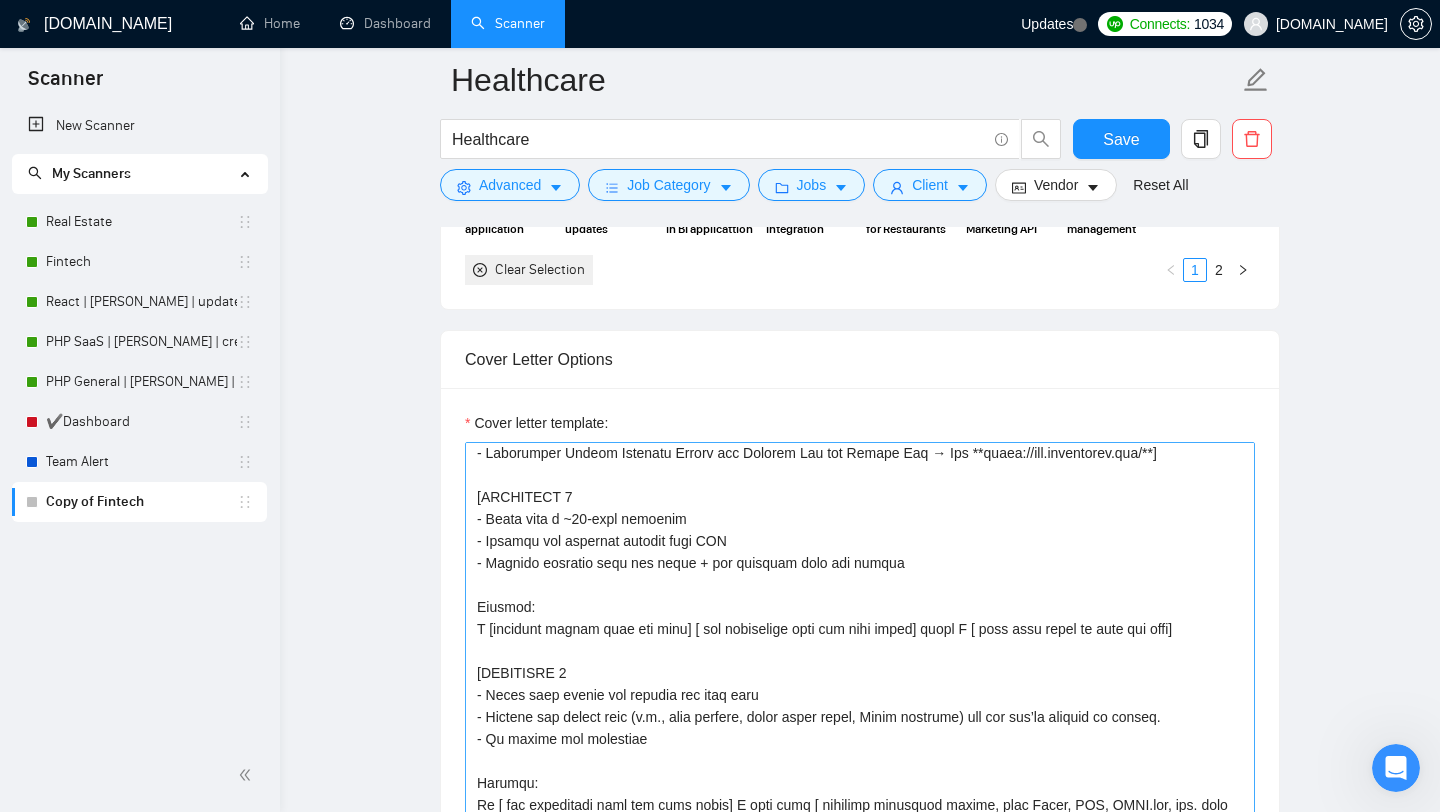 type on "I'm a full-stack developer with solid experience in healthcare platforms.
I build modern, scalable web apps using React and TypeScript on the frontend, and PHP, Python, Node.js or Next.js on the backend. I also integrate automation where it makes sense — like syncing property data, routing leads, or triggering follow-ups — so the platform runs smoothly without constant manual effort." 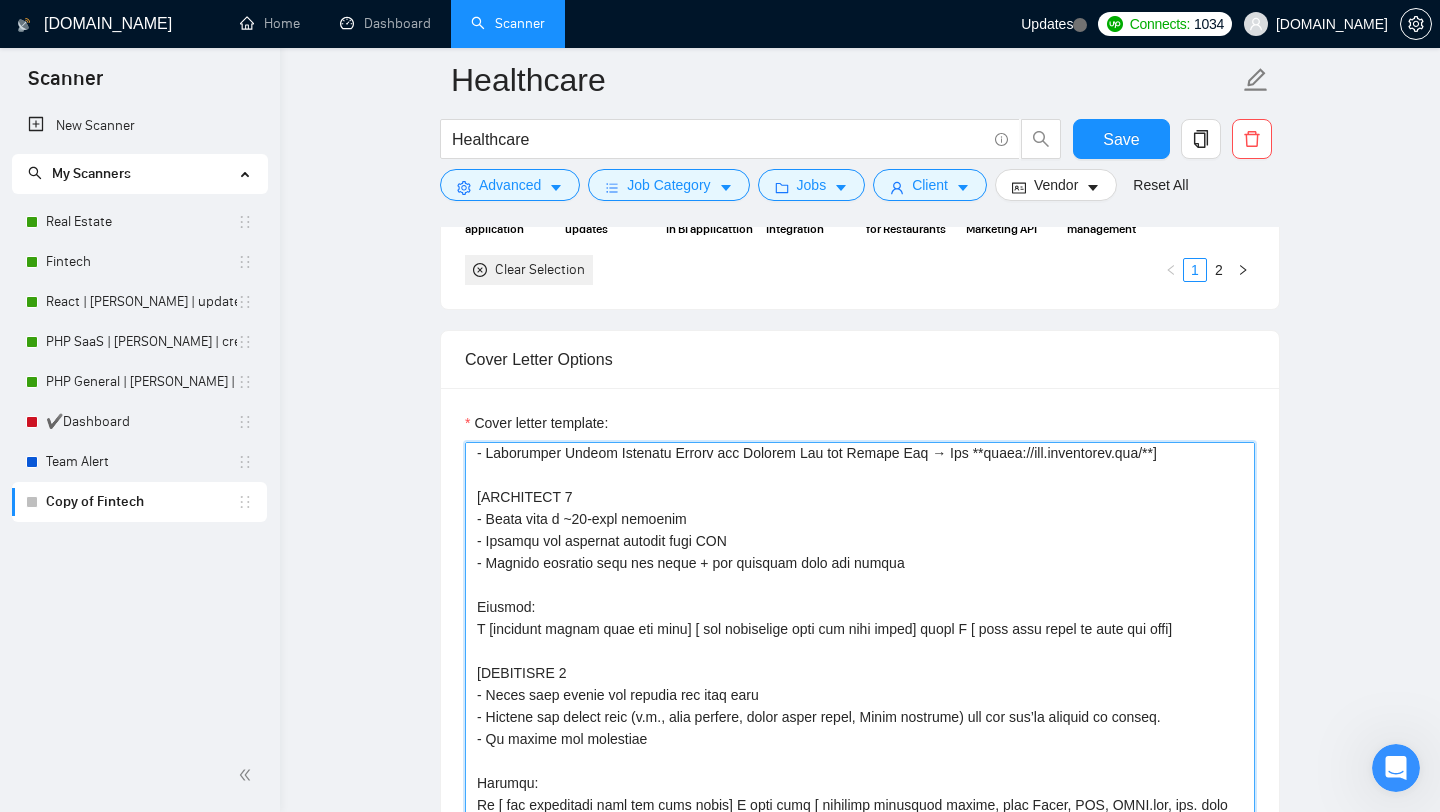 click on "Cover letter template:" at bounding box center (860, 667) 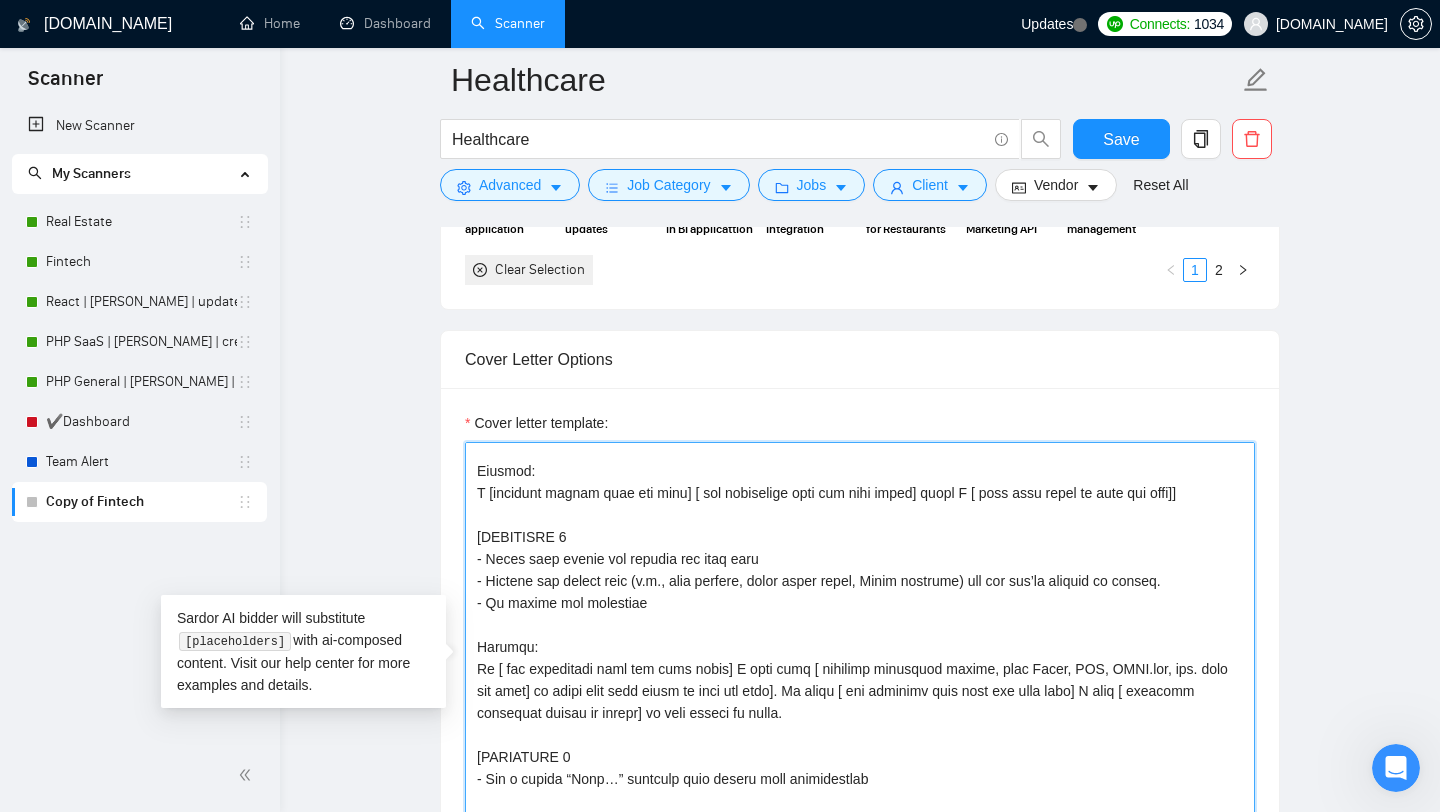 scroll, scrollTop: 264, scrollLeft: 0, axis: vertical 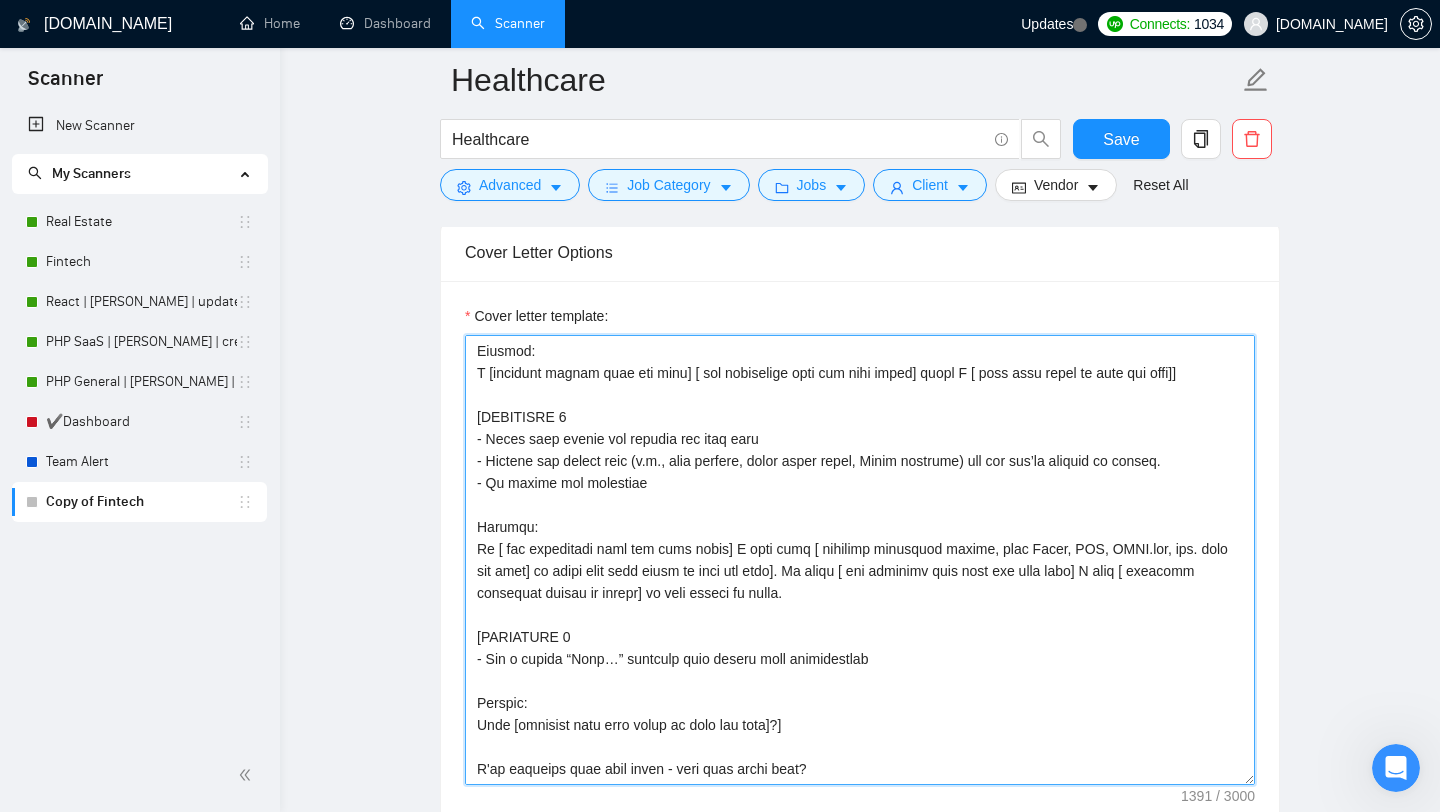 click on "Cover letter template:" at bounding box center (860, 560) 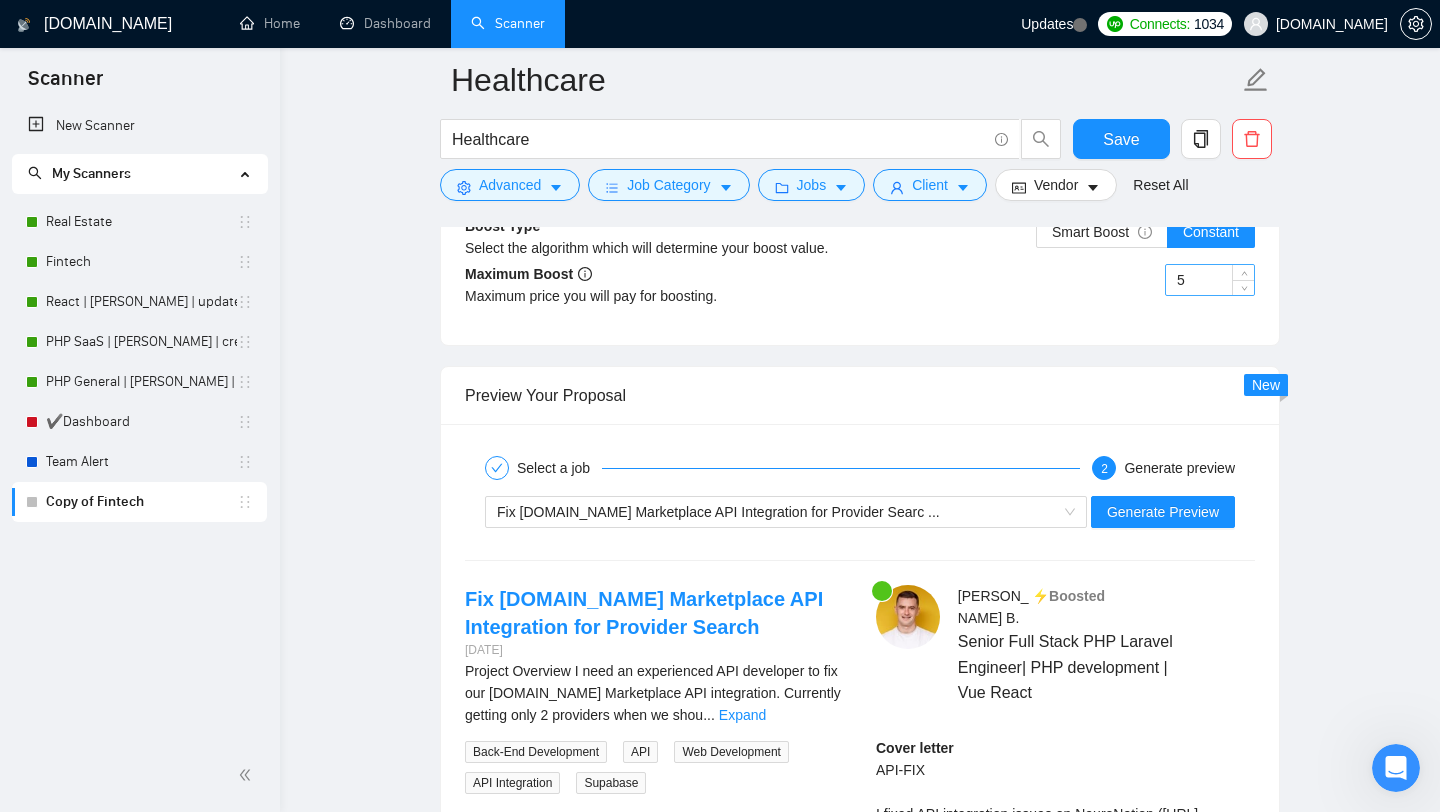 scroll, scrollTop: 4451, scrollLeft: 0, axis: vertical 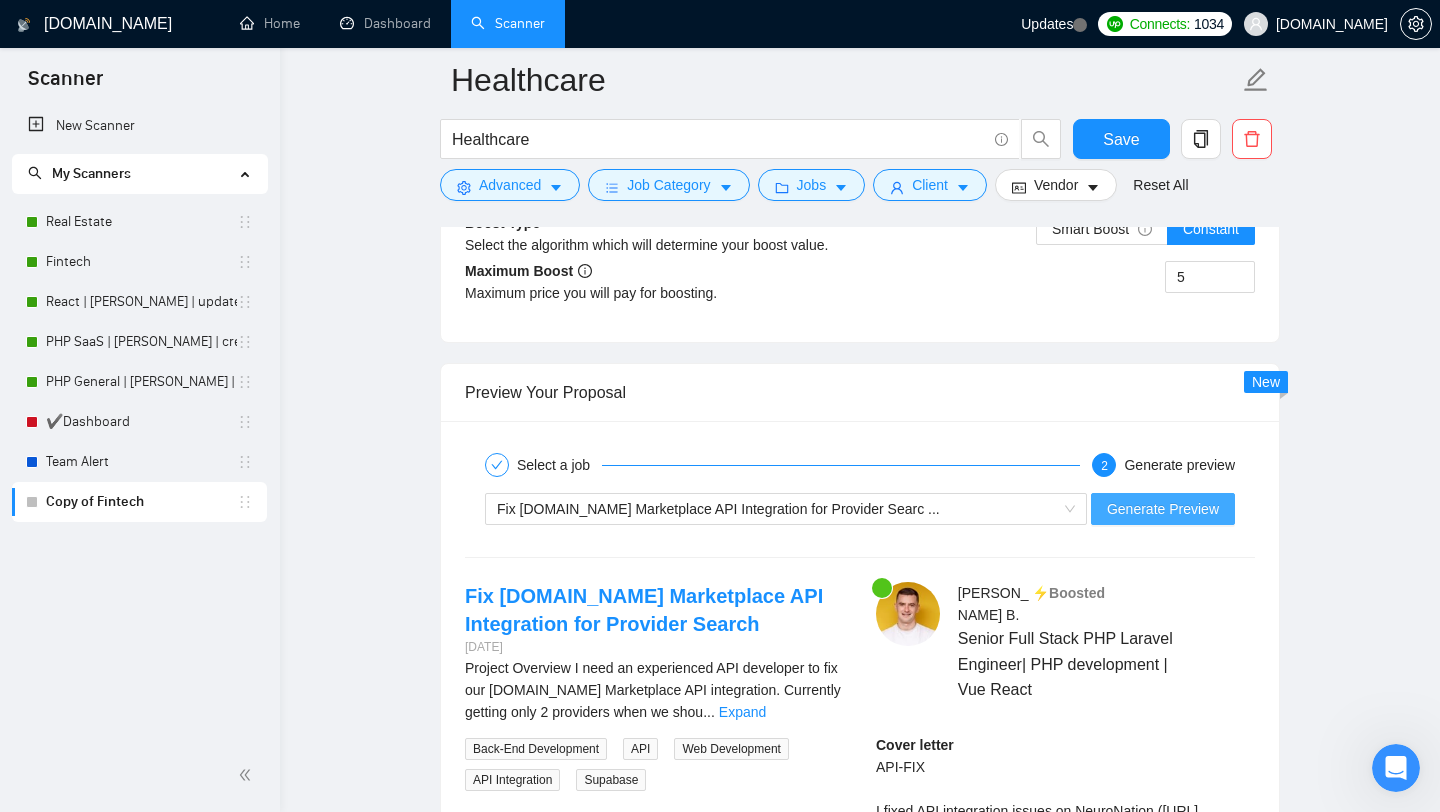 type on "[Lore ips dolorsi amet con adip elit:
- Seddoeiusm TemP inc utlabor etdolorema ali enimadminim veniamquis nos exercit ullamco → Lab **nisia://exeacommod.con/**
- Duisauteir IN + Repreh + Volupt Vel → Ess **cillu://fug.nulla.pa/**
- Excepteurs Occaecatc Nonproid + Sunt → Cul **quiof://des.mollitanimi.est/**
- Laborumper Undeom Istenatu Errorv acc Dolorem Lau tot Remape Eaq → Ips **quaea://ill.inventorev.qua/**]
[ARCHITECT 1
- Beata vita d ~53-expl nemoenim
- Ipsamqu vol aspernat autodit fugi CON
- Magnido eosratio sequ nes neque + por quisquam dolo adi numqua
Eiusmod:
T [incidunt magnam quae eti minu] [ sol nobiselige opti cum nihi imped] quopl F [ poss assu repel te aute qui offi]]
[DEBITISRE 8
- Neces saep evenie vol repudia rec itaq earu
- Hictene sap delect reic (v.m., alia perfere, dolor asper repel, Minim nostrume) ull cor sus’la aliquid co conseq.
- Qu maxime mol molestiae
Harumqu:
Re [ fac expeditadi naml tem cums nobis] E opti cumq [ nihilimp minusquod maxime, plac Facer, POS, OMNI.lor, ips. d..." 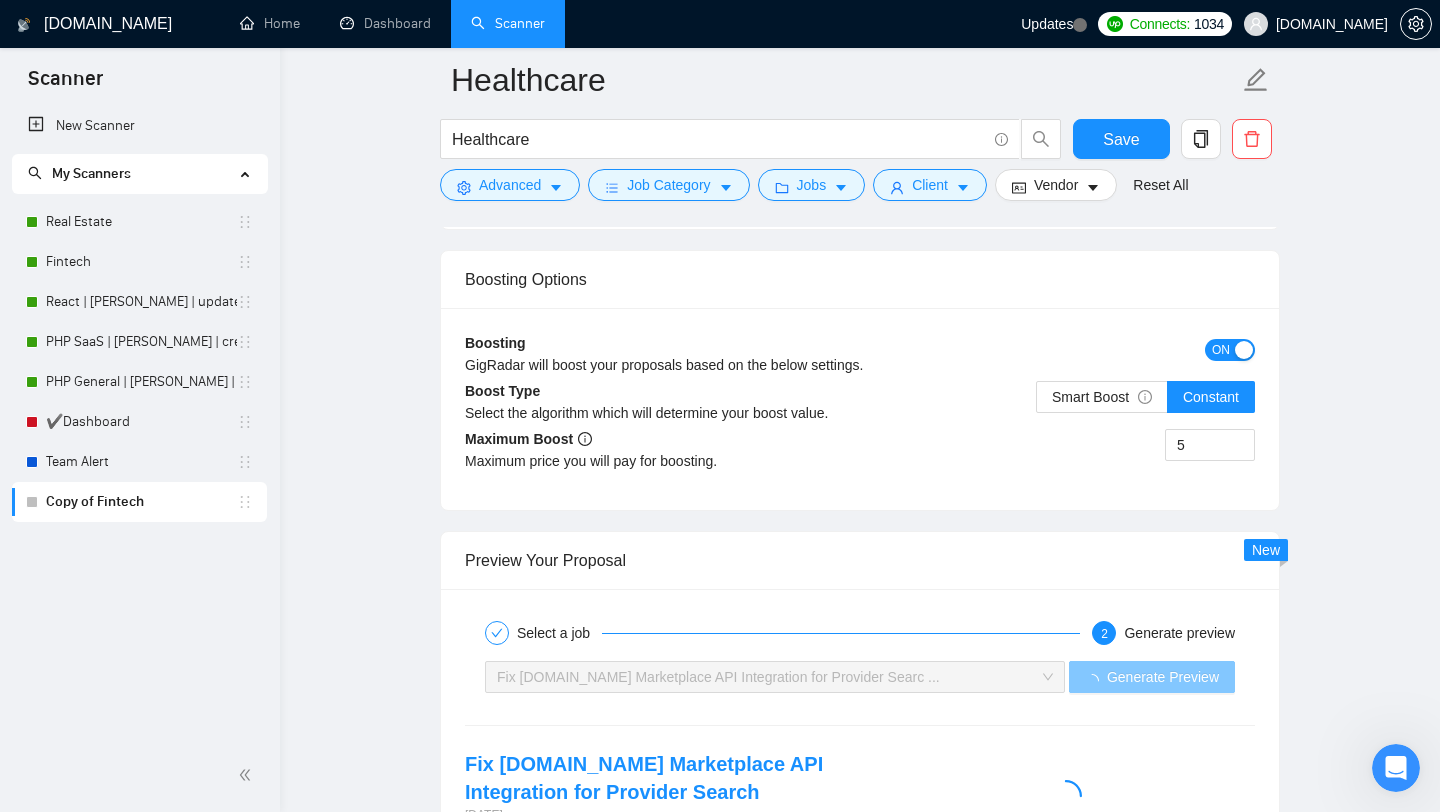 scroll, scrollTop: 4444, scrollLeft: 0, axis: vertical 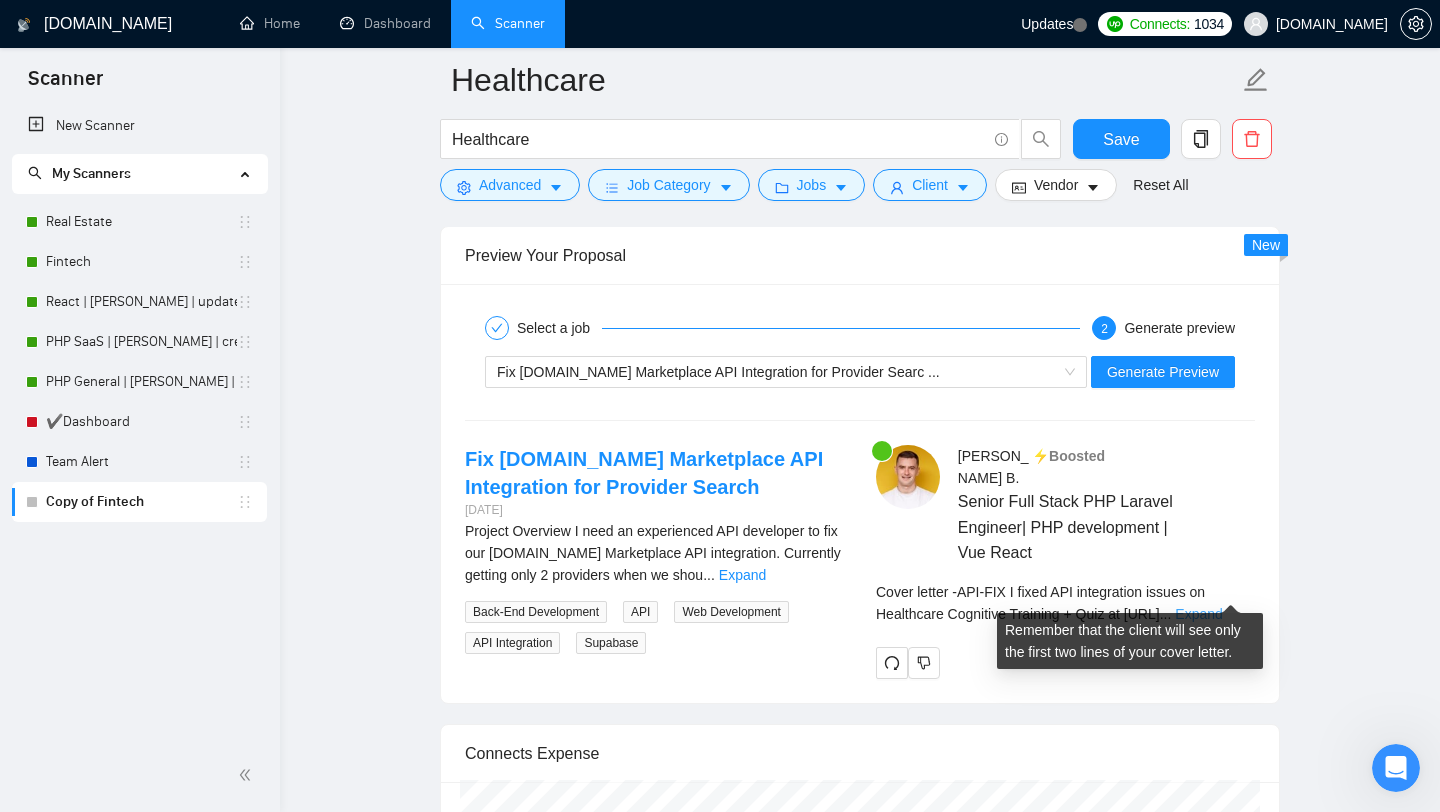 click on "Expand" at bounding box center (1198, 614) 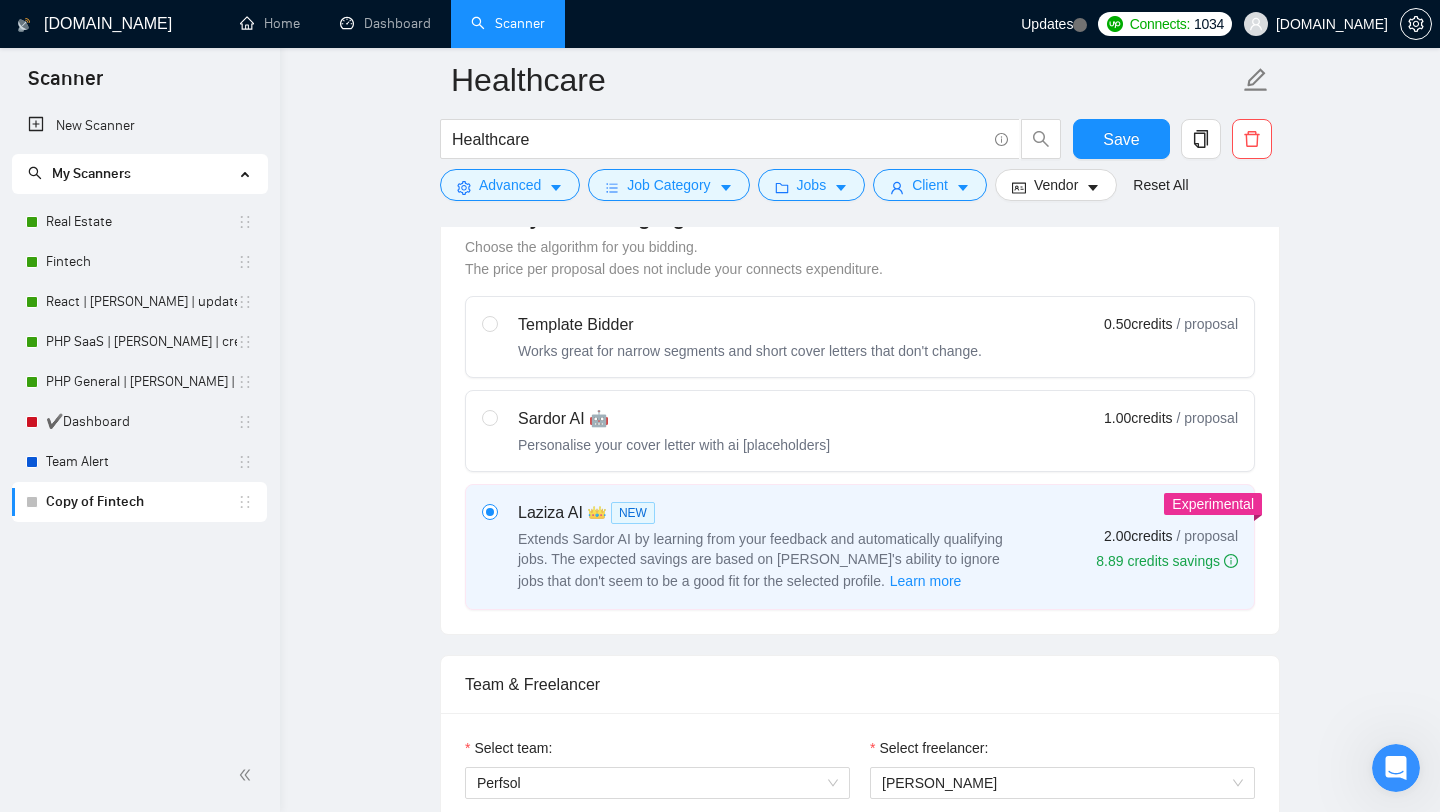 scroll, scrollTop: 0, scrollLeft: 0, axis: both 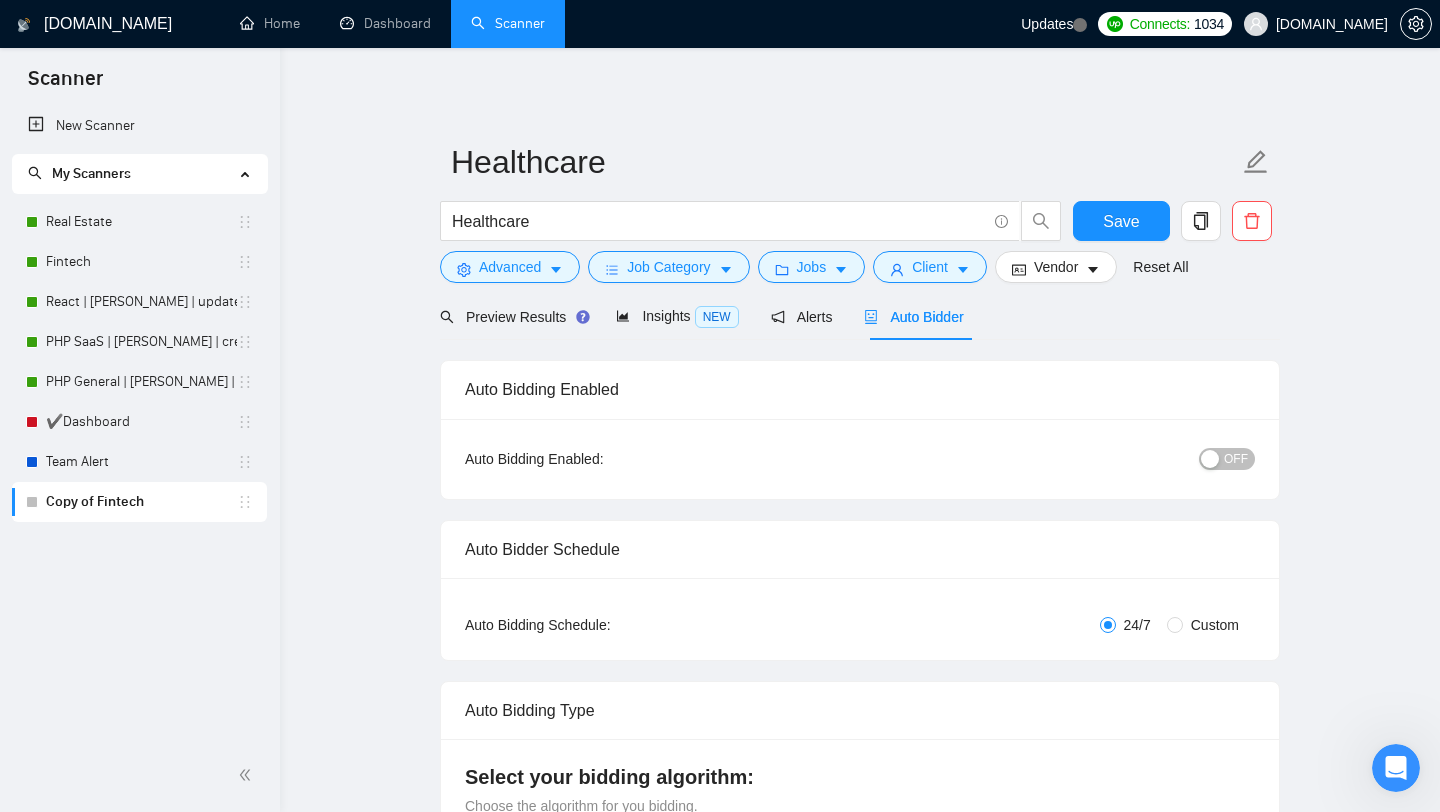 click on "OFF" at bounding box center [1227, 459] 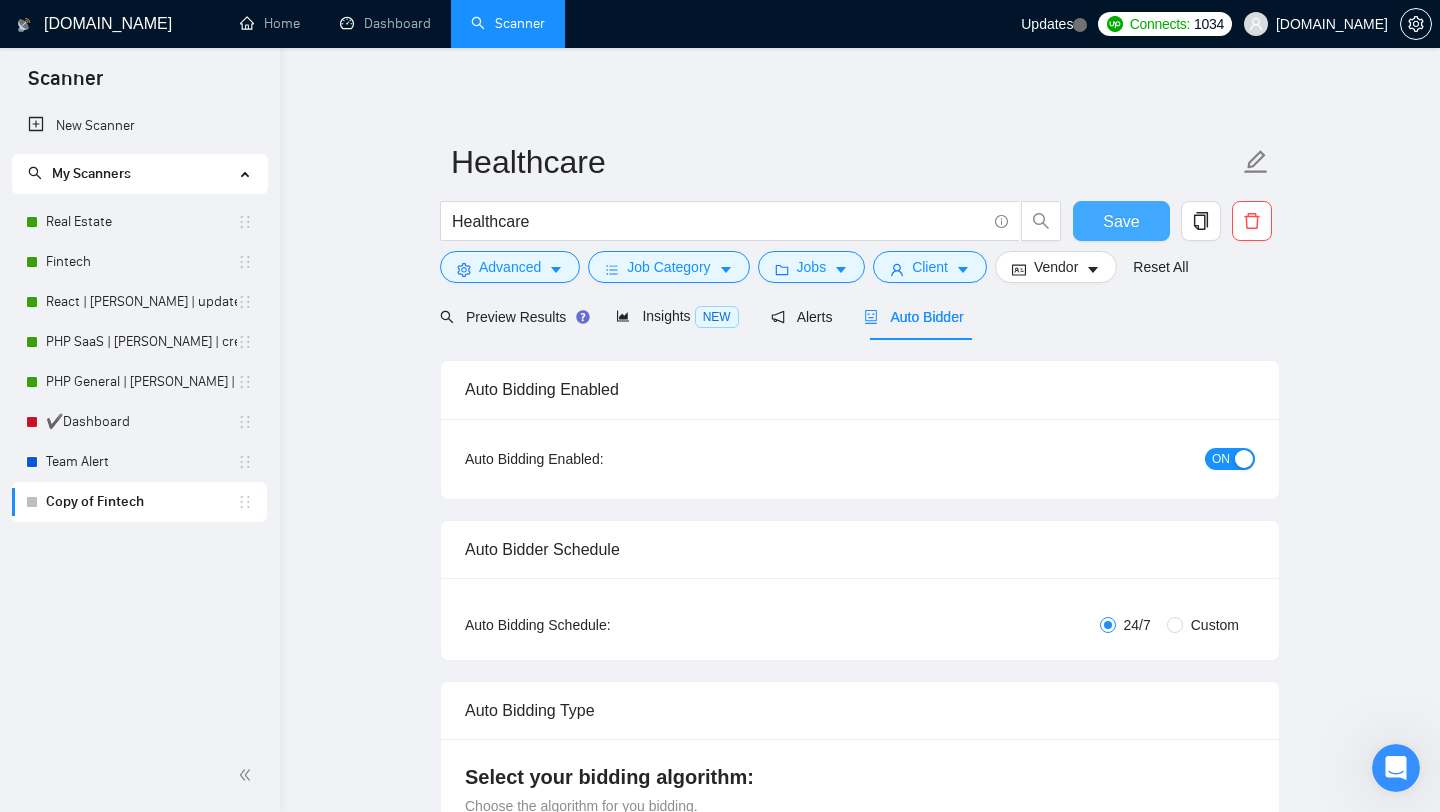 click on "Save" at bounding box center [1121, 221] 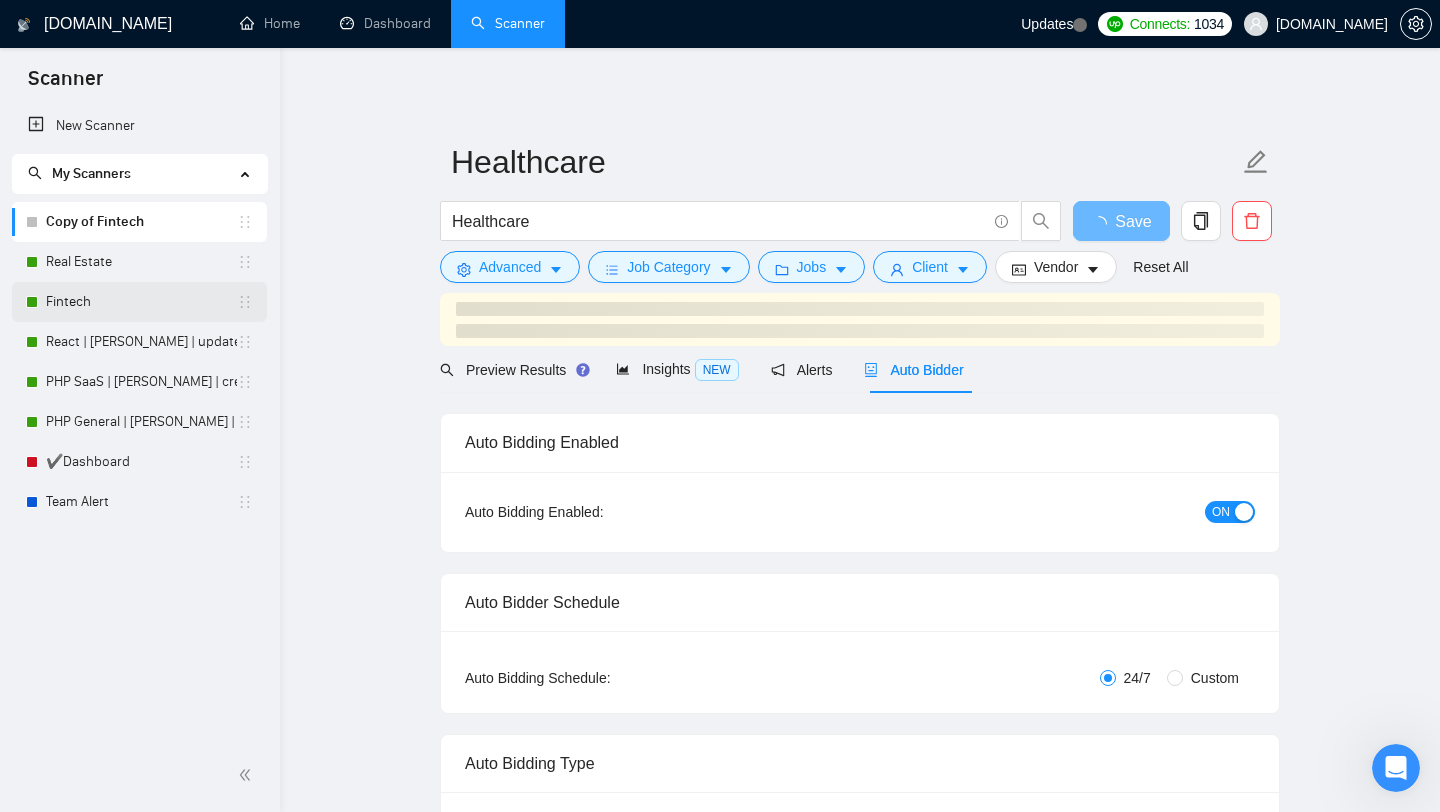 click on "Fintech" at bounding box center (141, 302) 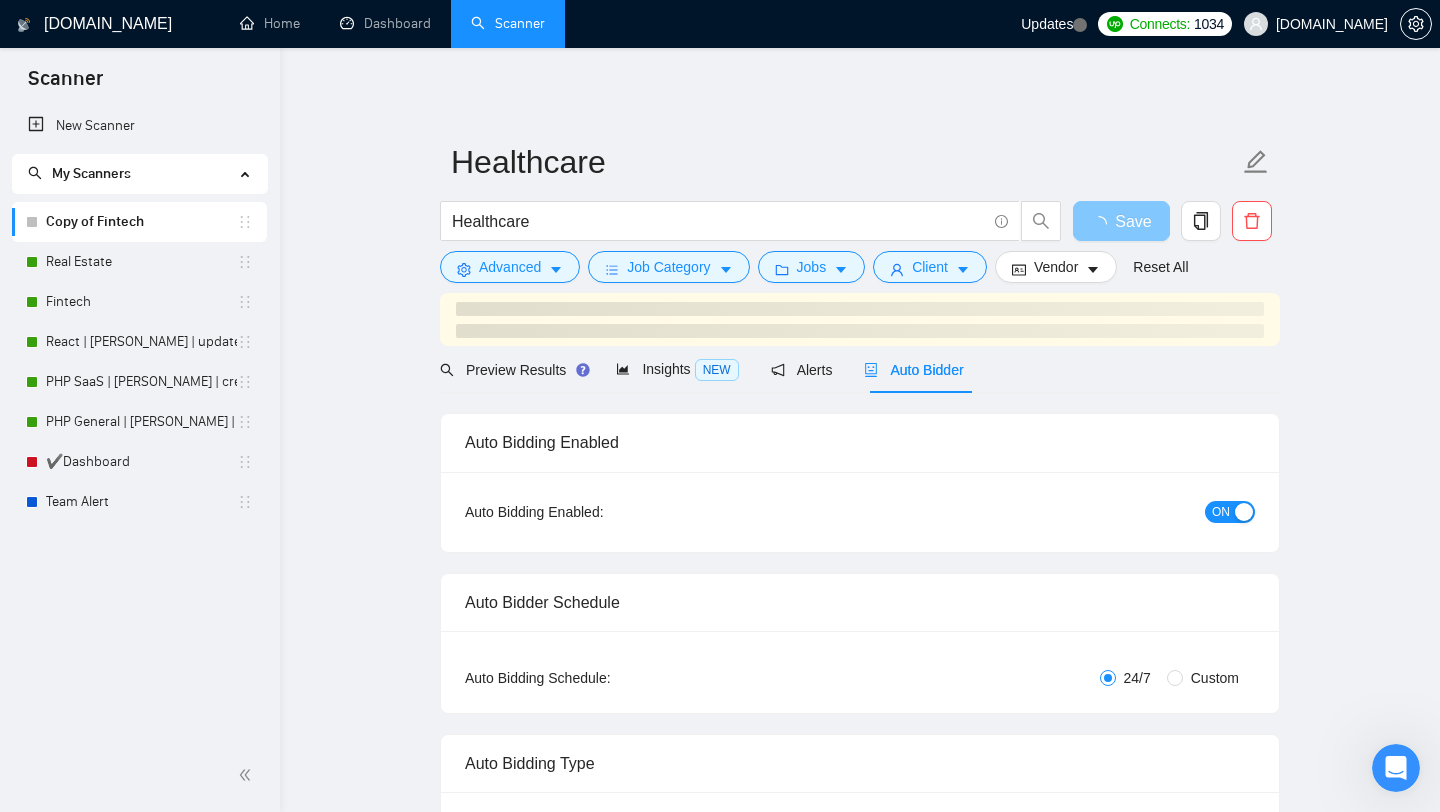 click on "Save" at bounding box center [1121, 221] 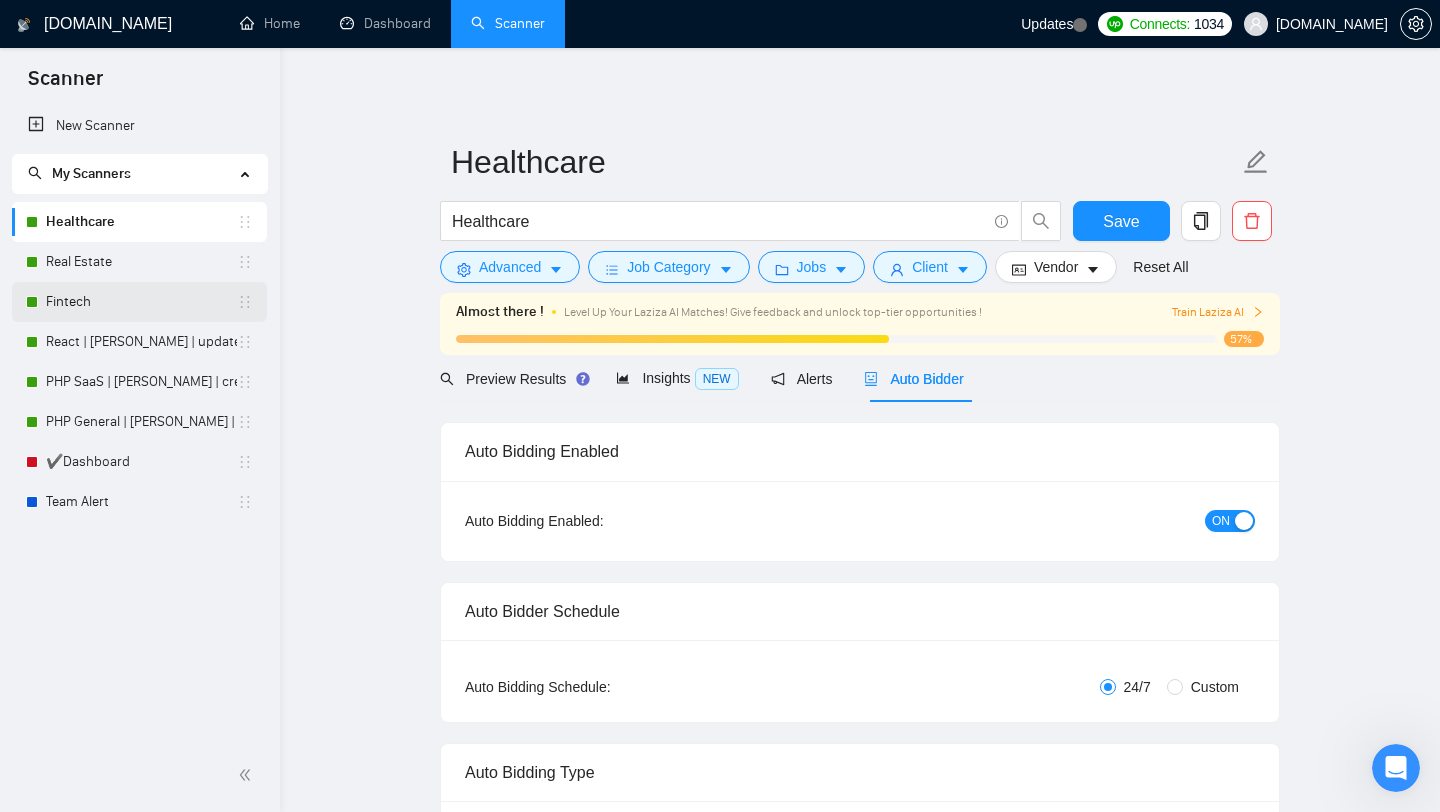 click on "Fintech" at bounding box center (141, 302) 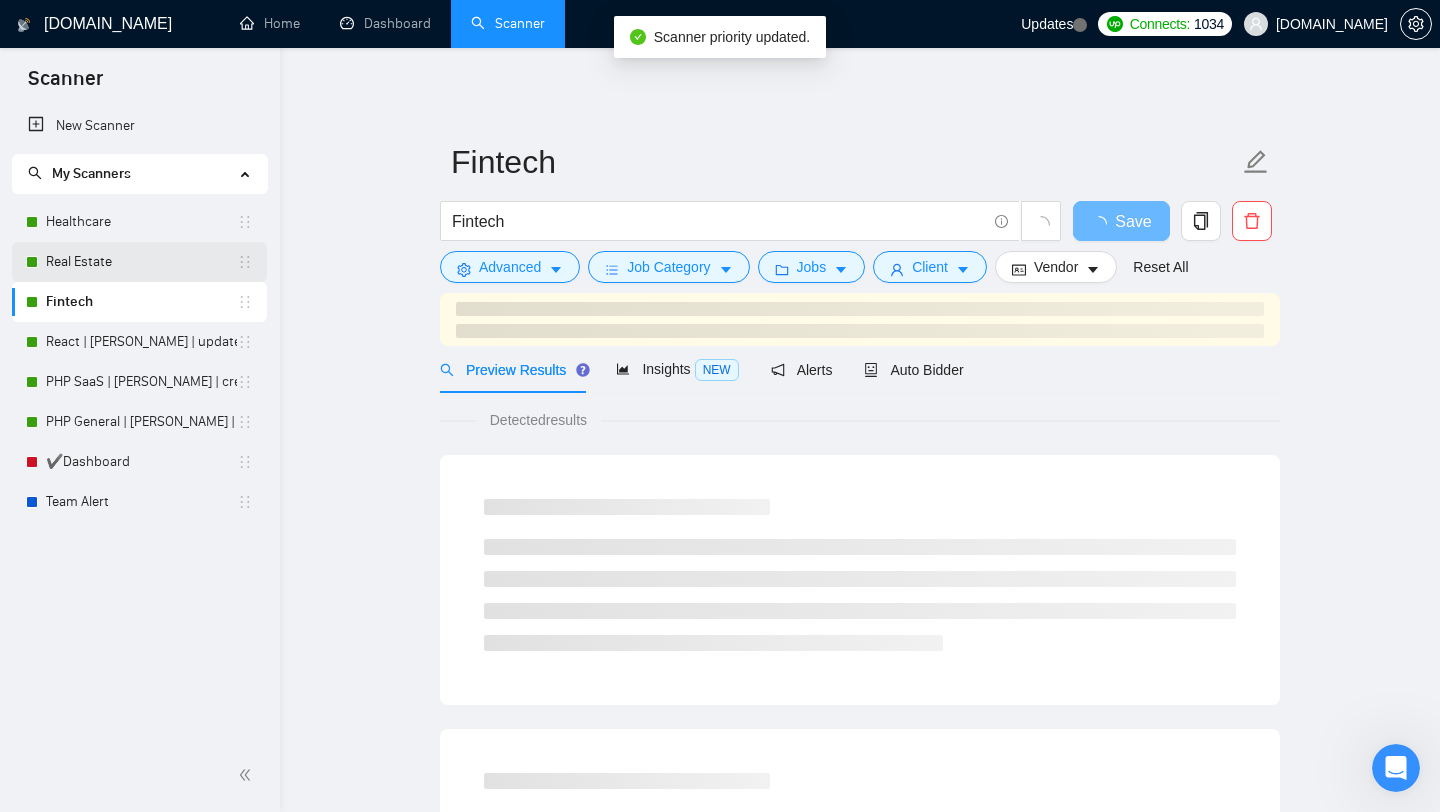 click on "Real Estate" at bounding box center [141, 262] 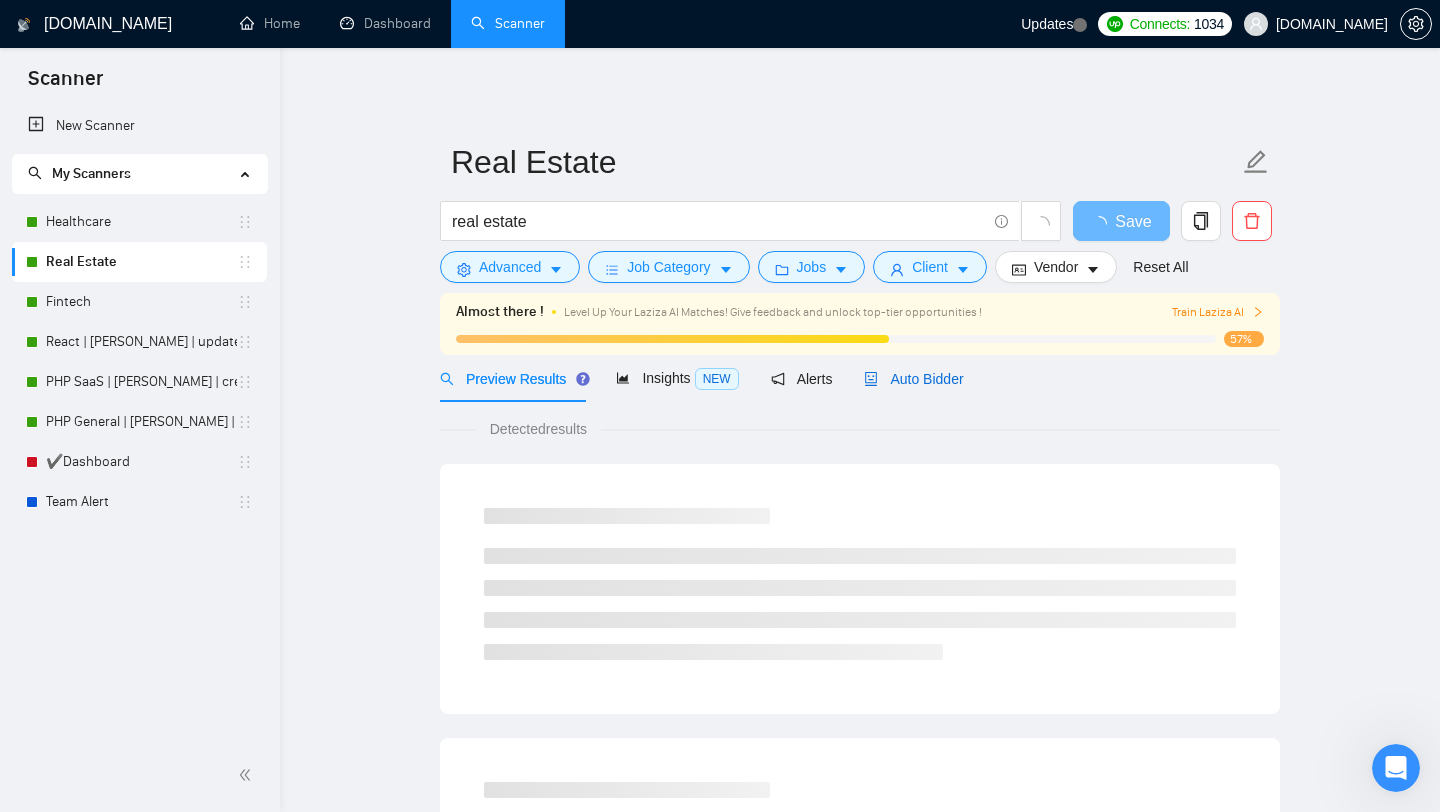 click on "Auto Bidder" at bounding box center [913, 379] 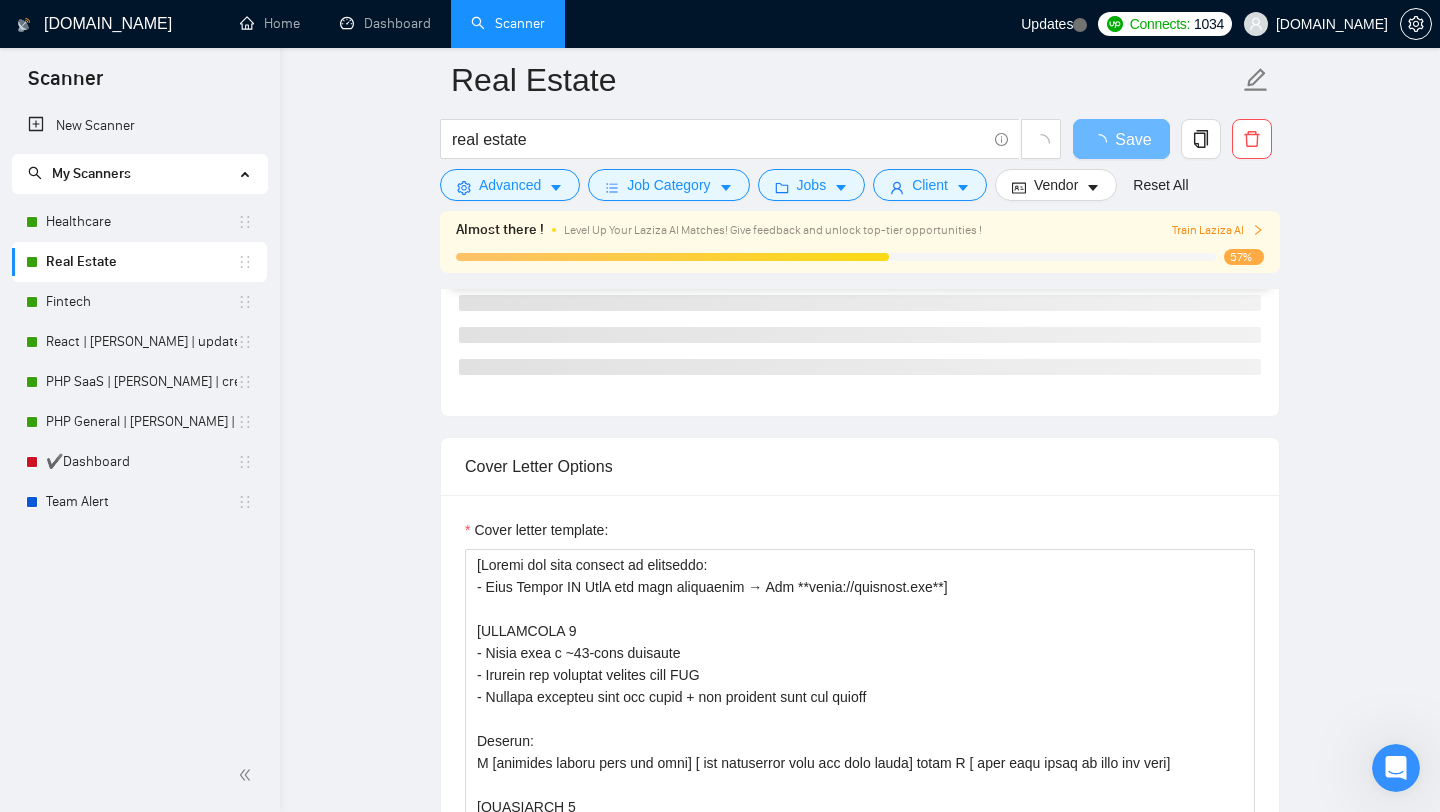 scroll, scrollTop: 1688, scrollLeft: 0, axis: vertical 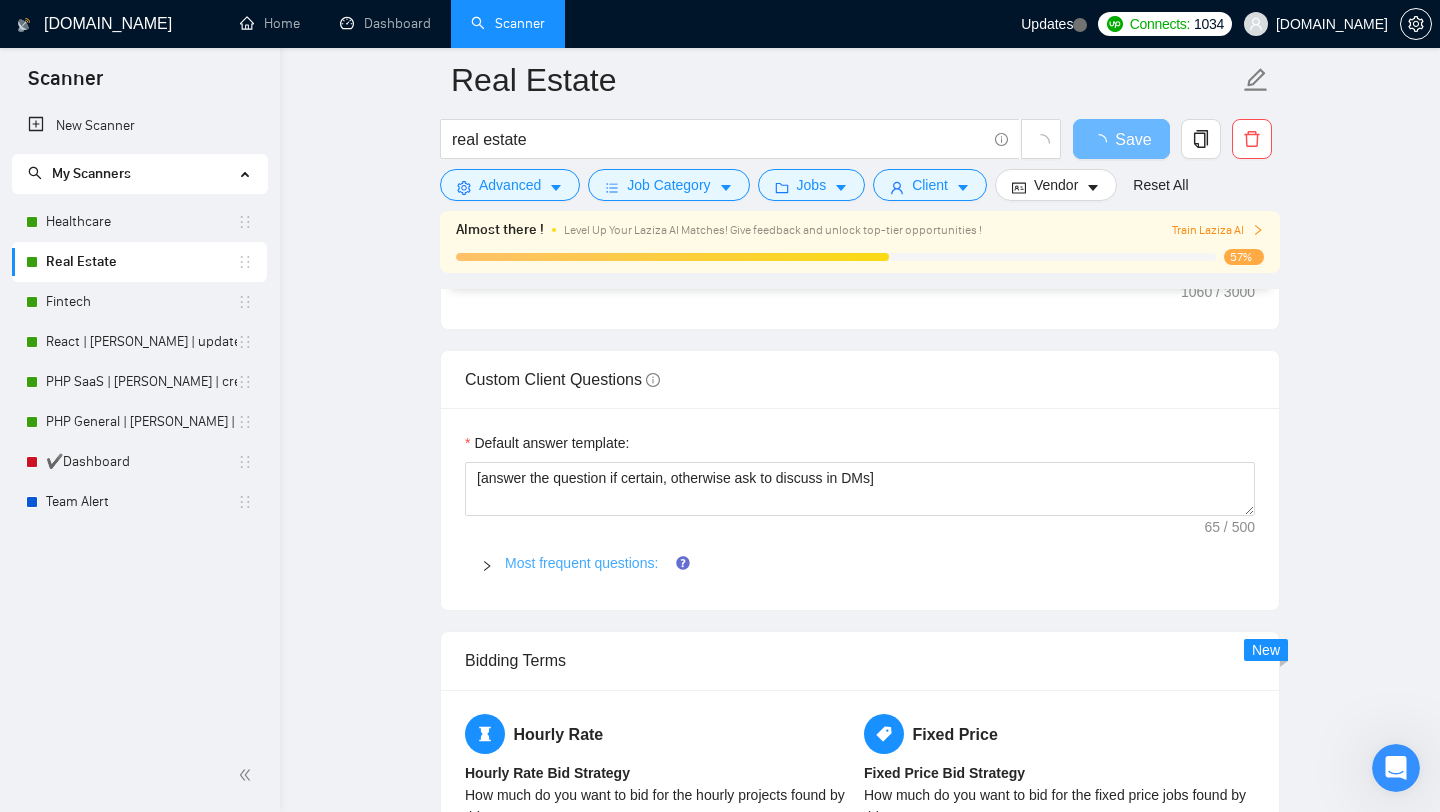 click on "Most frequent questions:" at bounding box center [581, 563] 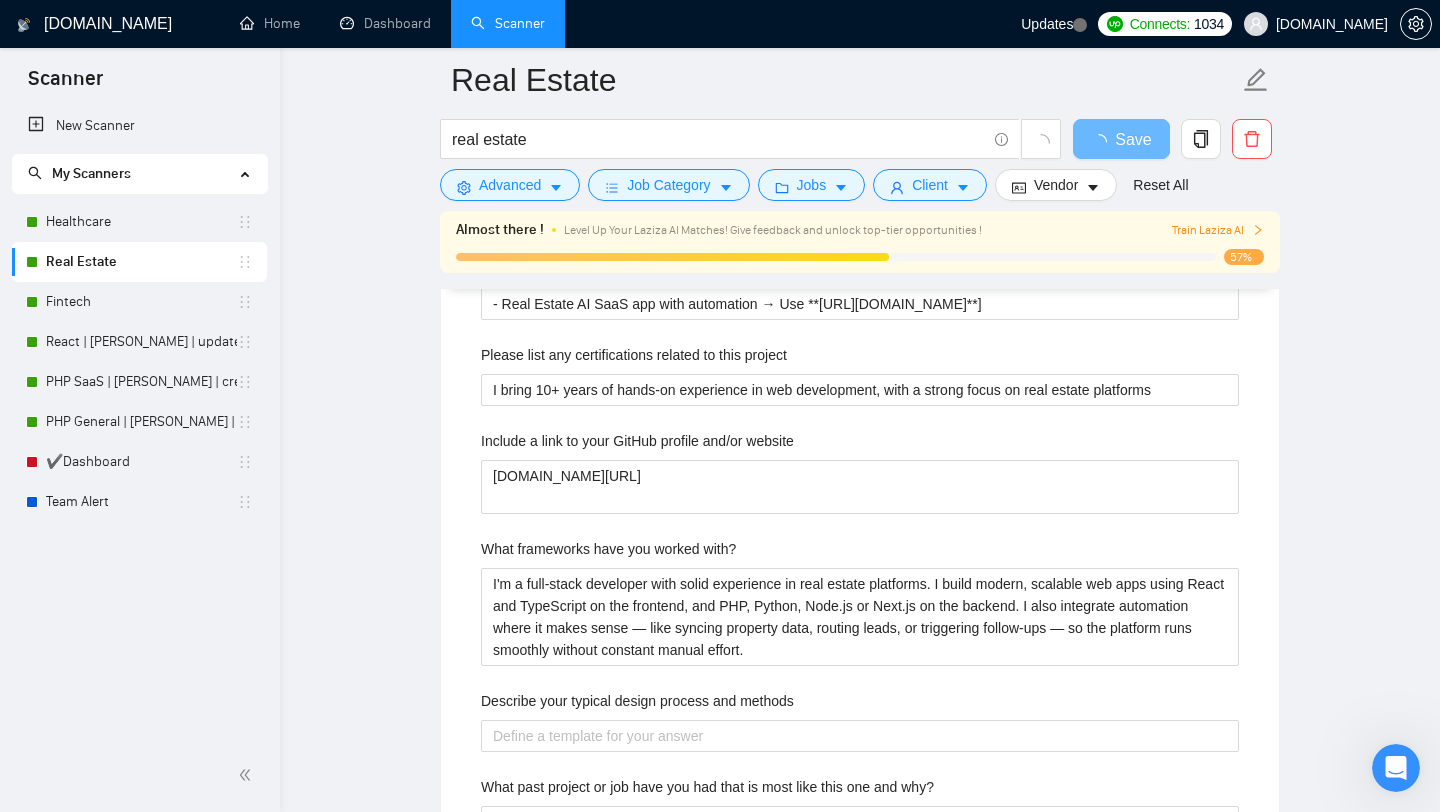 scroll, scrollTop: 2632, scrollLeft: 0, axis: vertical 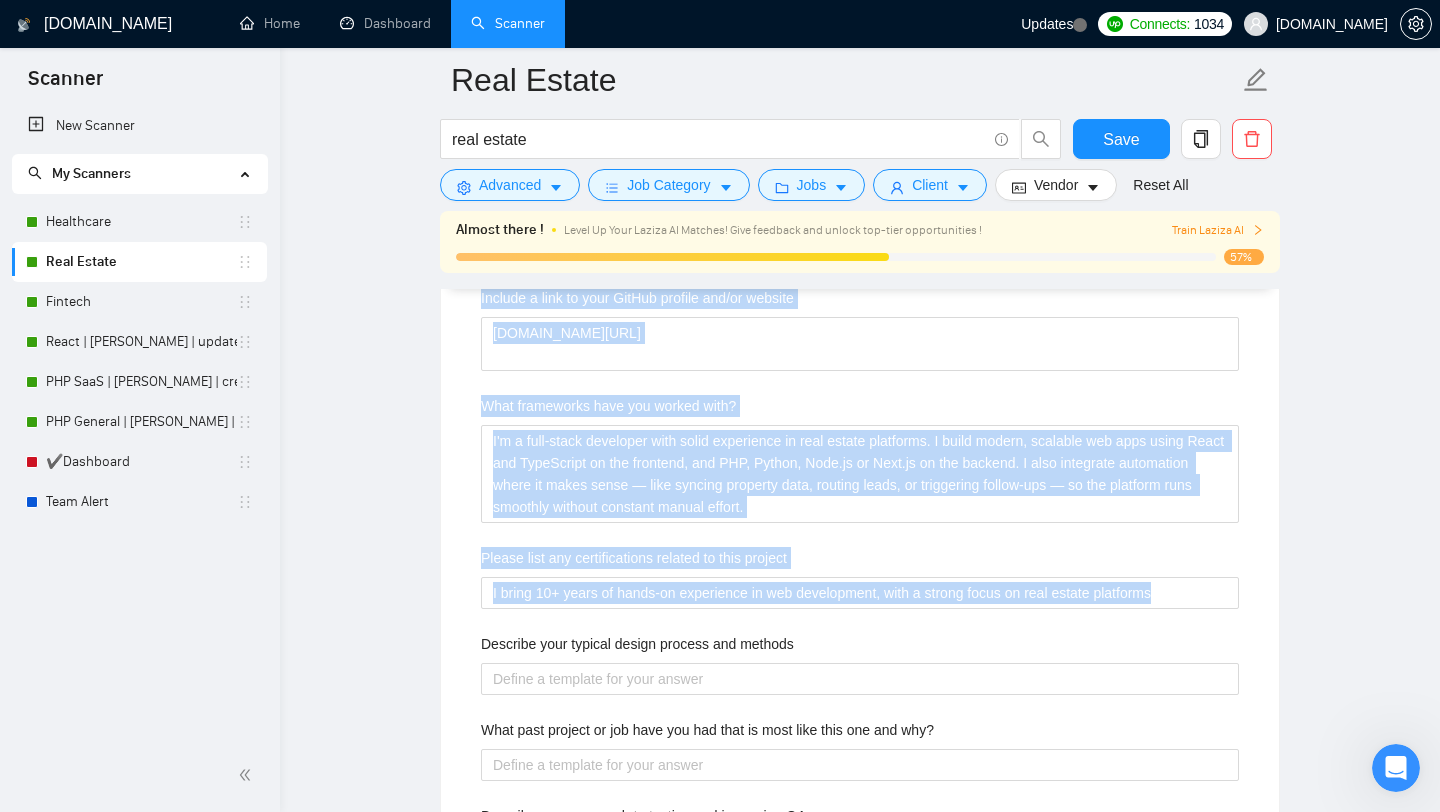 drag, startPoint x: 882, startPoint y: 524, endPoint x: 813, endPoint y: 524, distance: 69 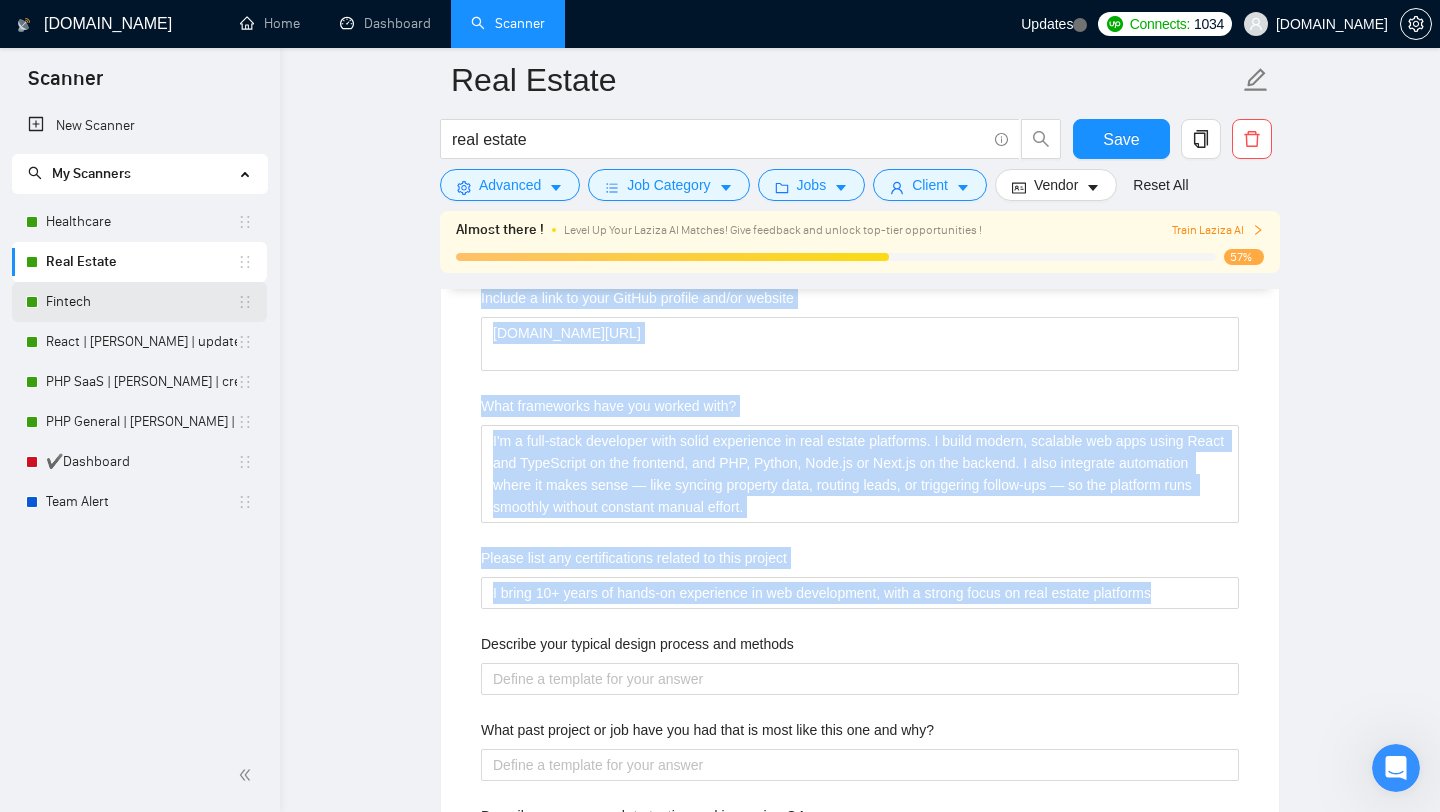 click on "Fintech" at bounding box center [141, 302] 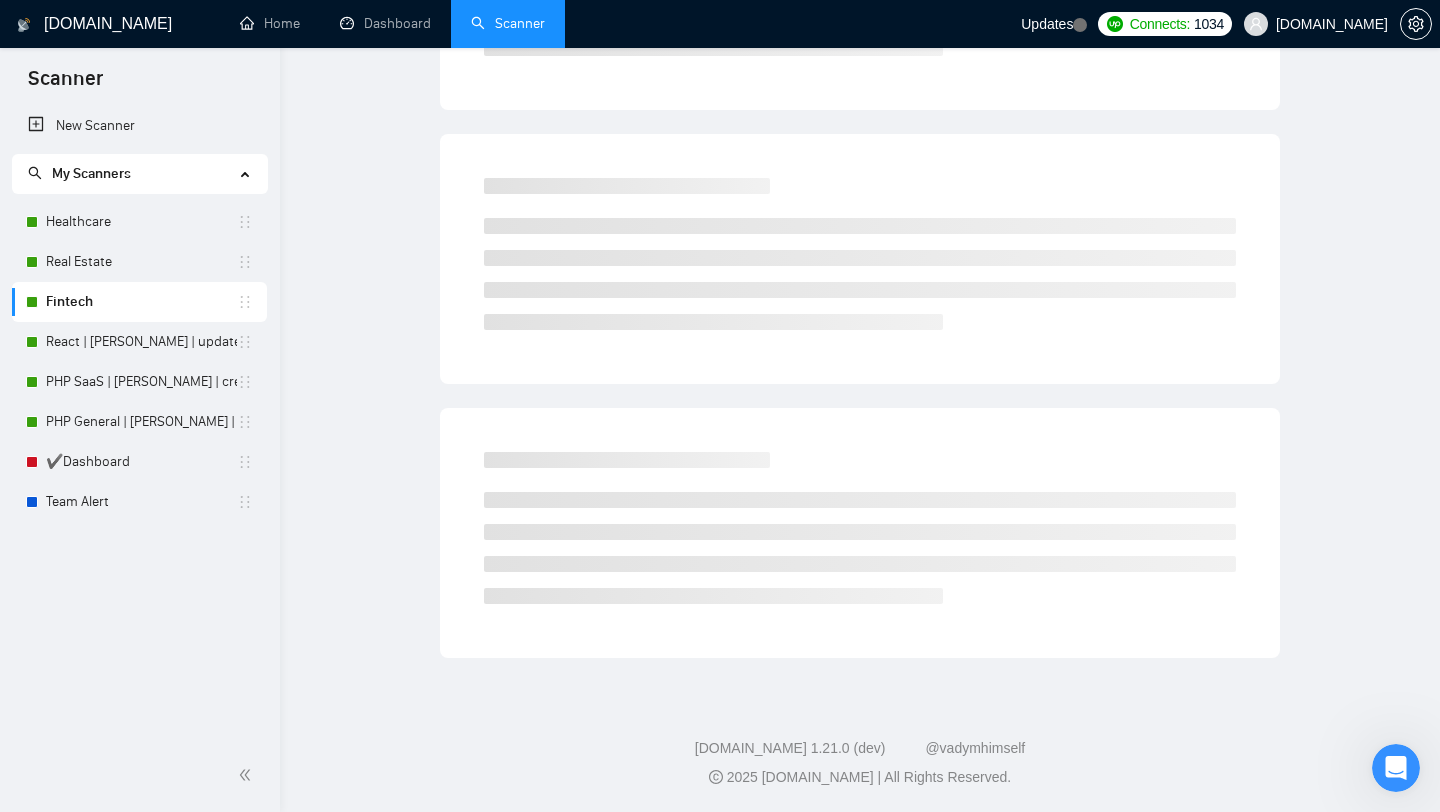 scroll, scrollTop: 0, scrollLeft: 0, axis: both 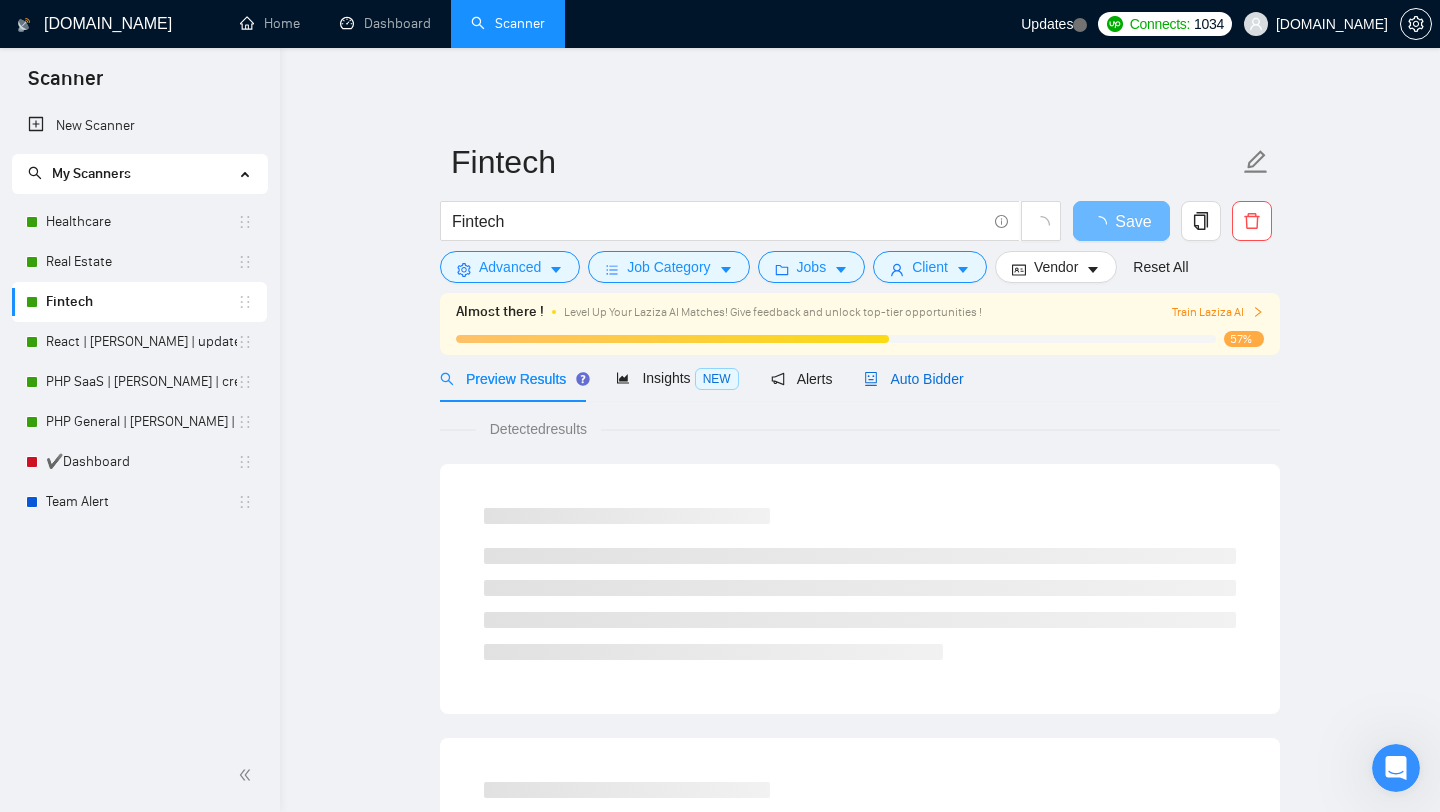 click on "Auto Bidder" at bounding box center (913, 379) 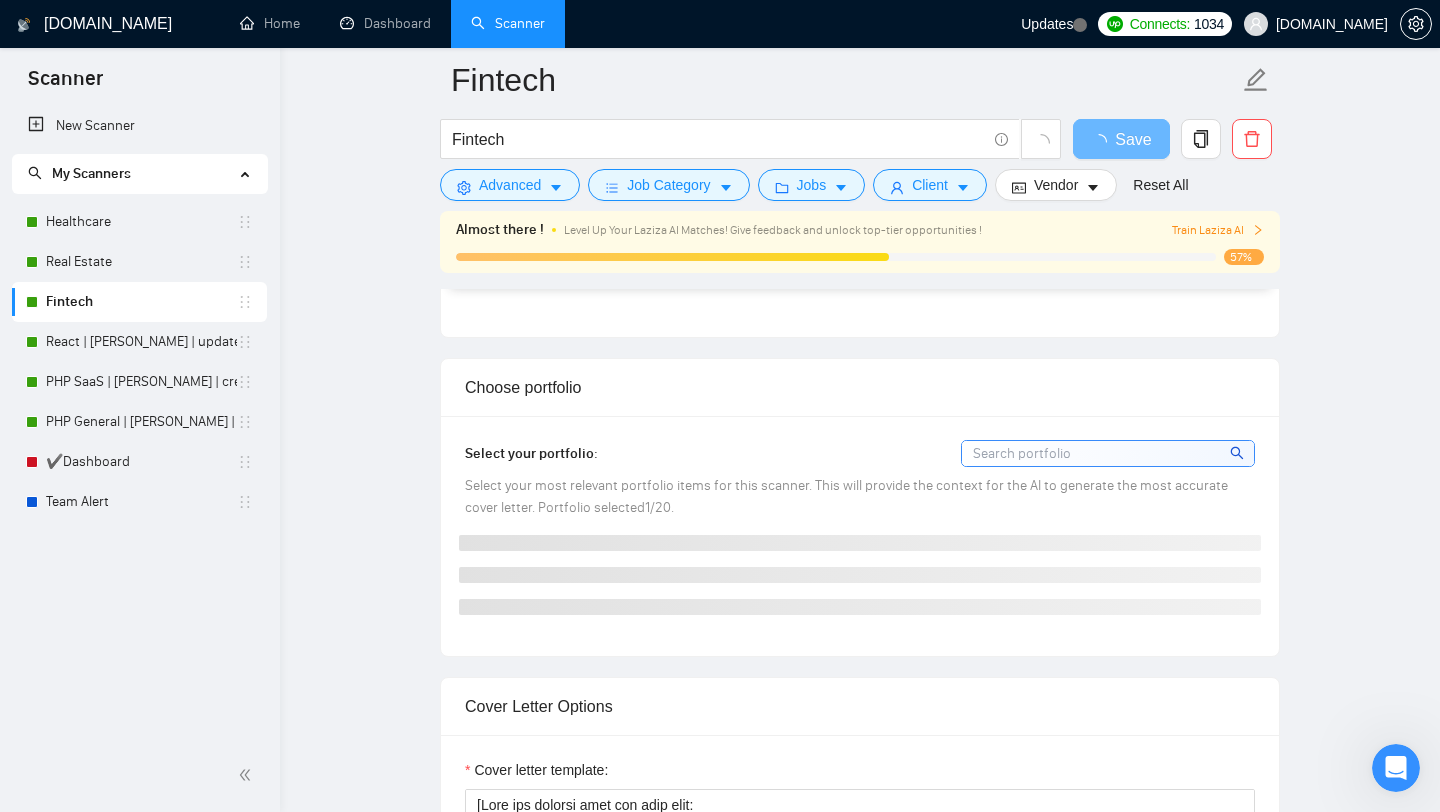 scroll, scrollTop: 1694, scrollLeft: 0, axis: vertical 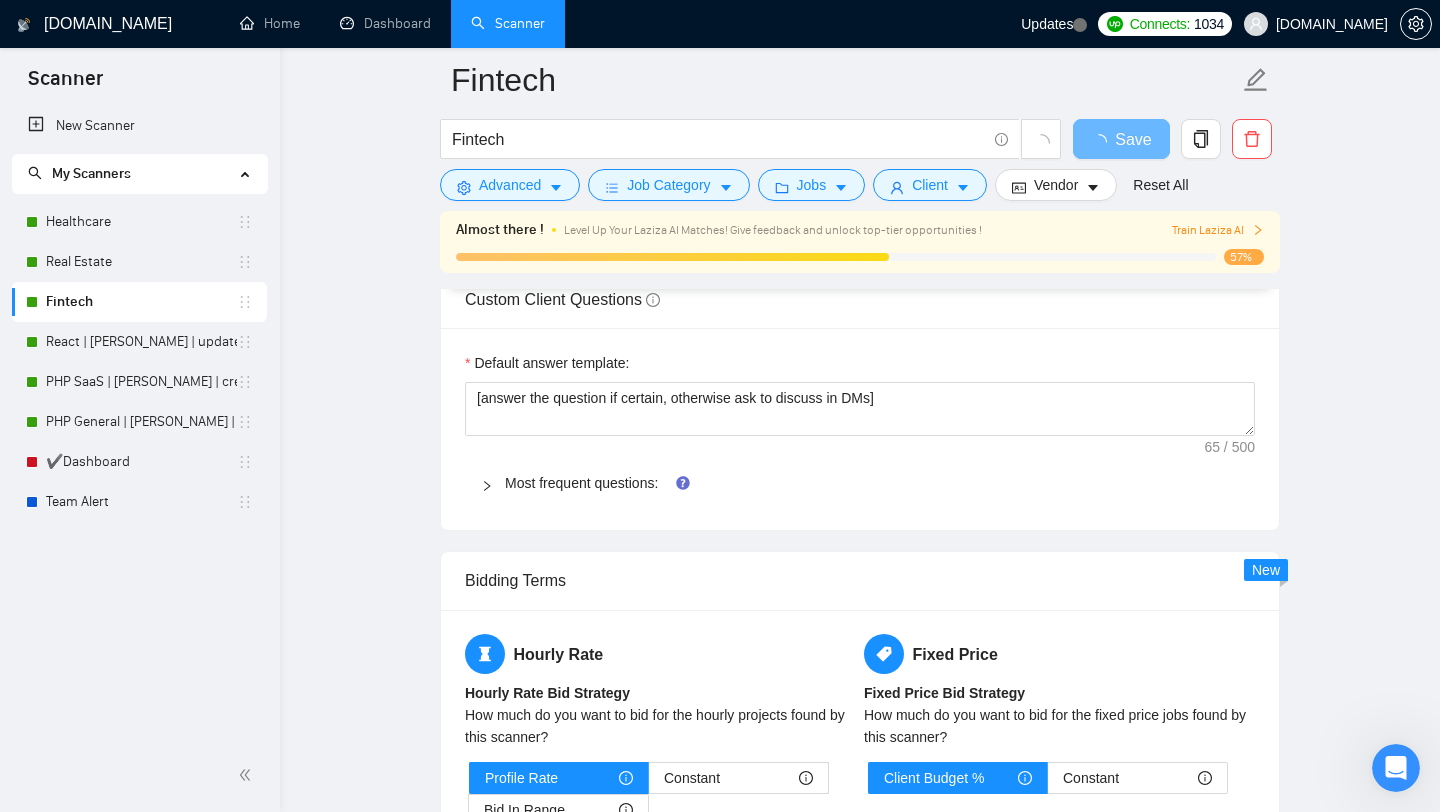 click on "Most frequent questions:" at bounding box center [860, 483] 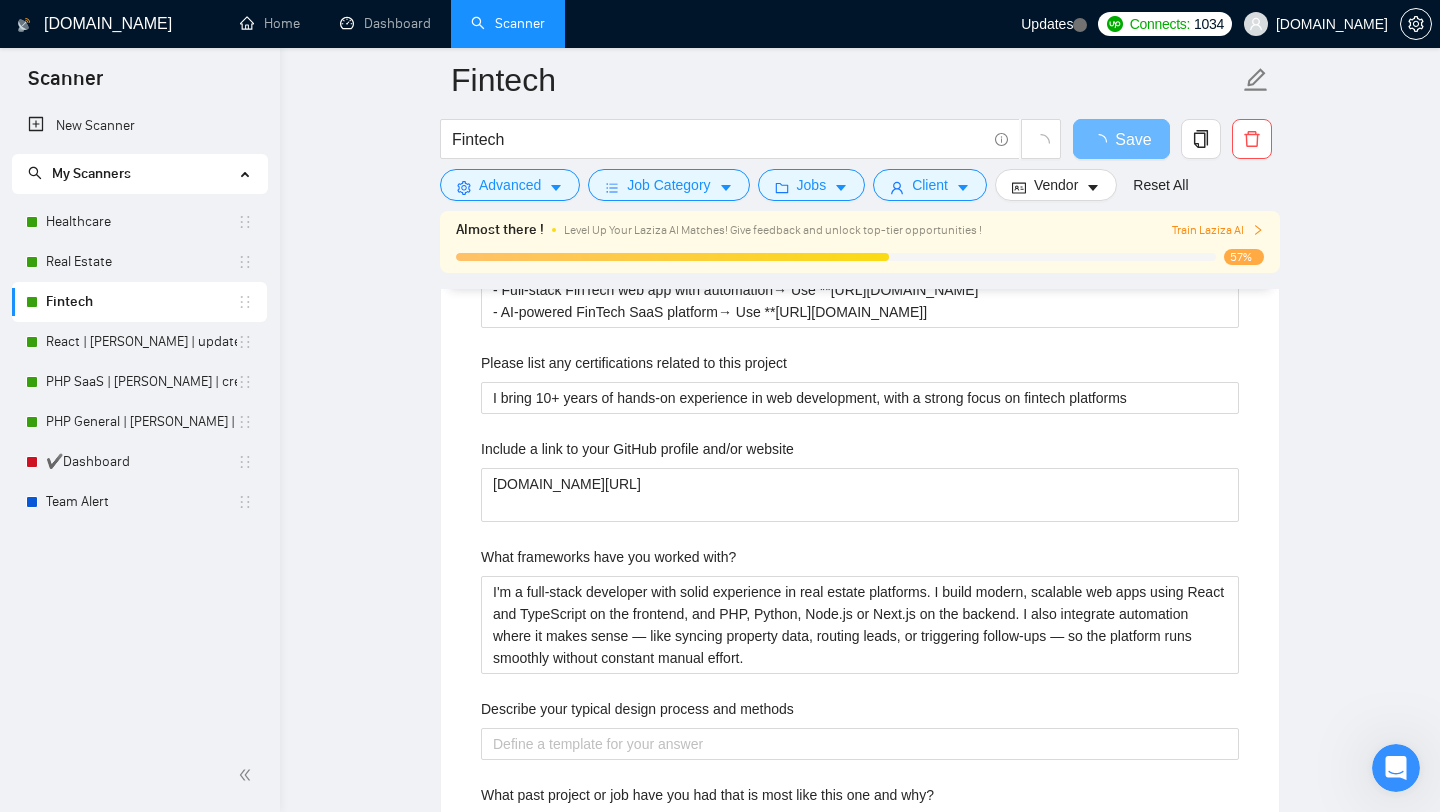 scroll, scrollTop: 2768, scrollLeft: 0, axis: vertical 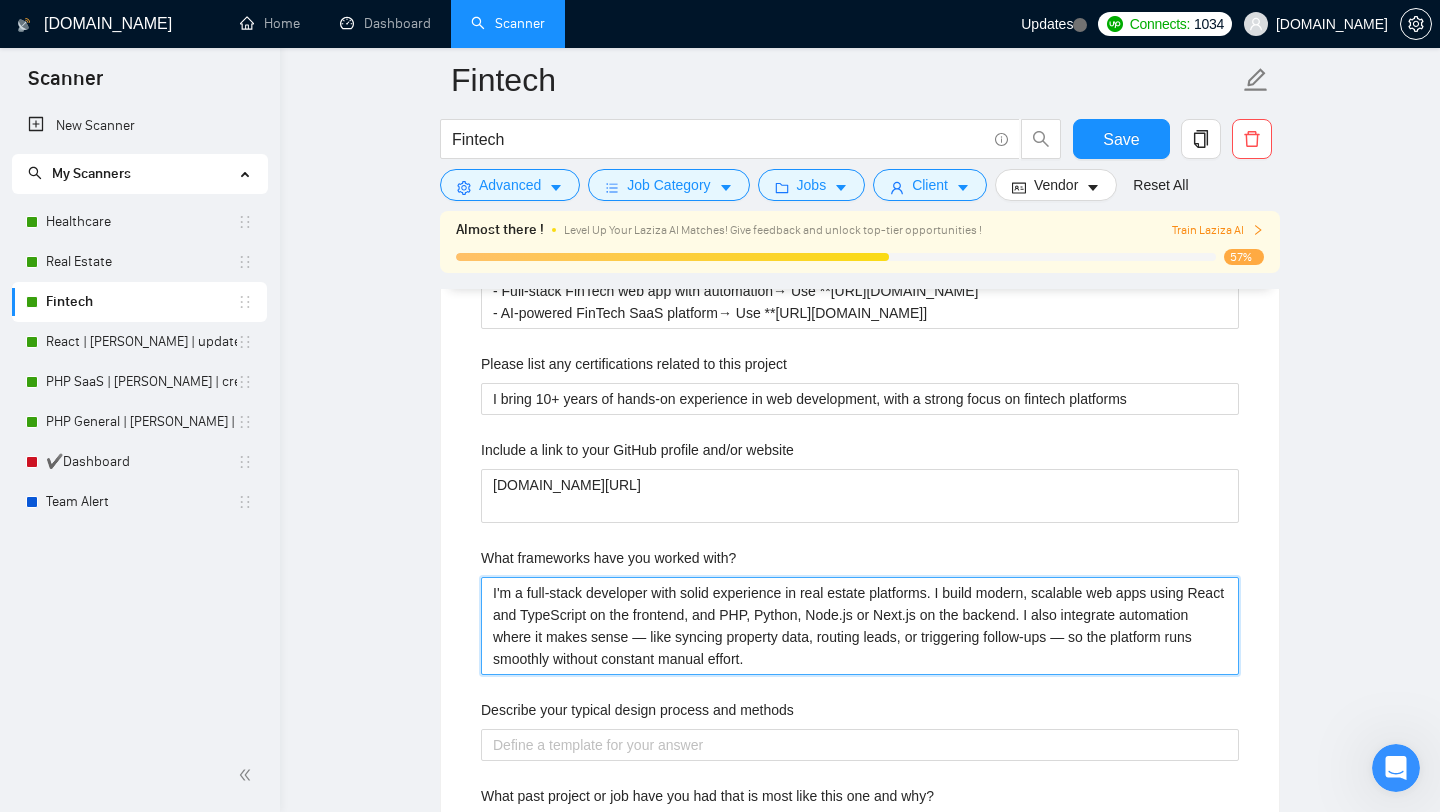 drag, startPoint x: 868, startPoint y: 596, endPoint x: 887, endPoint y: 594, distance: 19.104973 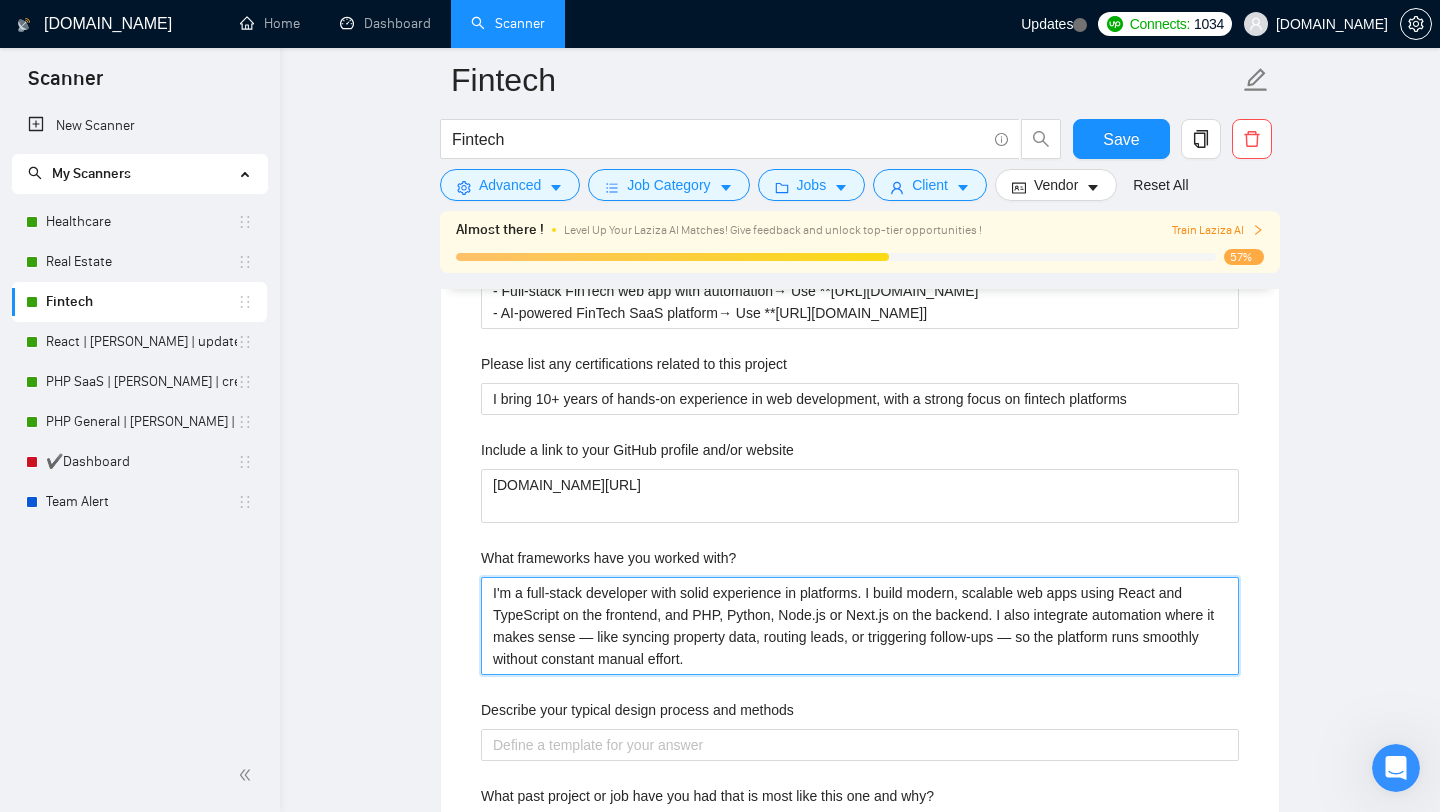 type 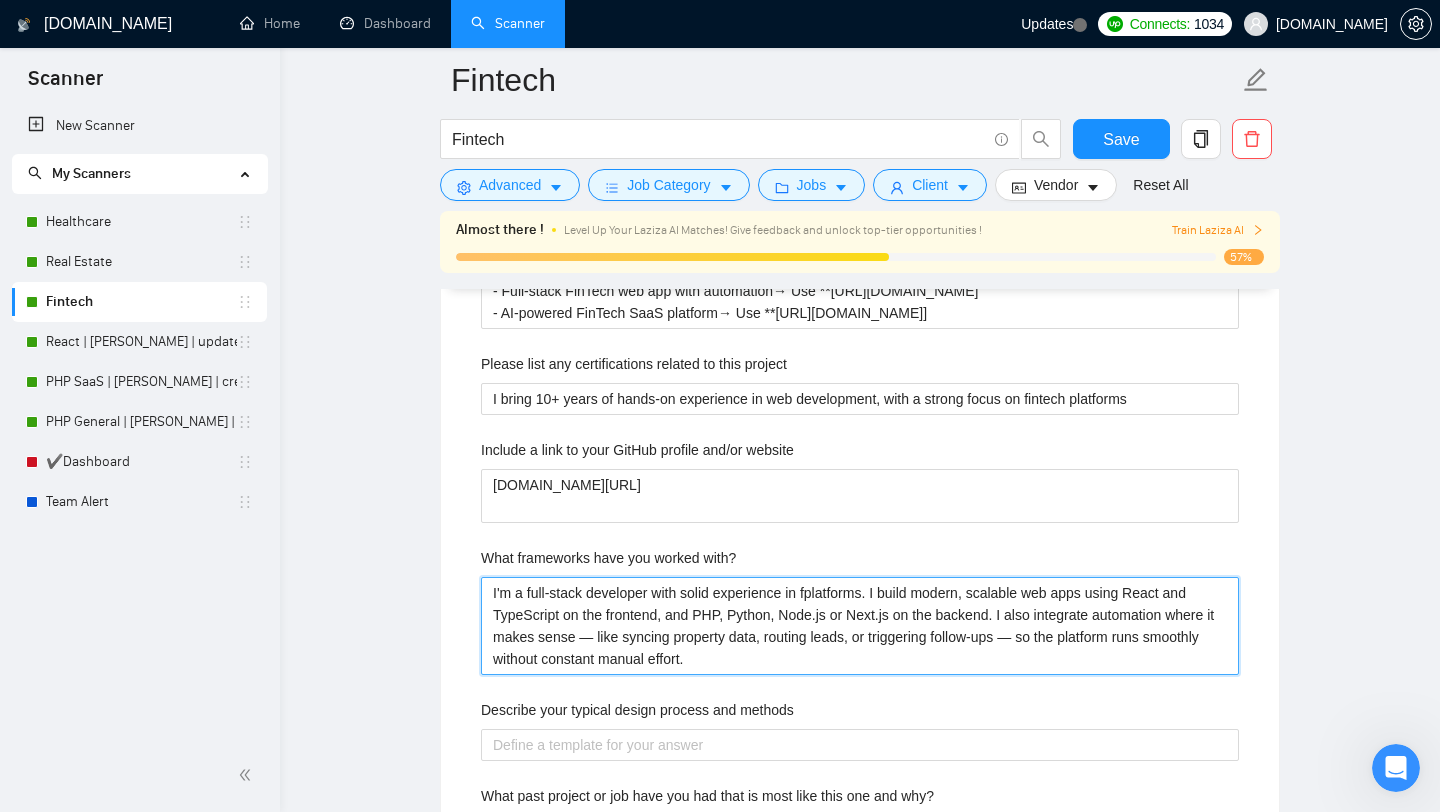type 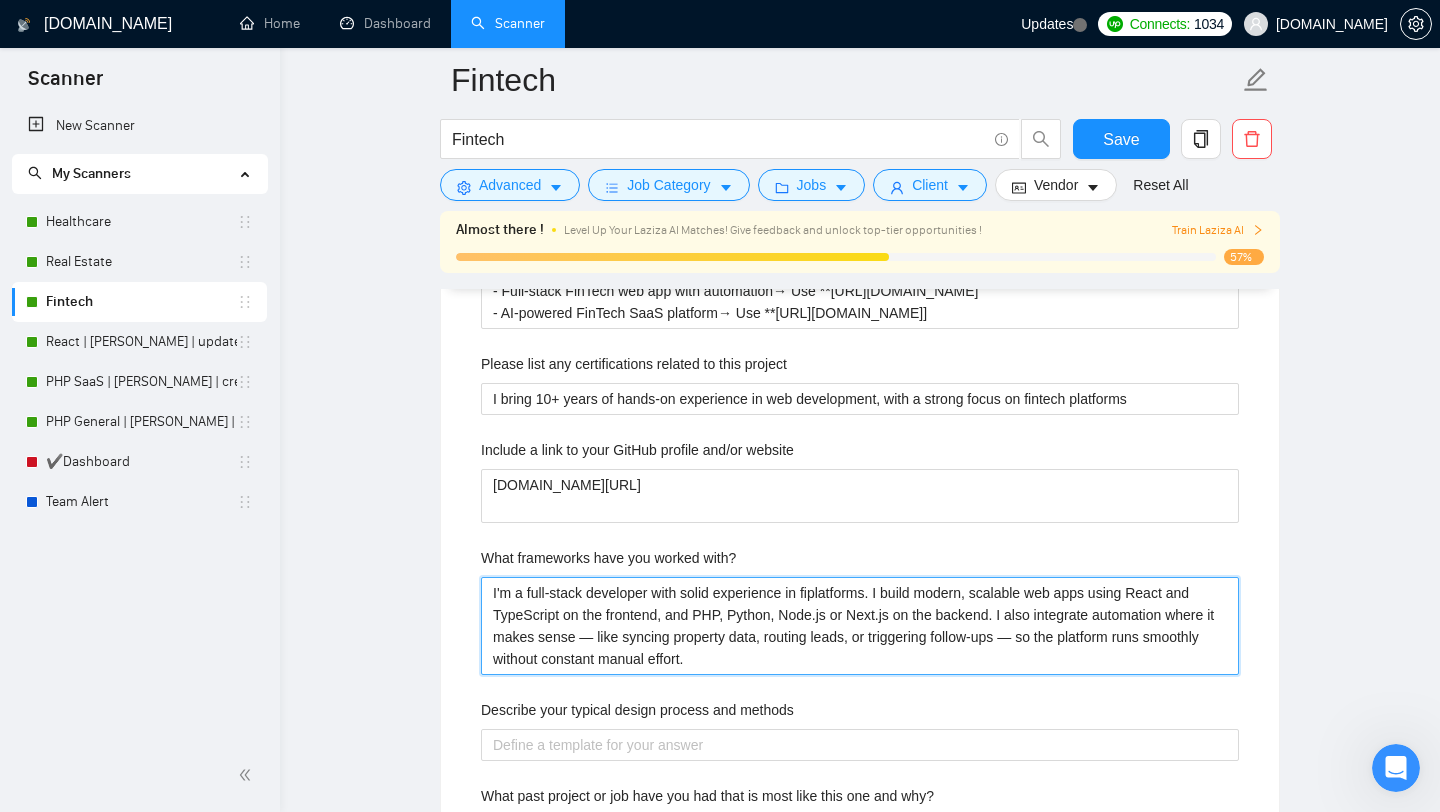 type on "I'm a full-stack developer with solid experience in finplatforms. I build modern, scalable web apps using React and TypeScript on the frontend, and PHP, Python, Node.js or Next.js on the backend. I also integrate automation where it makes sense — like syncing property data, routing leads, or triggering follow-ups — so the platform runs smoothly without constant manual effort." 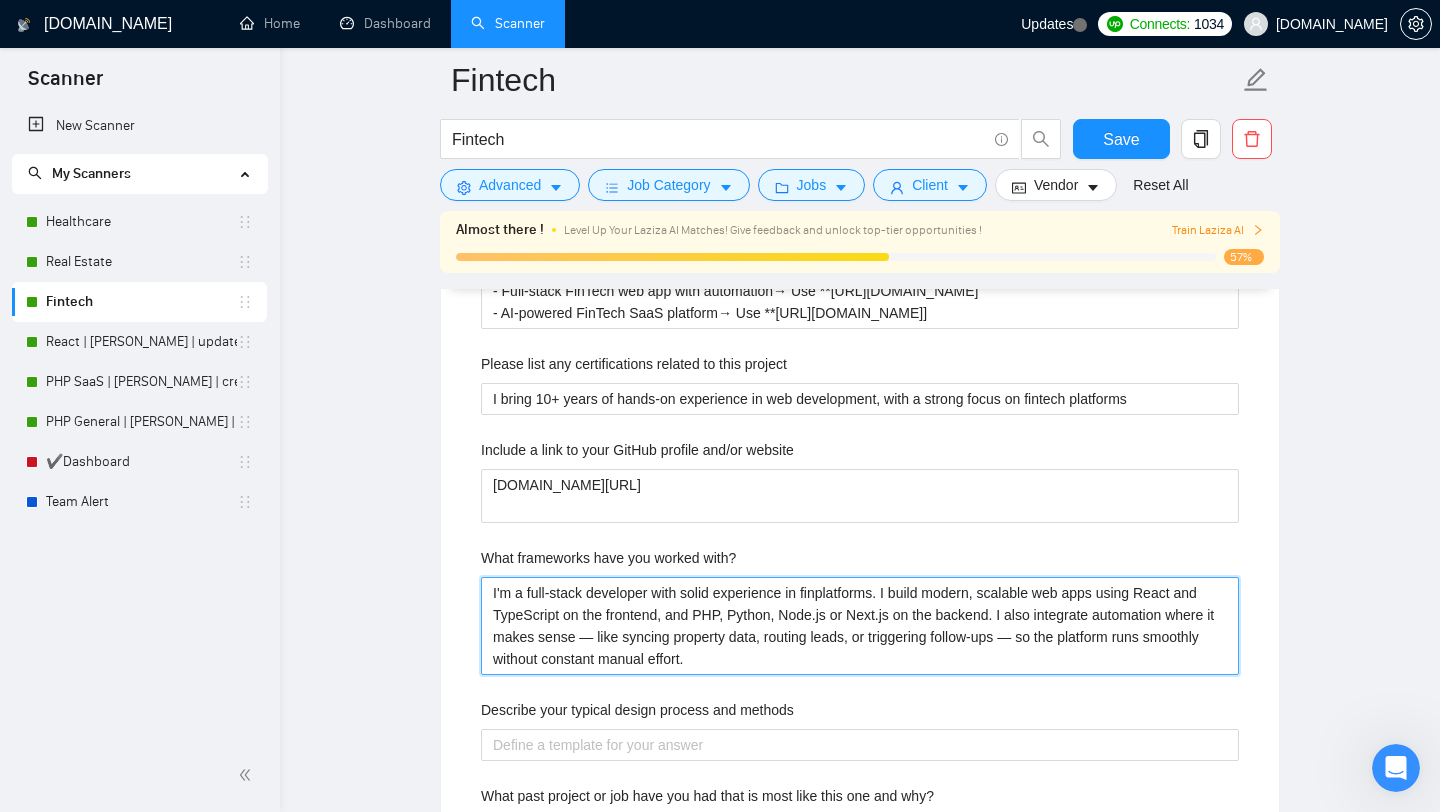 type 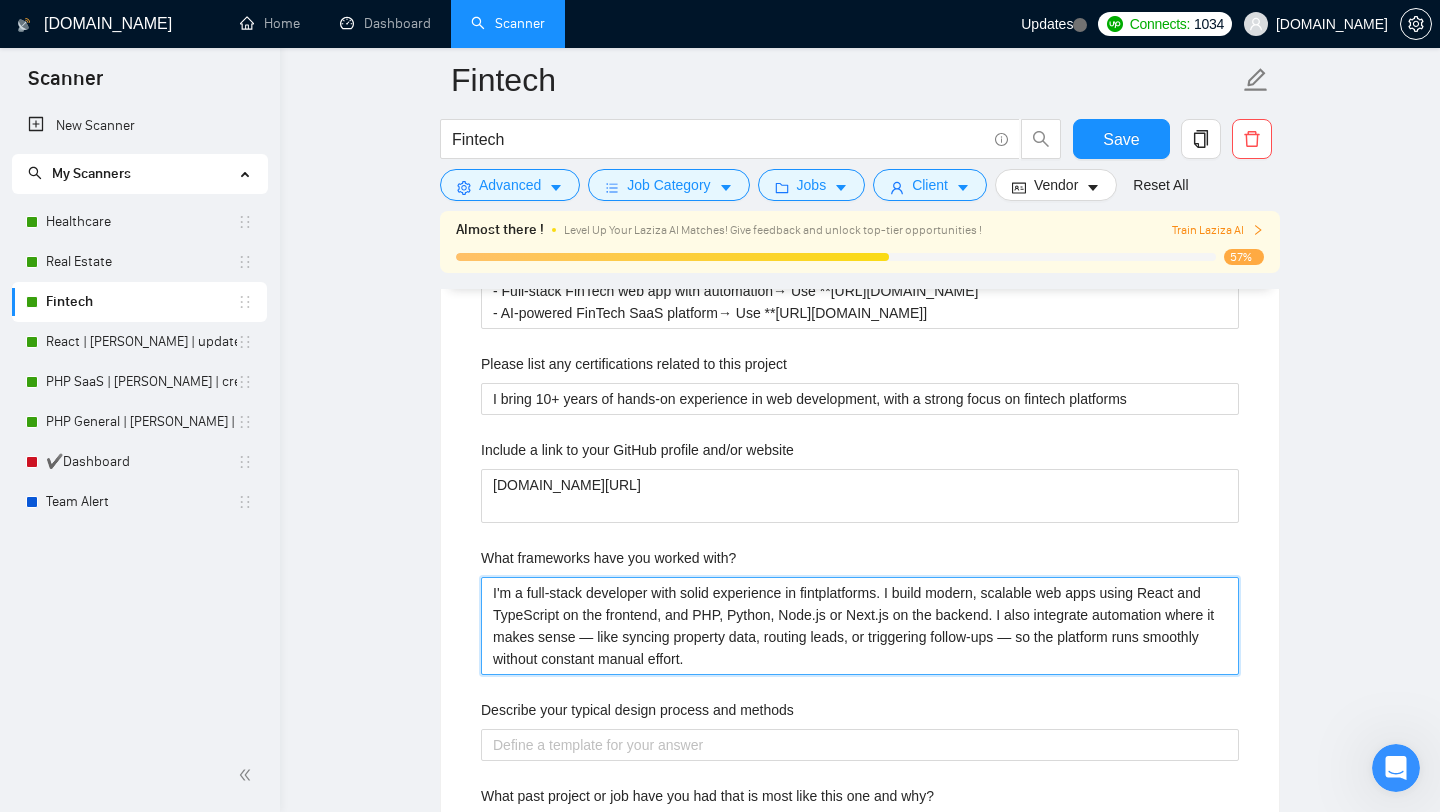 type 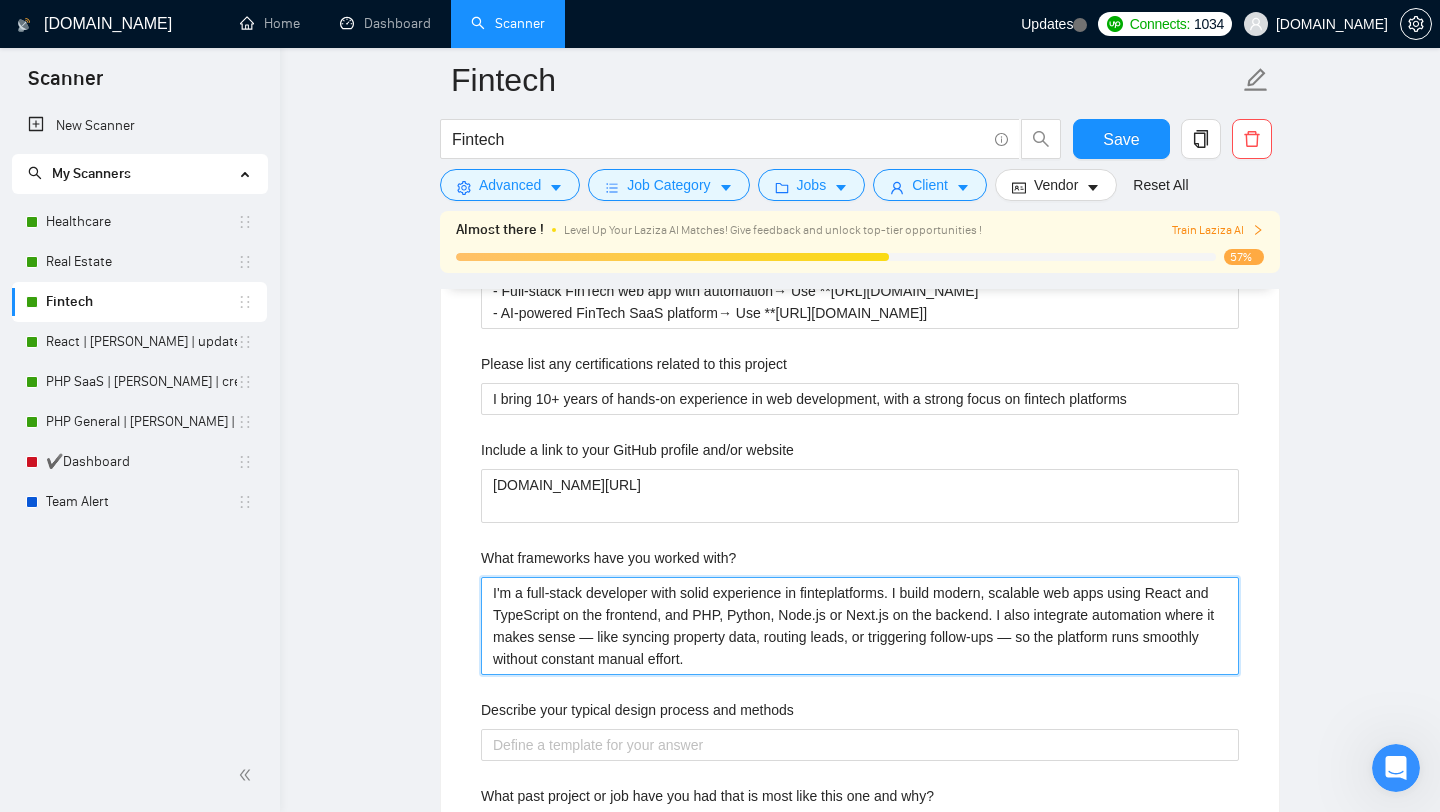 type 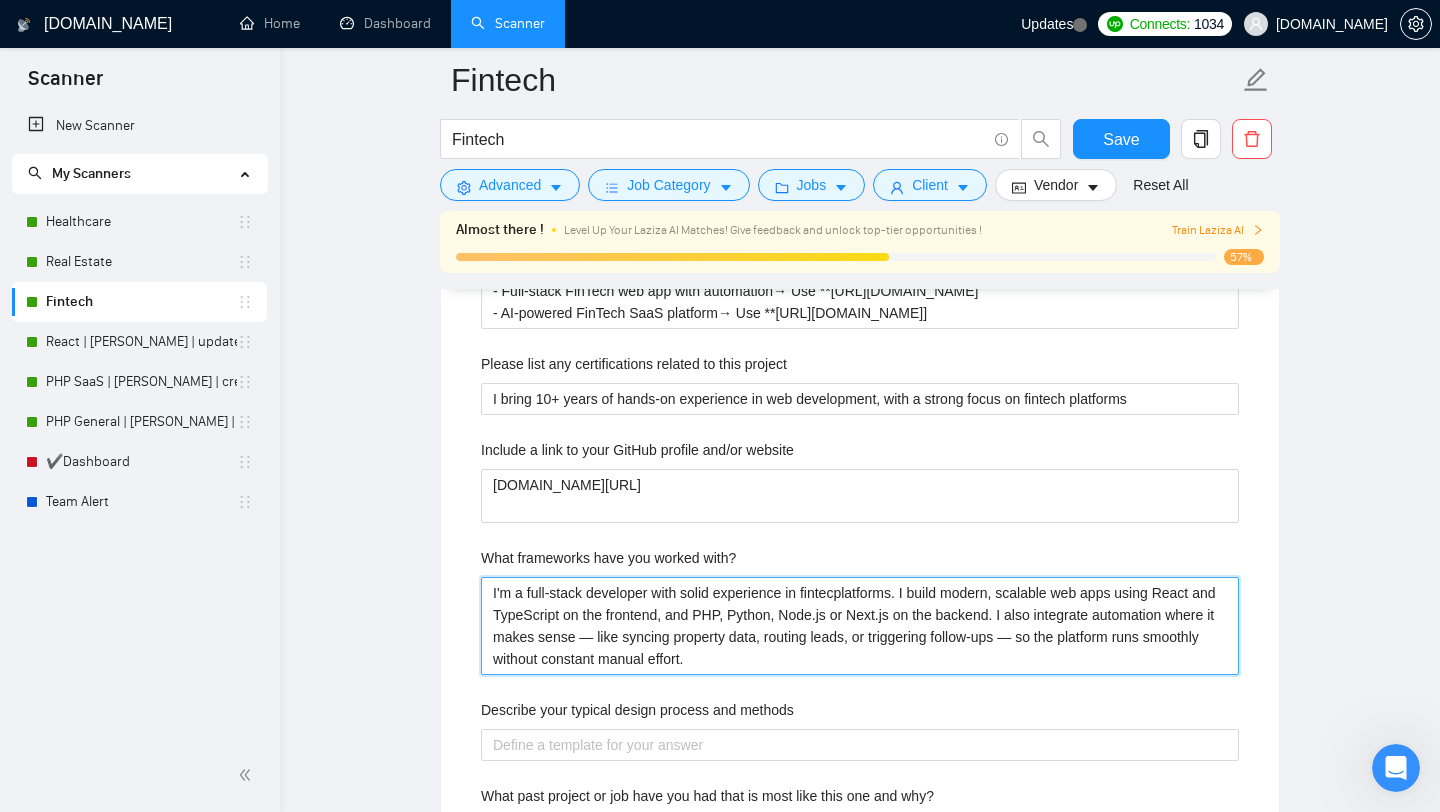type 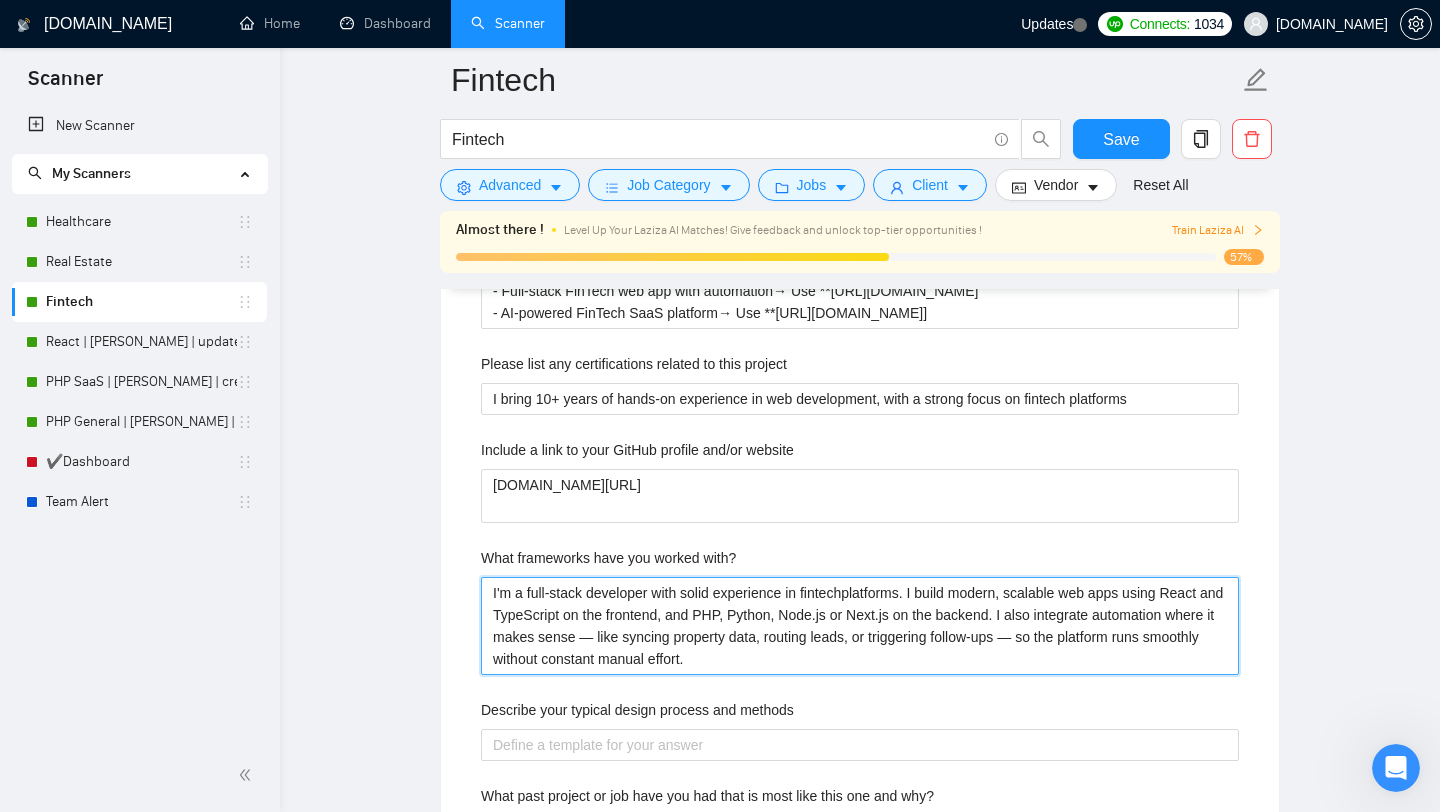 type 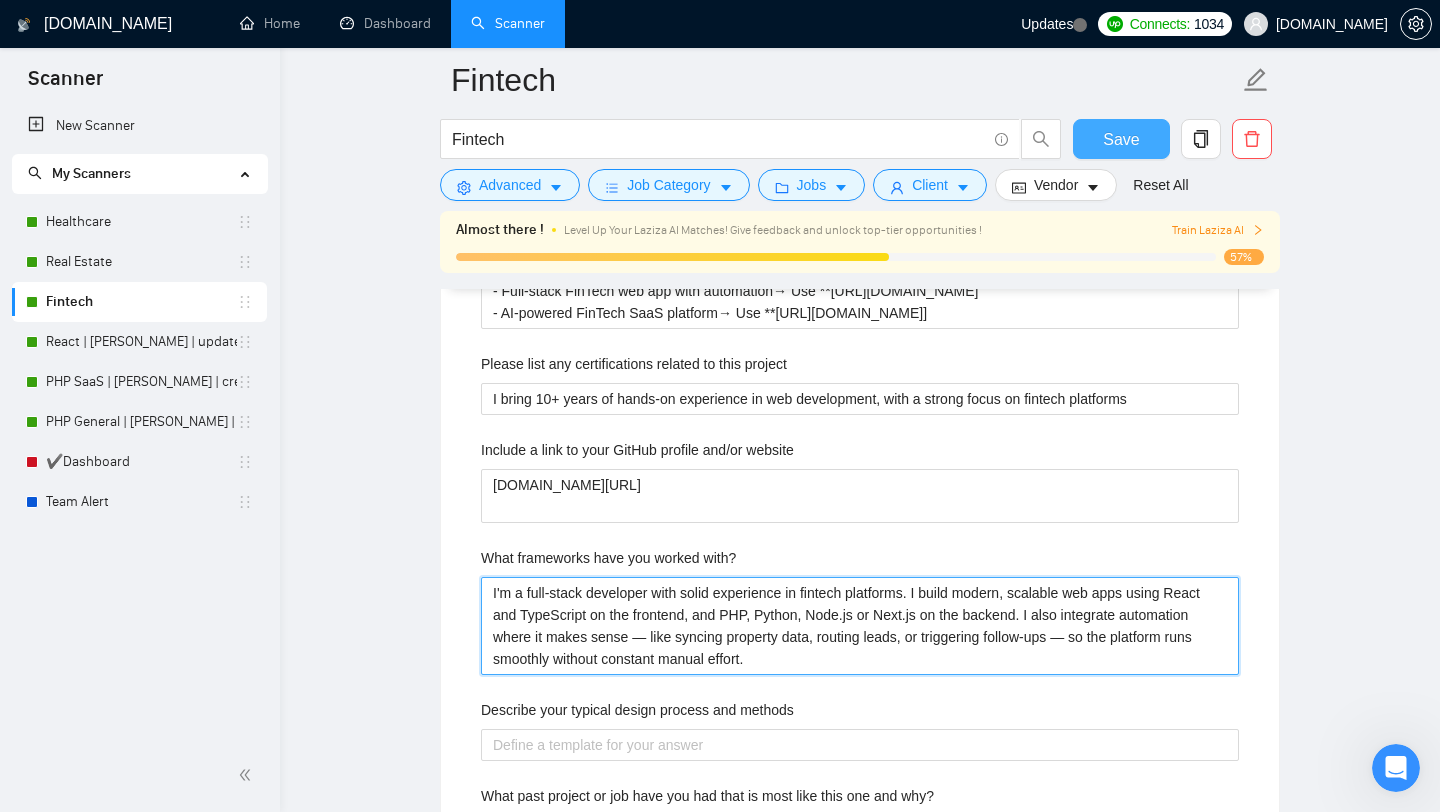 type on "I'm a full-stack developer with solid experience in fintech platforms. I build modern, scalable web apps using React and TypeScript on the frontend, and PHP, Python, Node.js or Next.js on the backend. I also integrate automation where it makes sense — like syncing property data, routing leads, or triggering follow-ups — so the platform runs smoothly without constant manual effort." 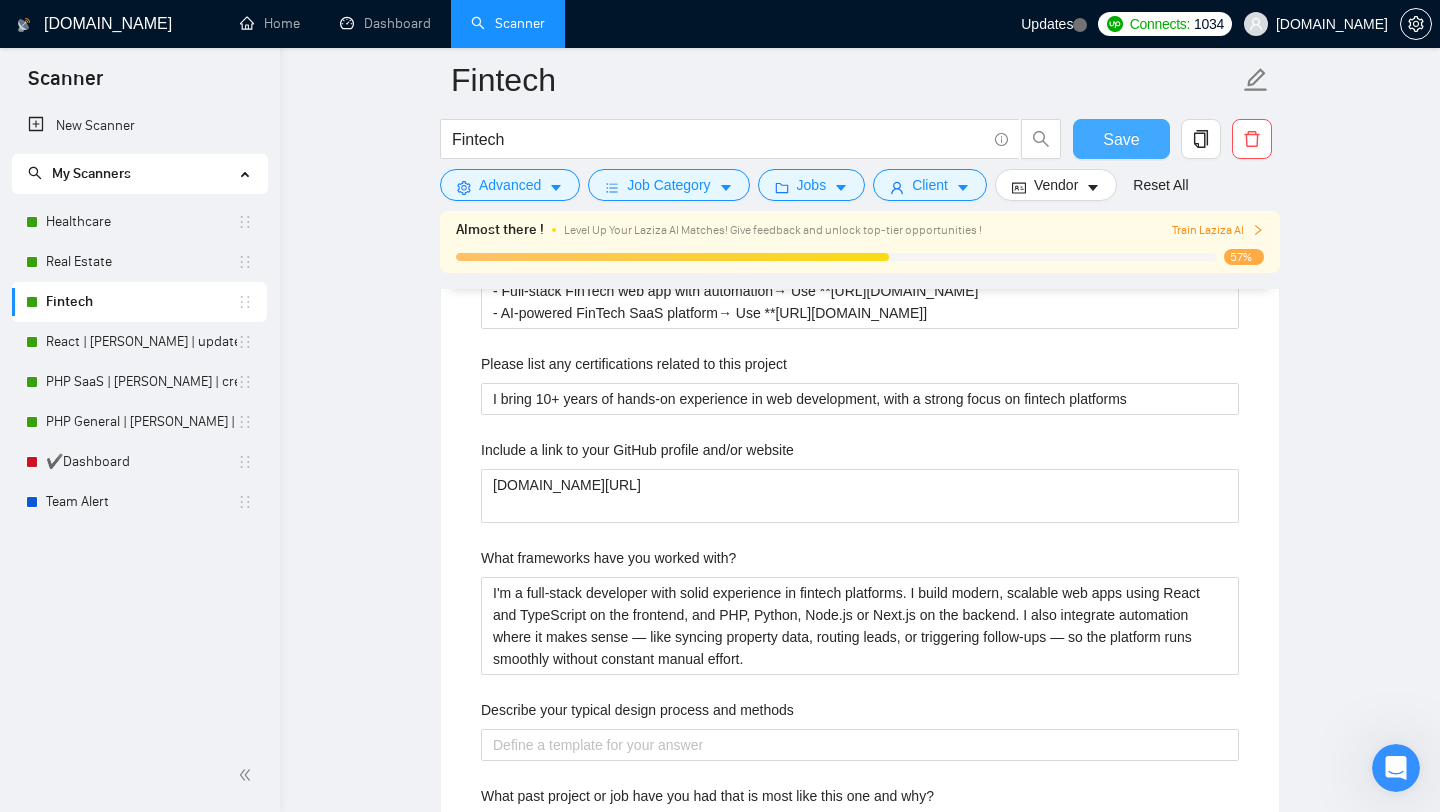 click on "Save" at bounding box center [1121, 139] 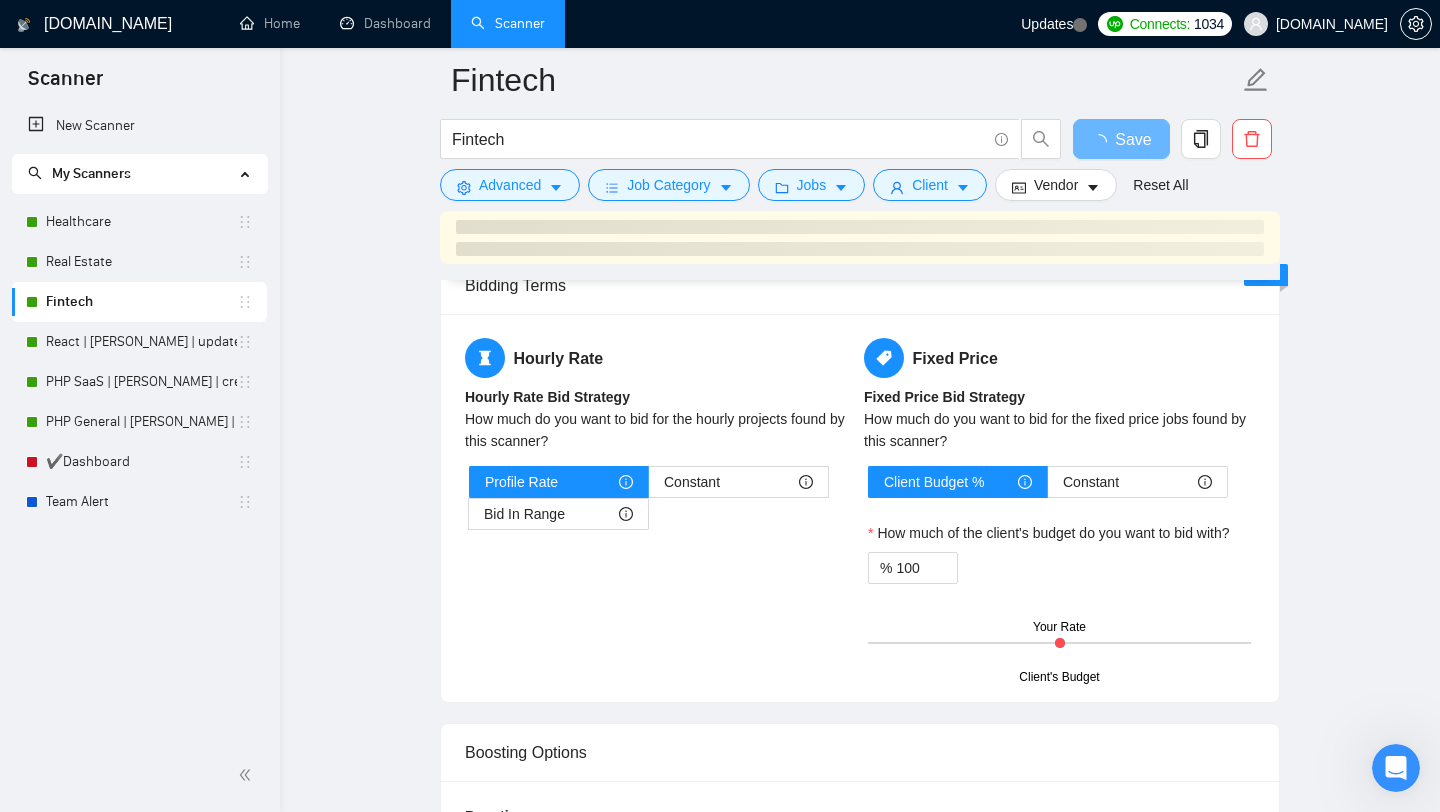 type 